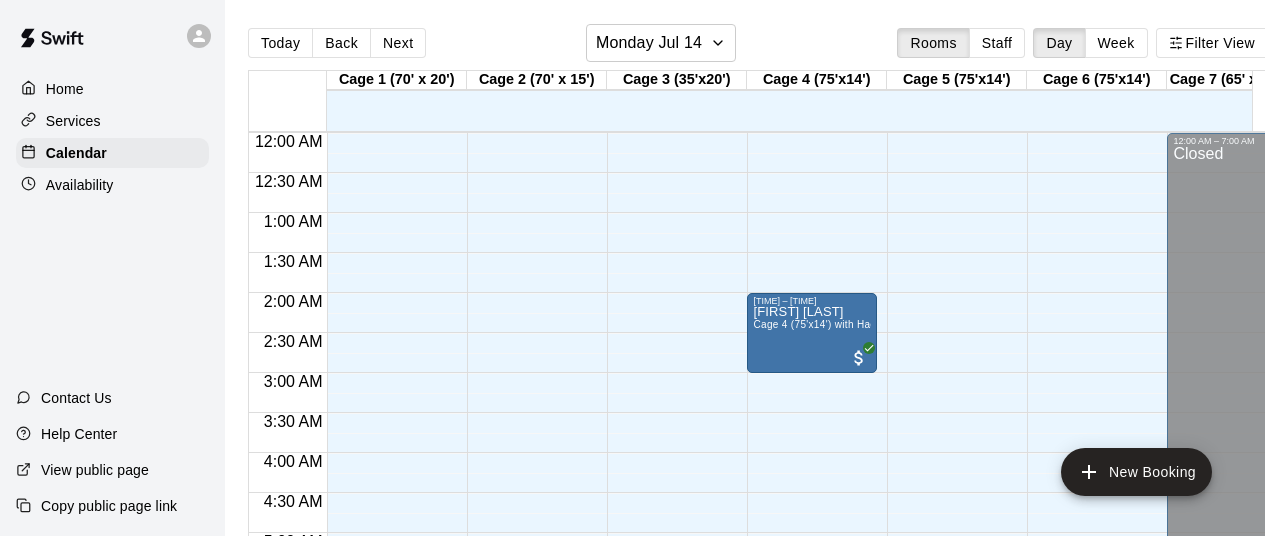 scroll, scrollTop: 0, scrollLeft: 0, axis: both 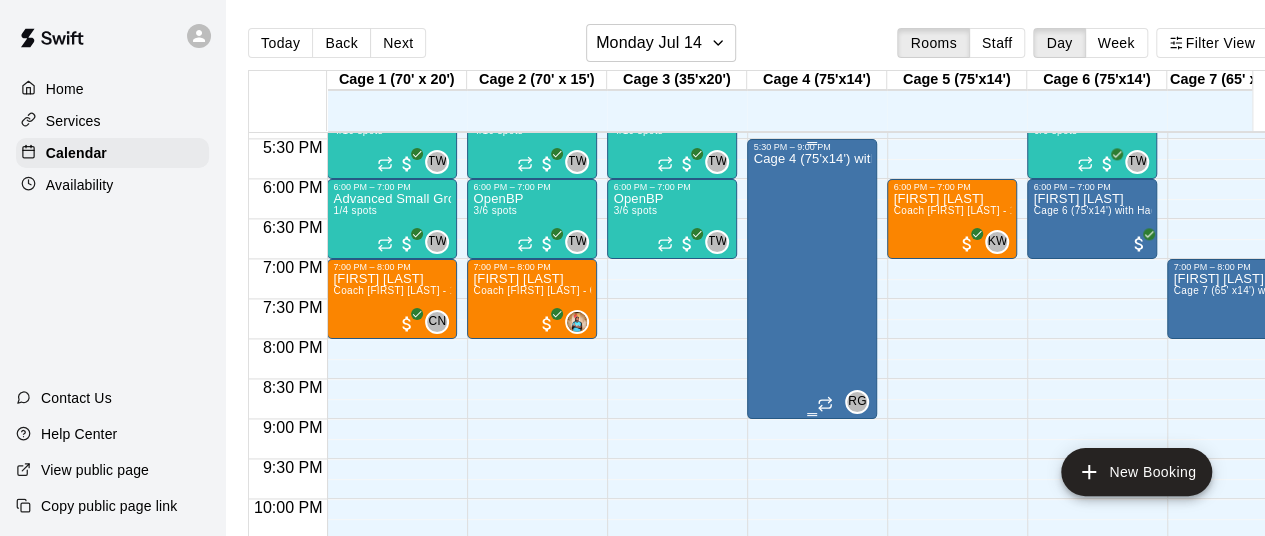 click on "Cage 4 (75'x14') with Hack Attack Pitching machine" at bounding box center (812, 420) 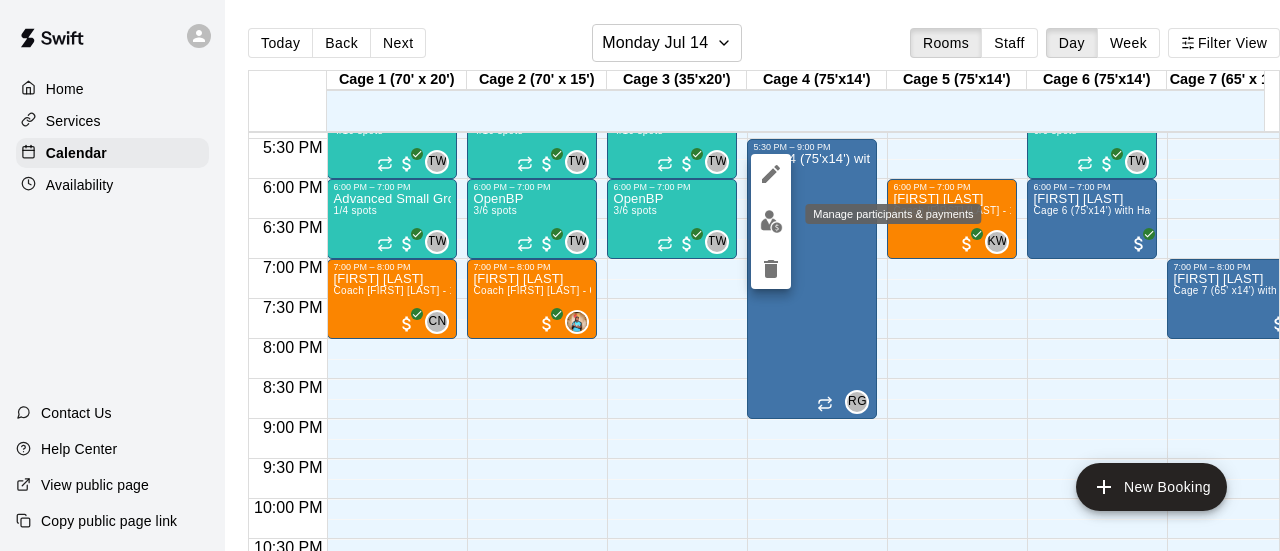 click at bounding box center [771, 221] 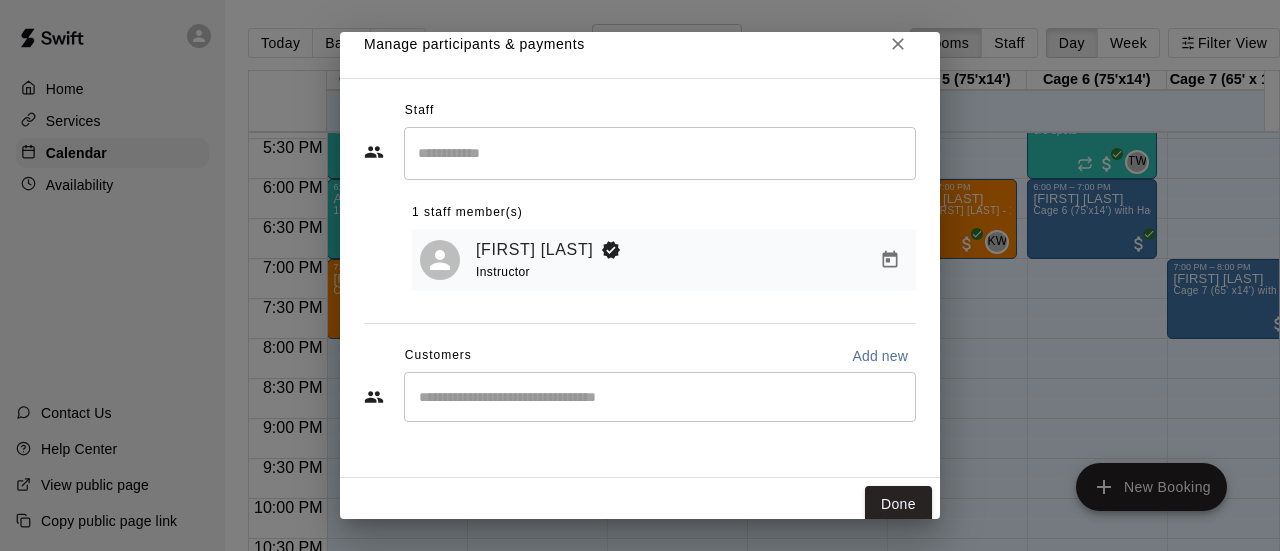 scroll, scrollTop: 33, scrollLeft: 0, axis: vertical 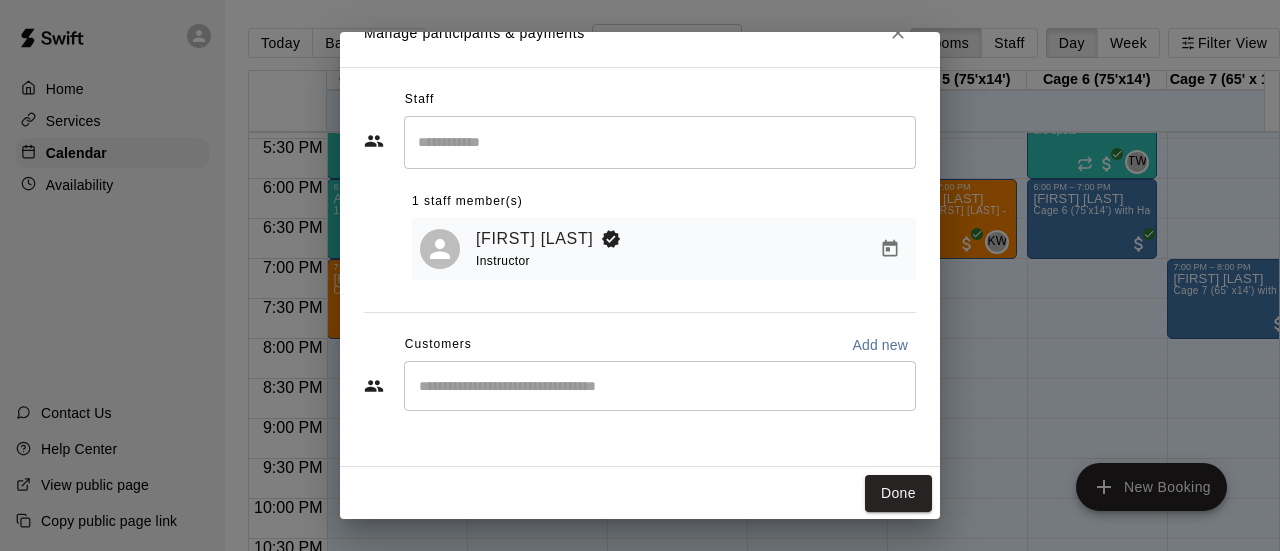click at bounding box center (660, 386) 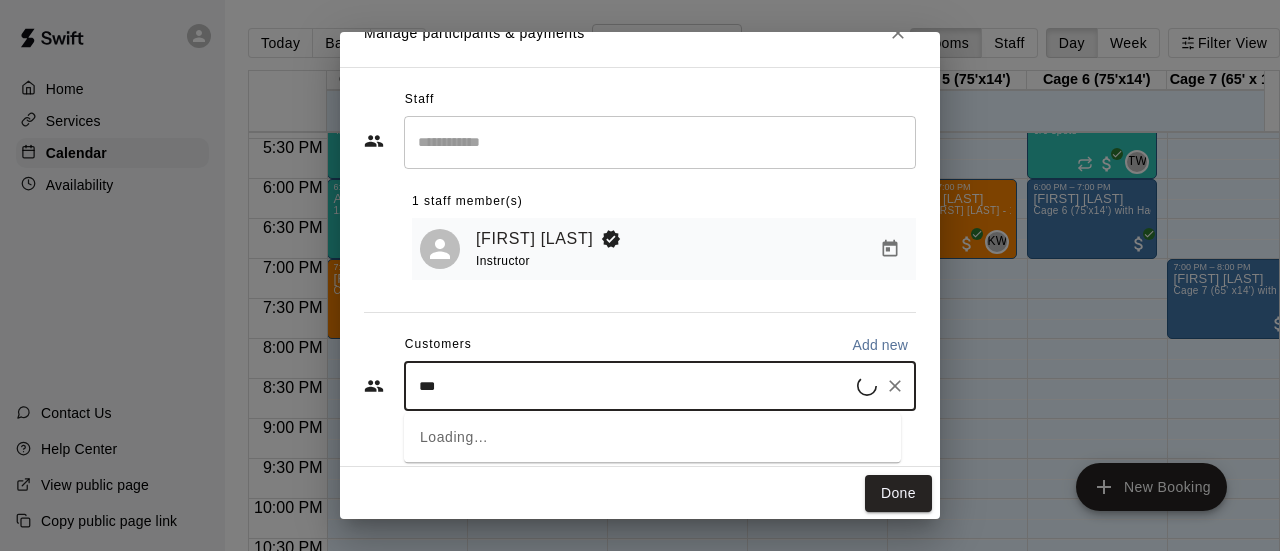 type on "***" 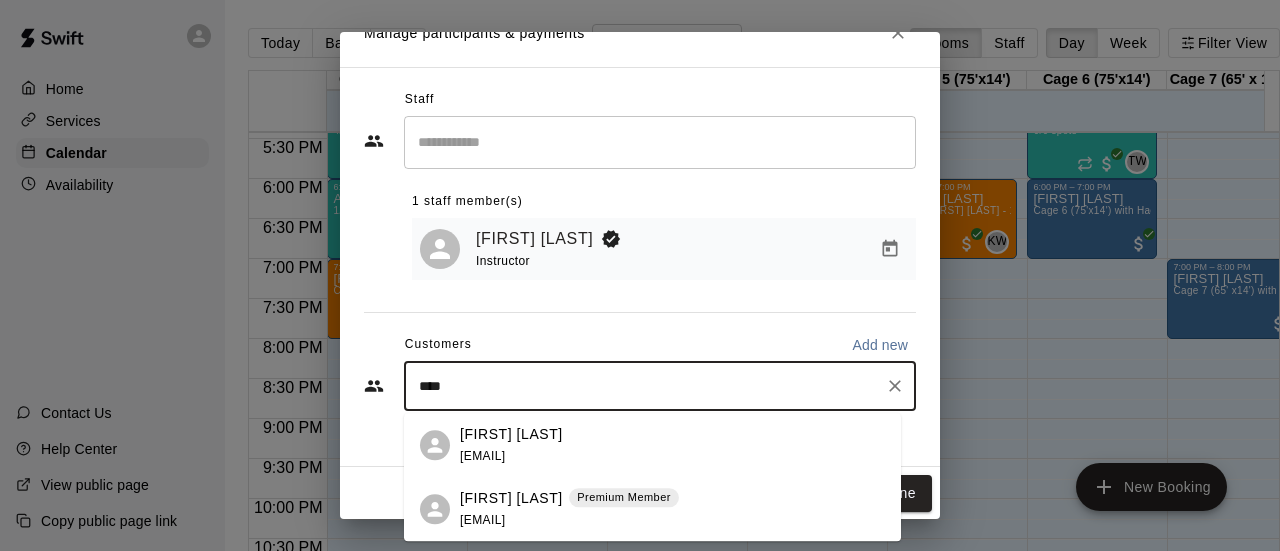 click on "[FIRST] [LAST]" at bounding box center (511, 434) 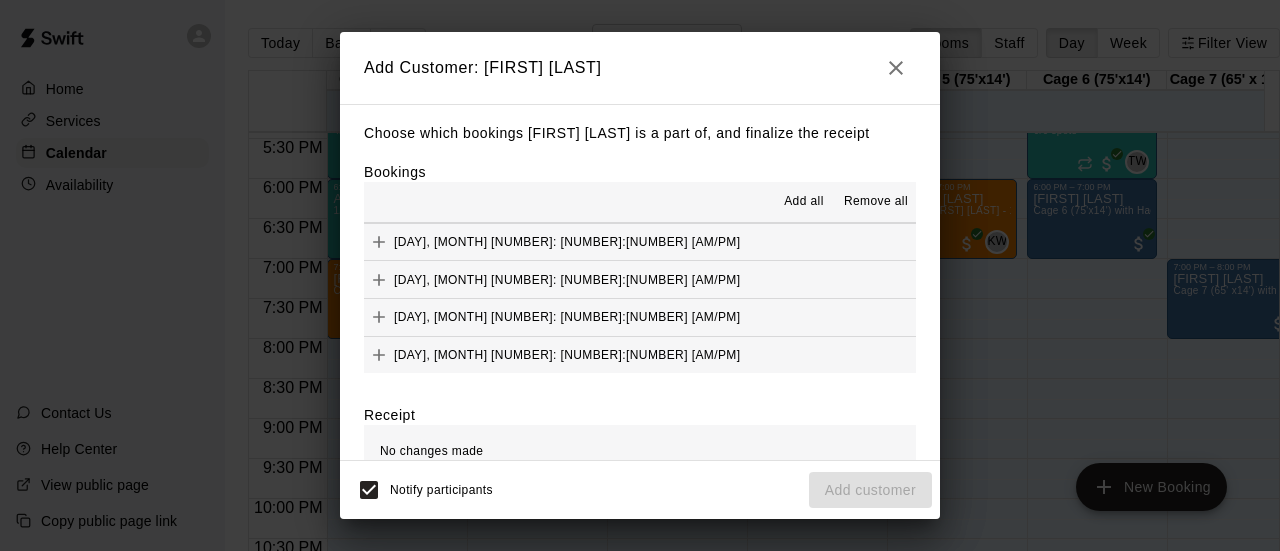scroll, scrollTop: 0, scrollLeft: 0, axis: both 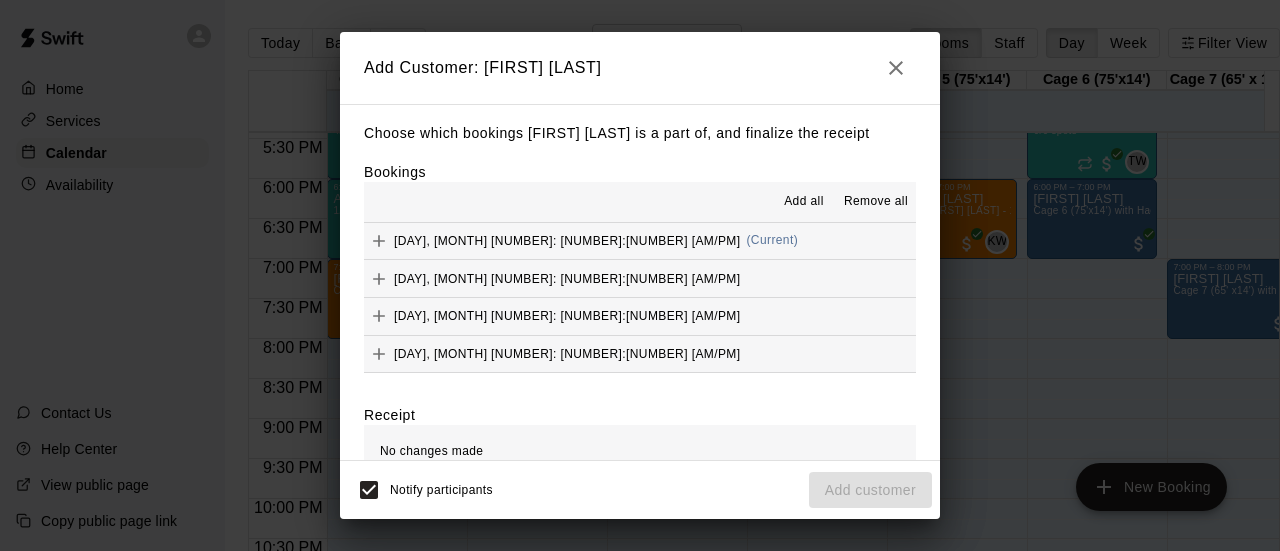 click on "[DAY], [MONTH] [NUMBER]: [NUMBER]:[NUMBER] [AM/PM]" at bounding box center (567, 240) 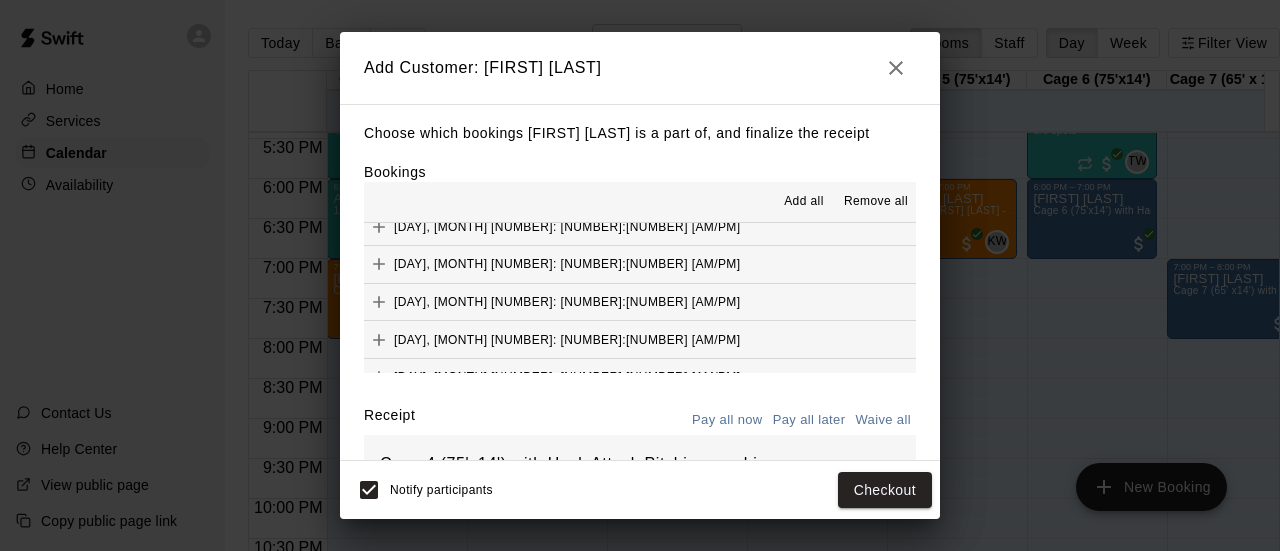 scroll, scrollTop: 800, scrollLeft: 0, axis: vertical 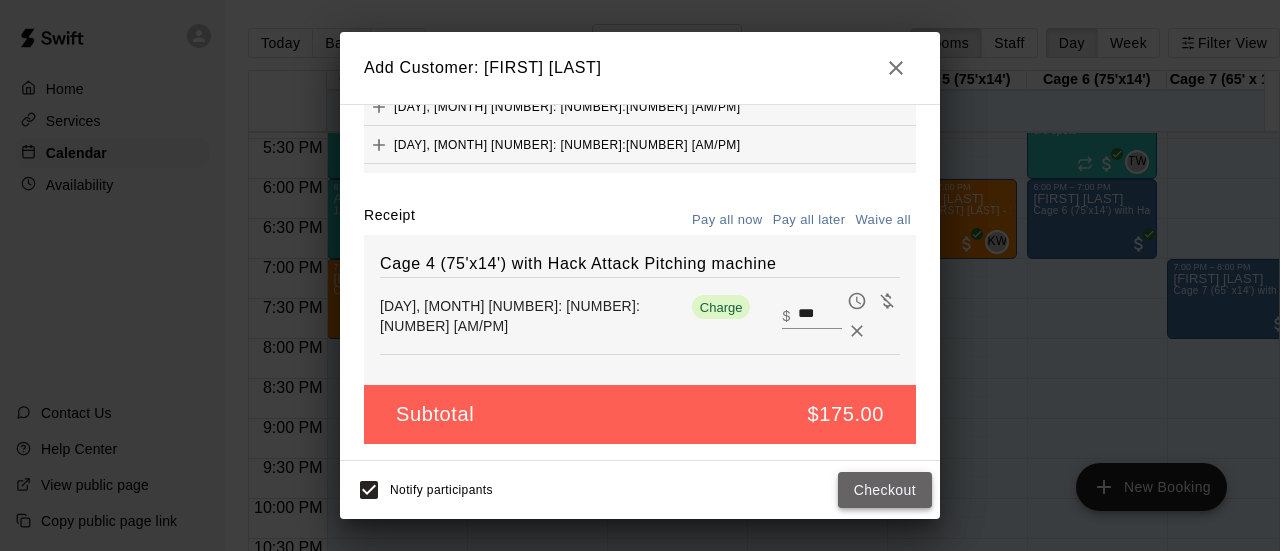 click on "Checkout" at bounding box center [885, 490] 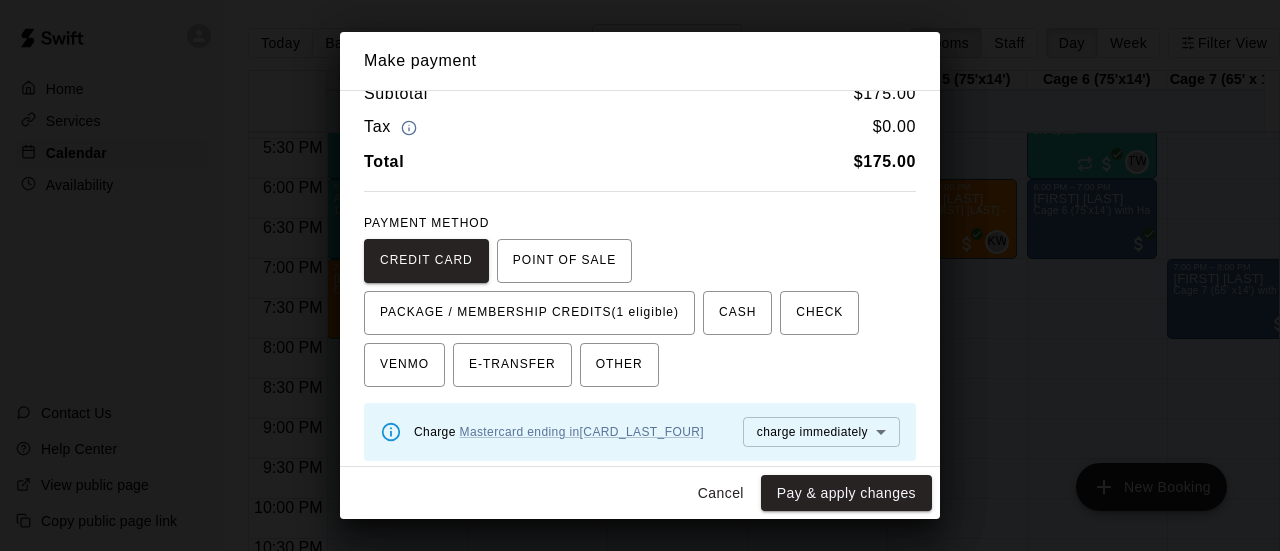 scroll, scrollTop: 0, scrollLeft: 0, axis: both 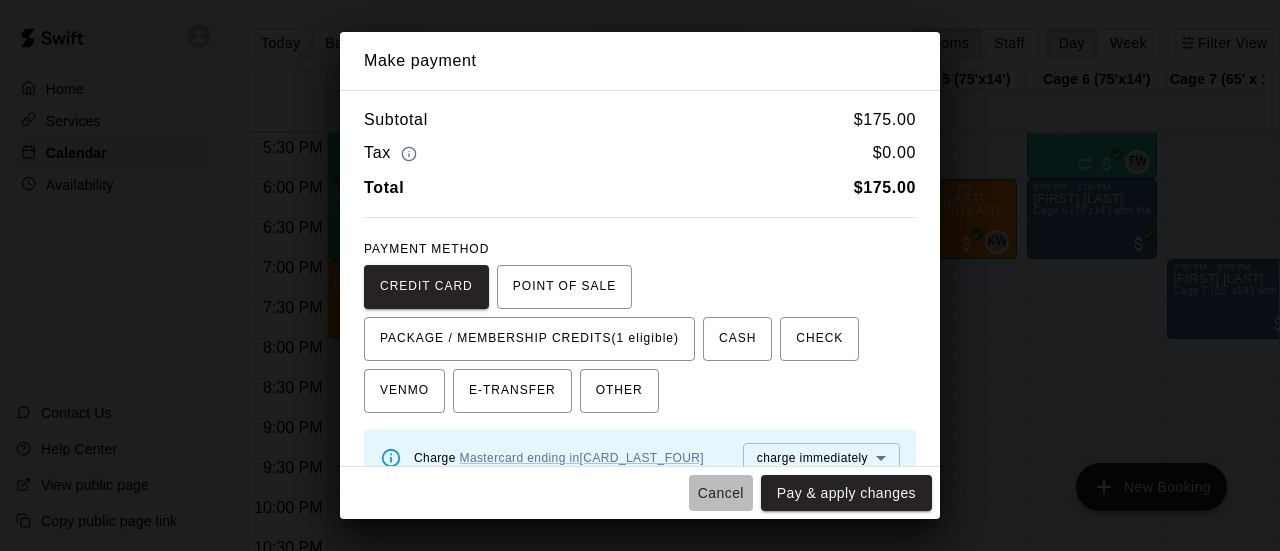 click on "Cancel" at bounding box center [721, 493] 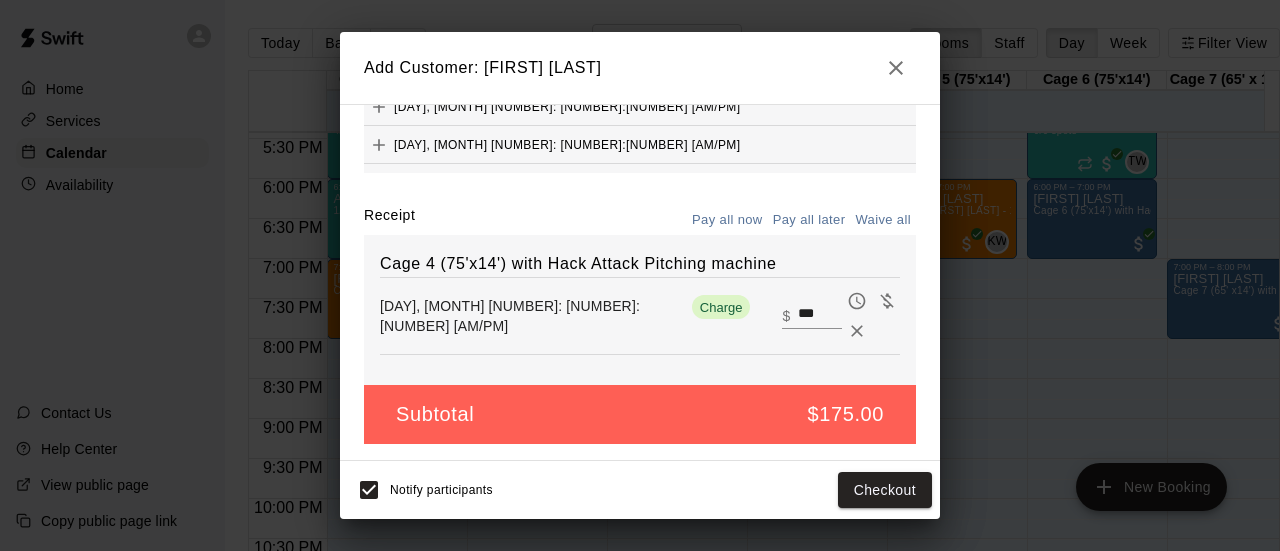 click 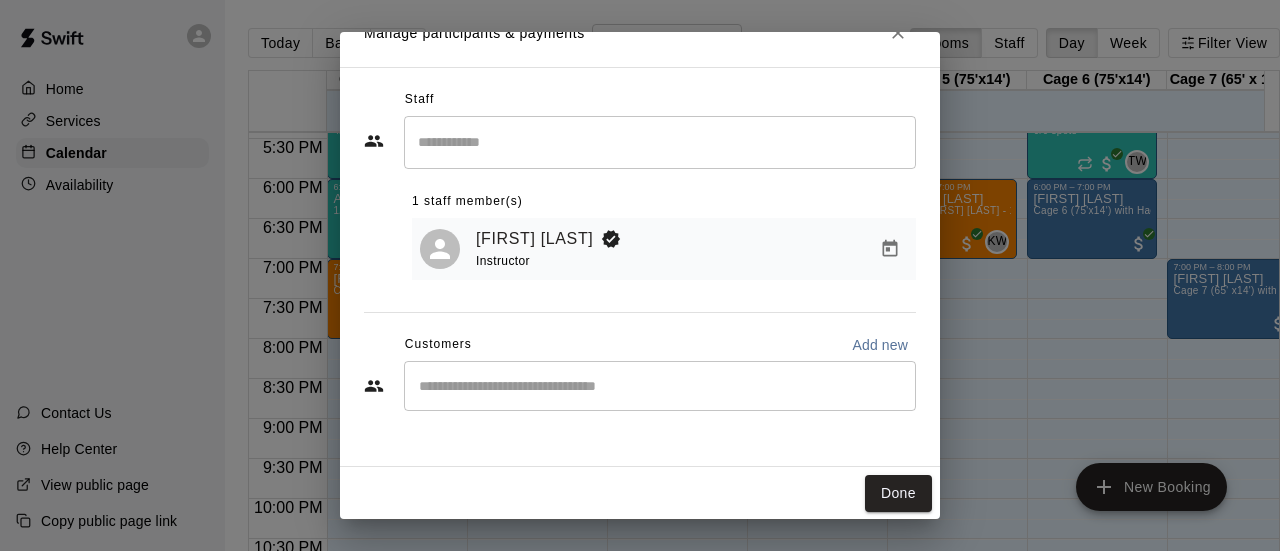scroll, scrollTop: 132, scrollLeft: 0, axis: vertical 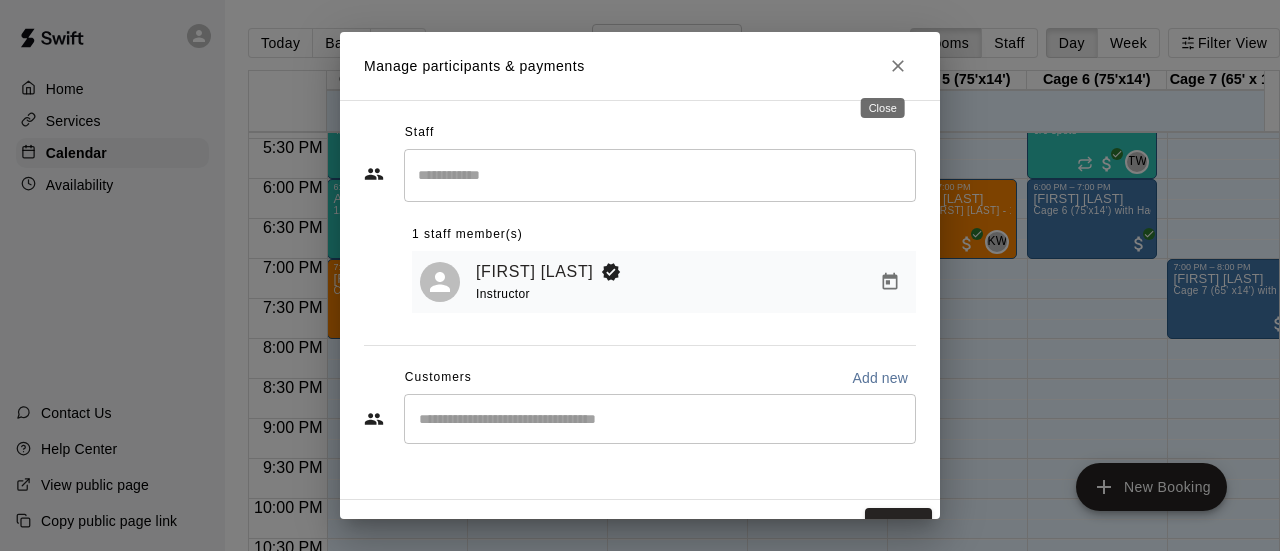 click 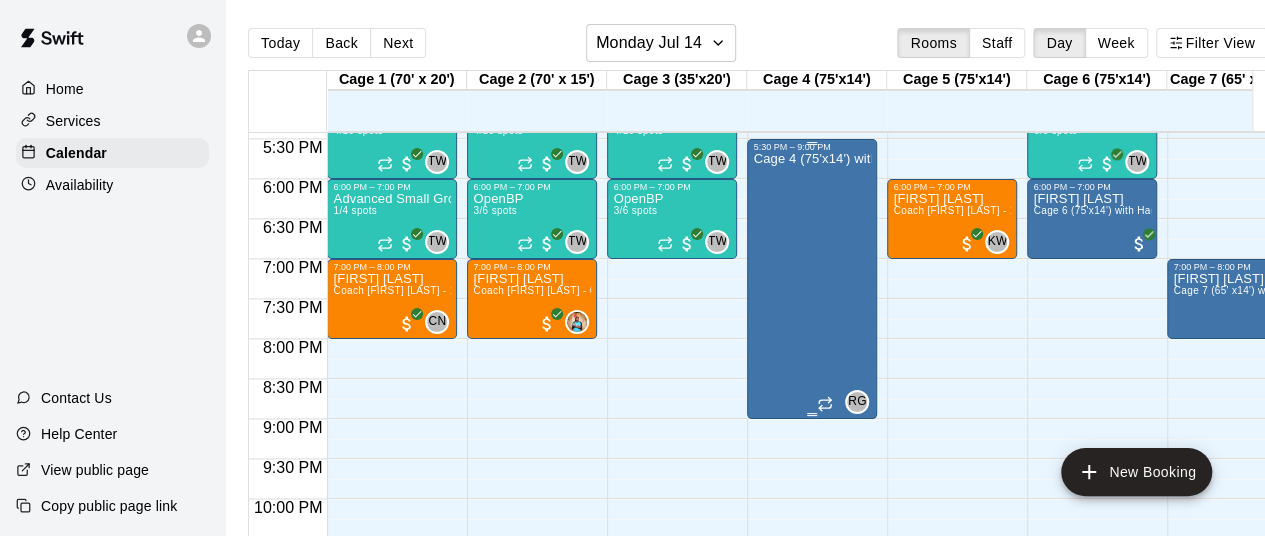 click on "Cage 4 (75'x14') with Hack Attack Pitching machine" at bounding box center [812, 420] 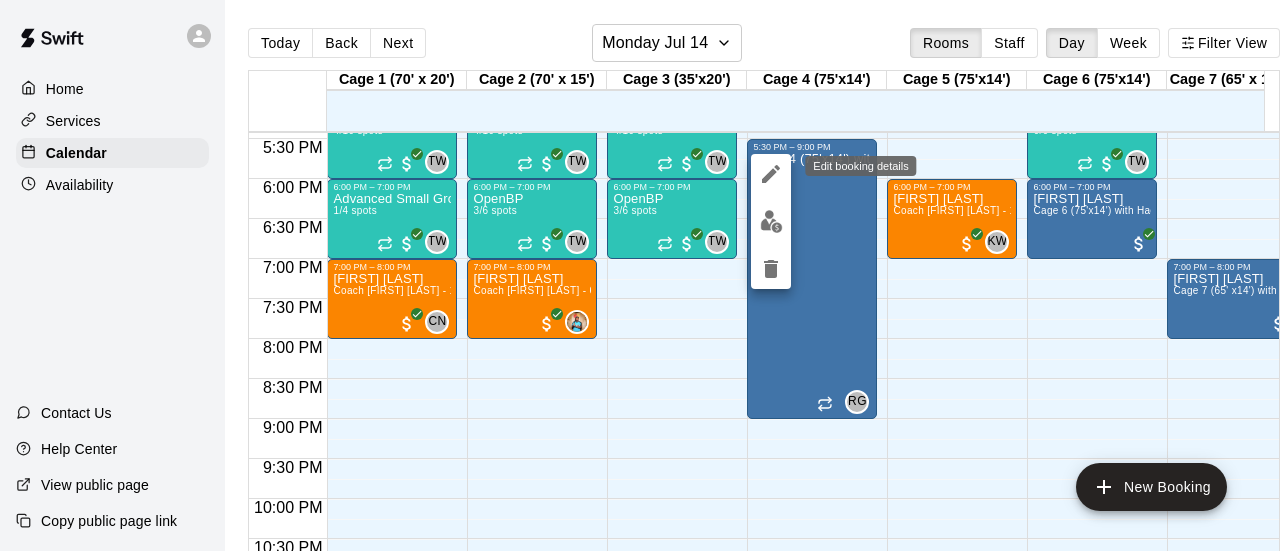 click 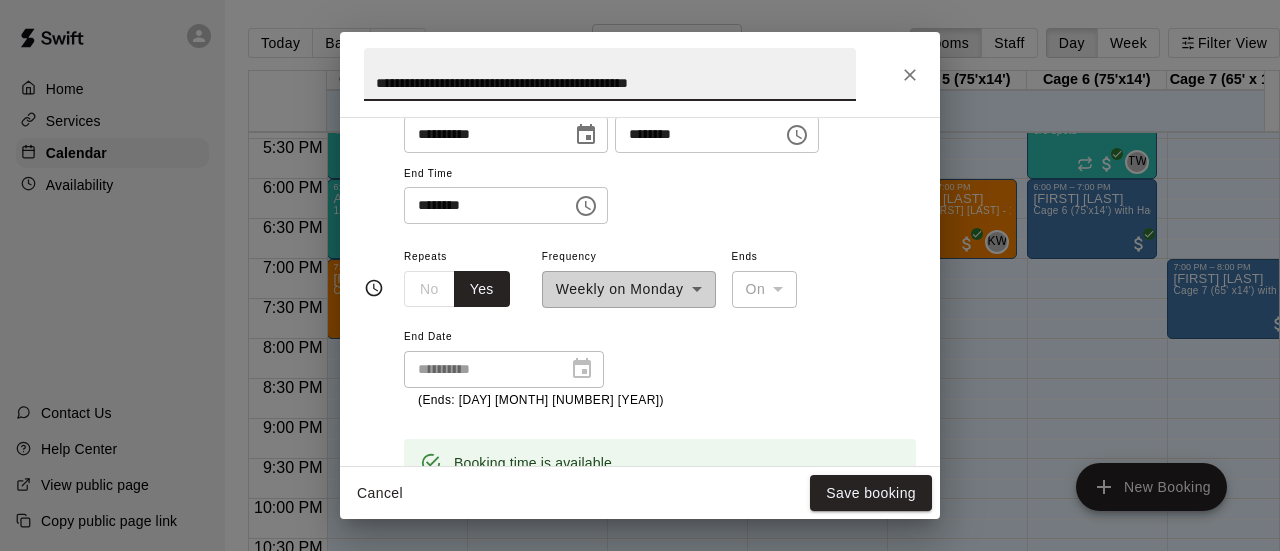 scroll, scrollTop: 200, scrollLeft: 0, axis: vertical 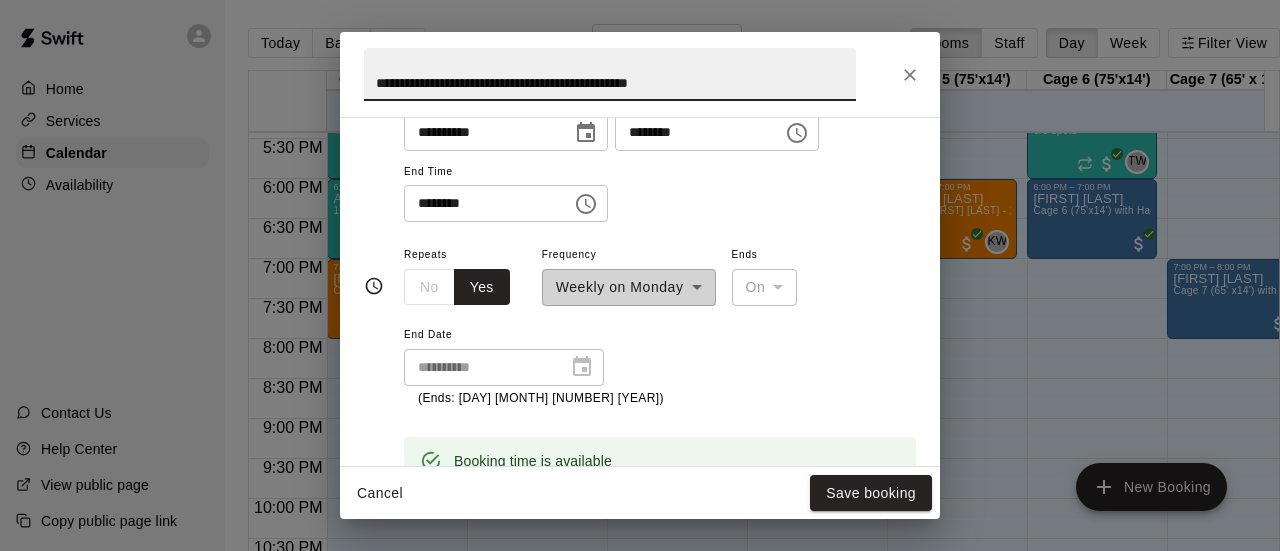 click 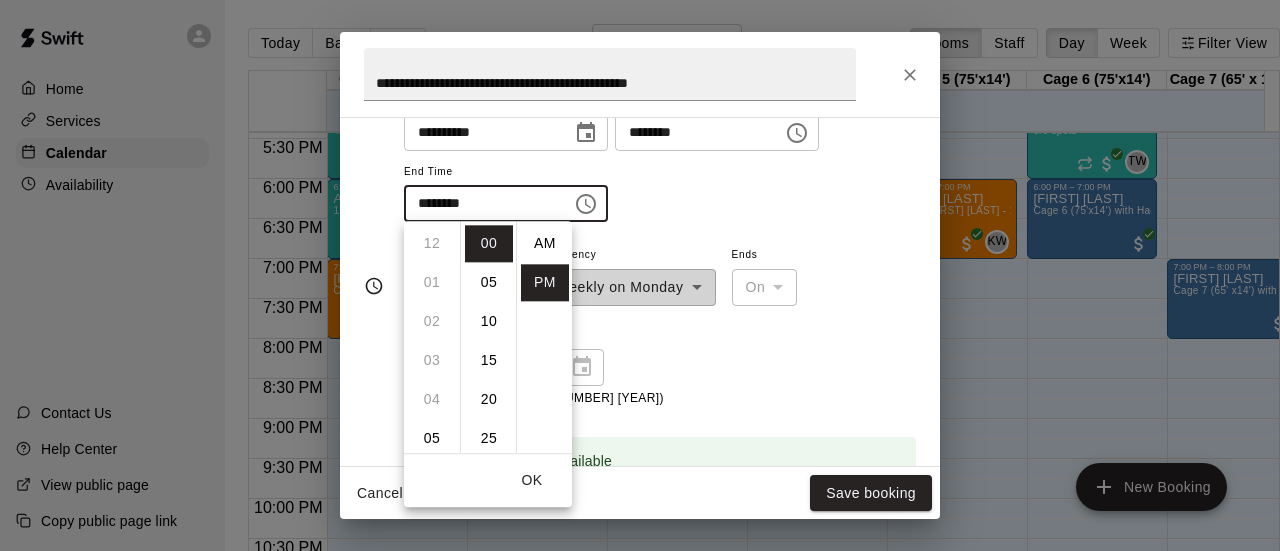 scroll, scrollTop: 351, scrollLeft: 0, axis: vertical 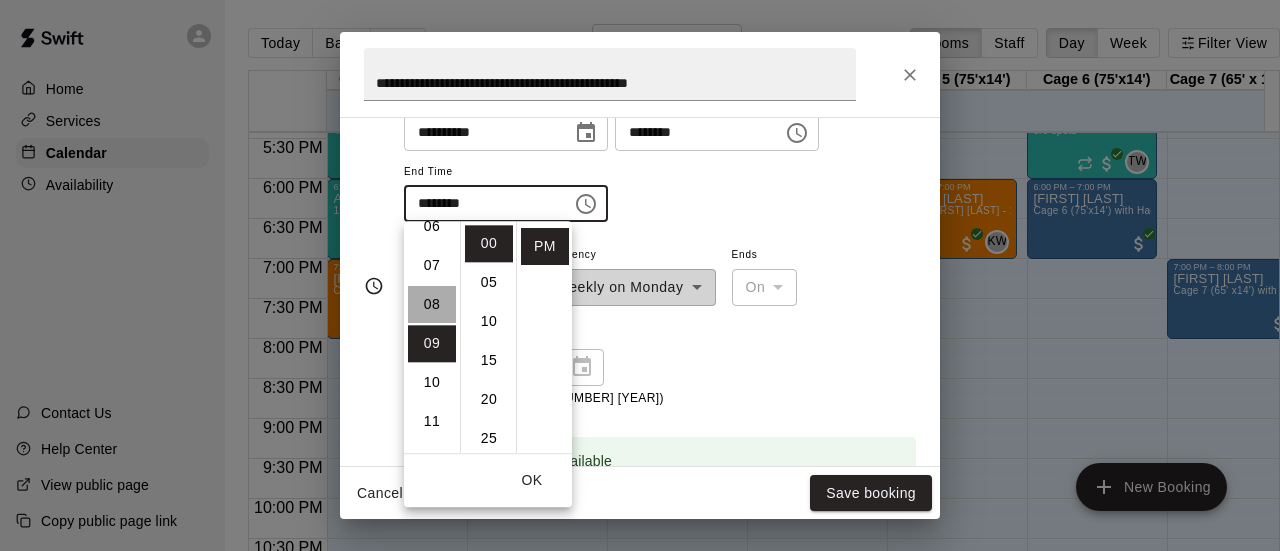 click on "08" at bounding box center [432, 304] 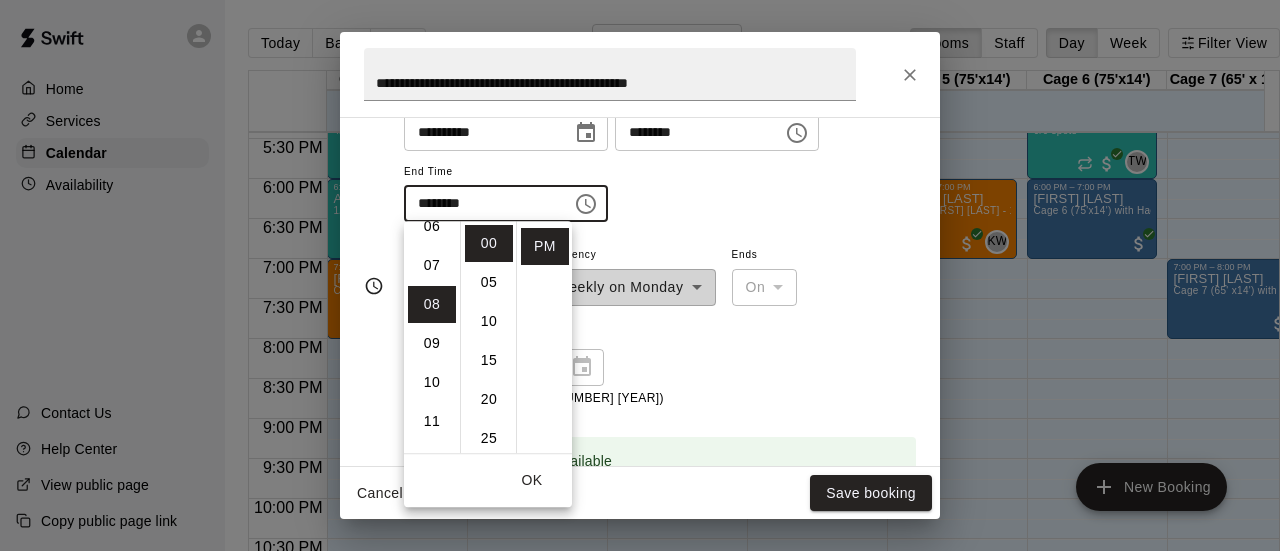 scroll, scrollTop: 200, scrollLeft: 0, axis: vertical 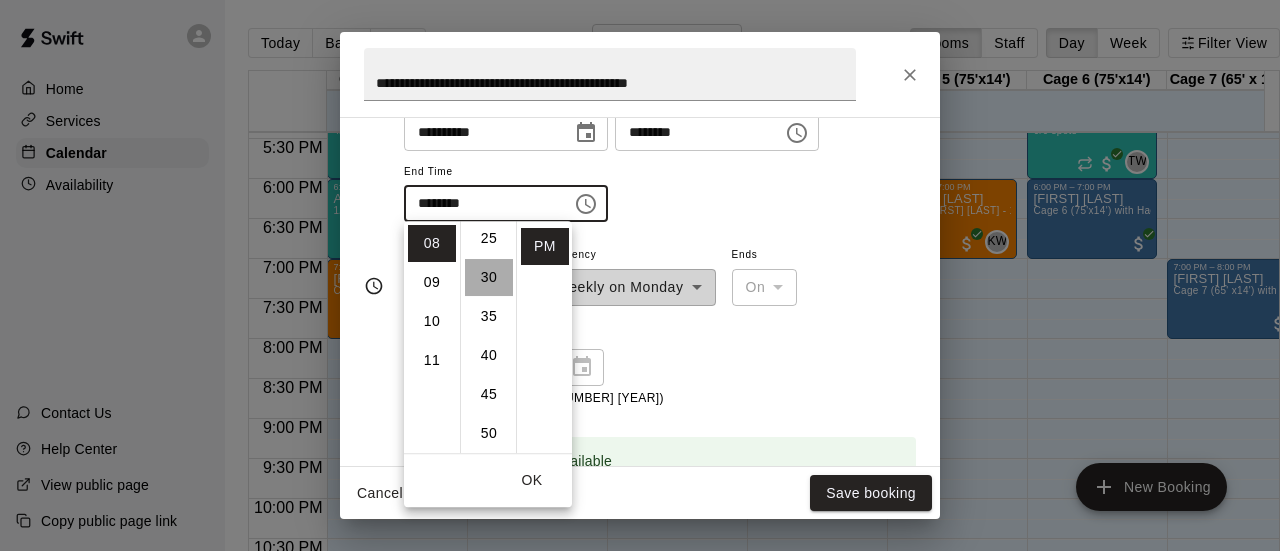 click on "30" at bounding box center (489, 277) 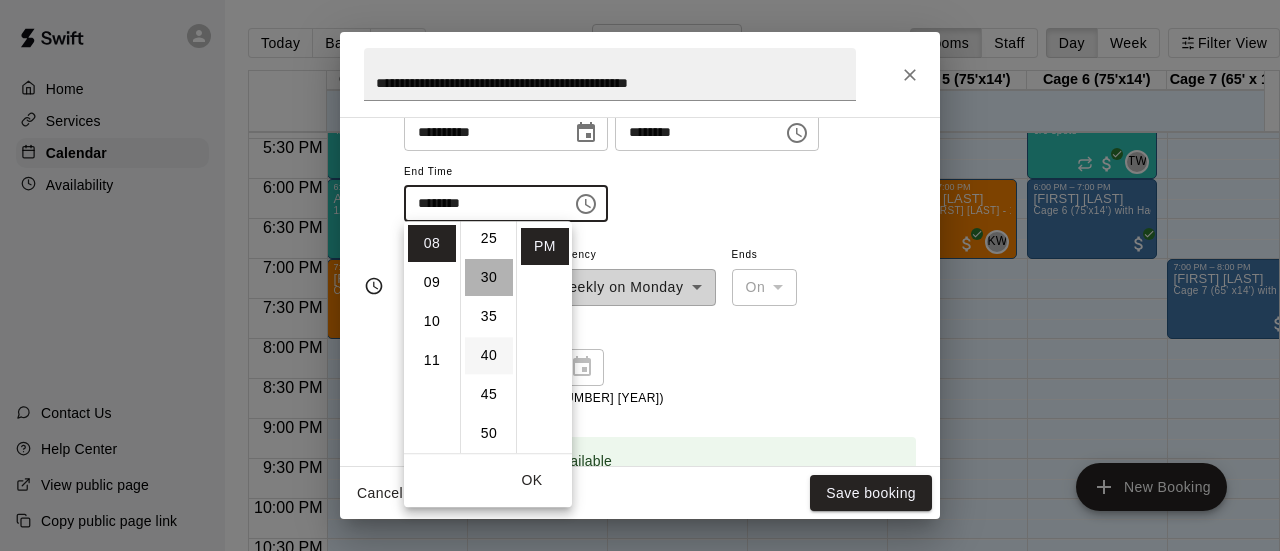 type on "********" 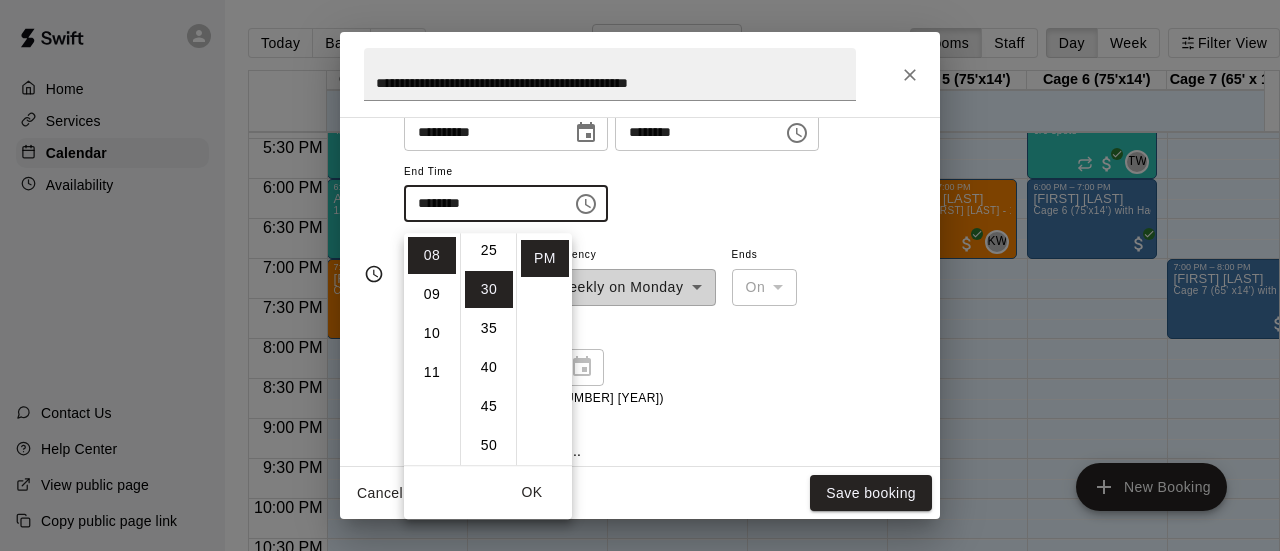scroll, scrollTop: 188, scrollLeft: 0, axis: vertical 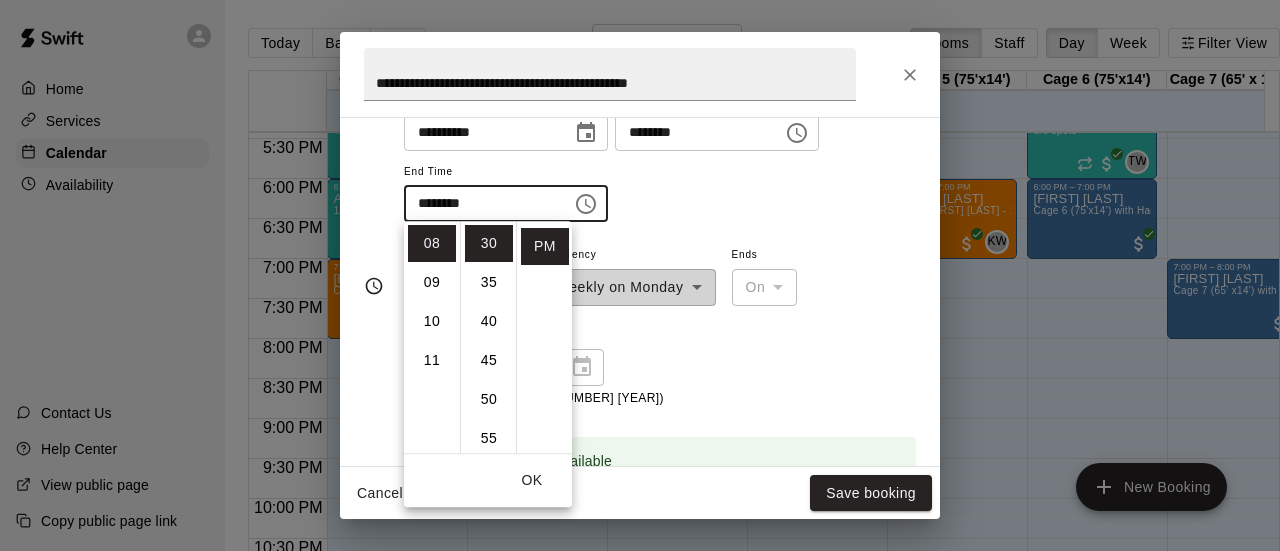 click on "OK" at bounding box center (532, 480) 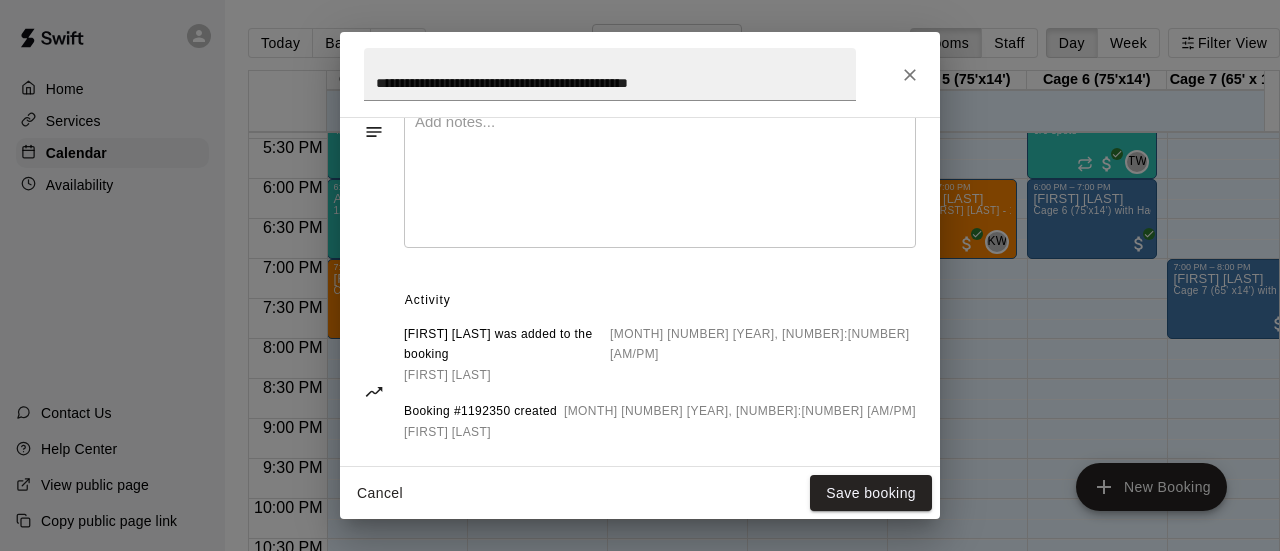 scroll, scrollTop: 822, scrollLeft: 0, axis: vertical 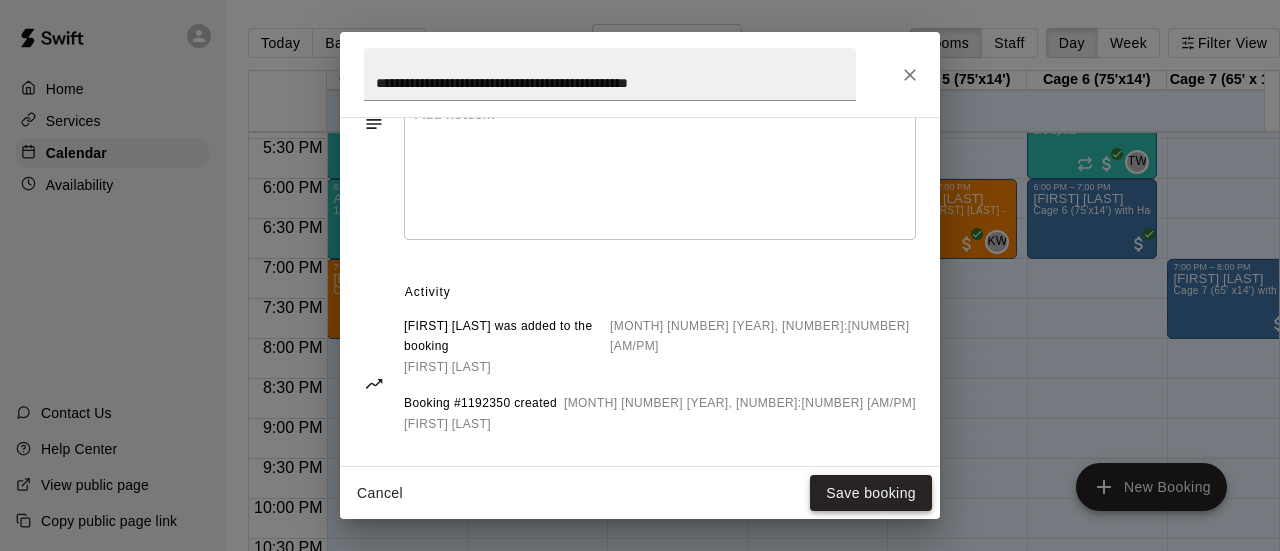 click on "Save booking" at bounding box center (871, 493) 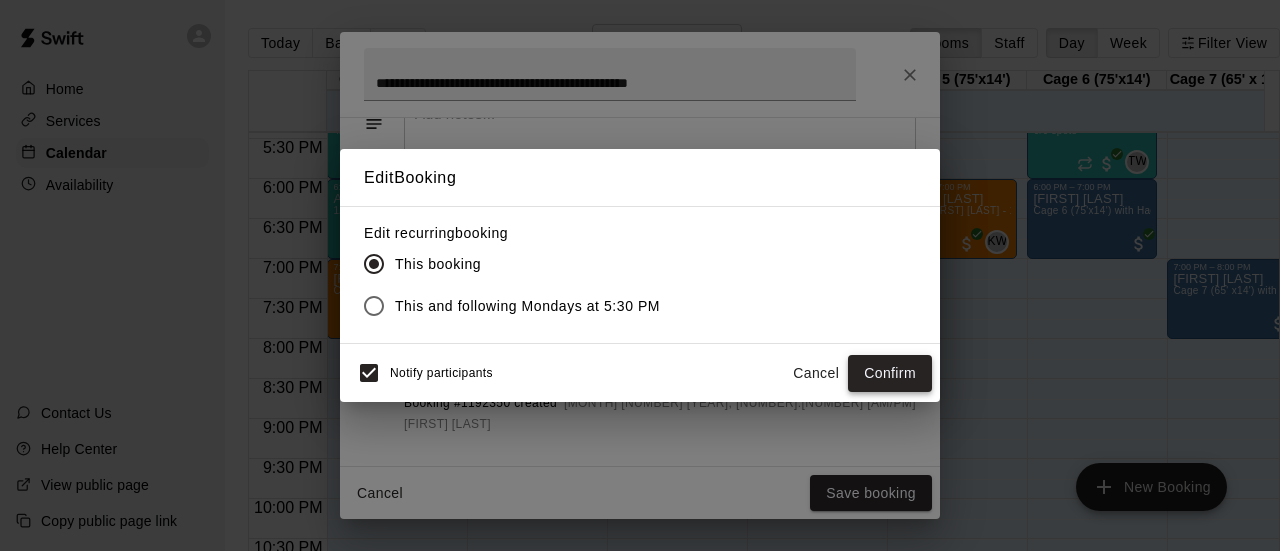 click on "Confirm" at bounding box center [890, 373] 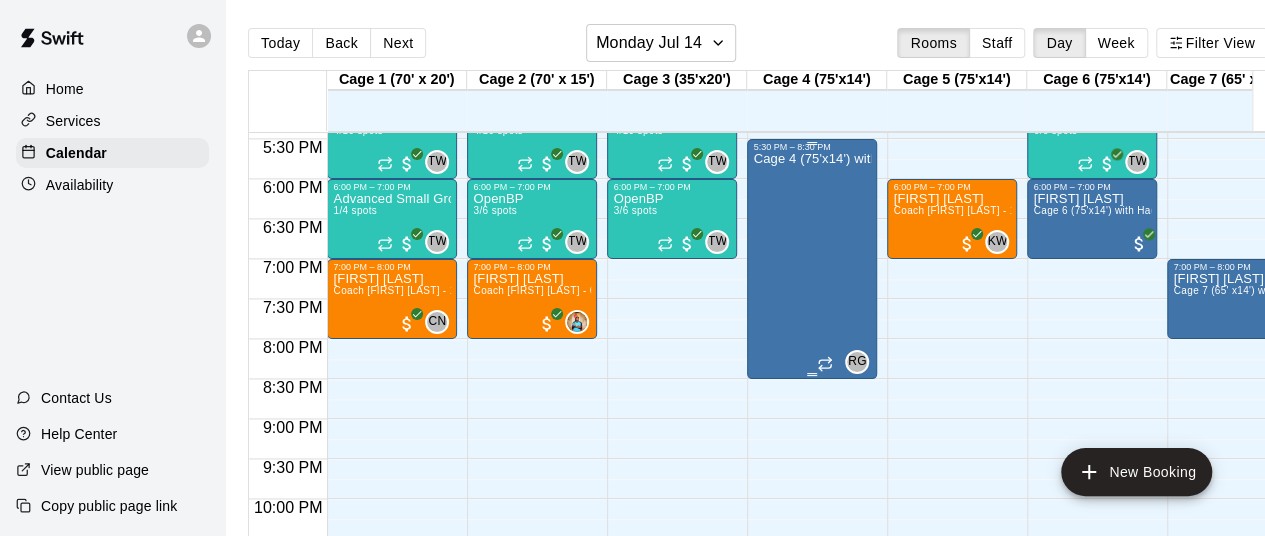 click on "Cage 4 (75'x14') with Hack Attack Pitching machine" at bounding box center [812, 420] 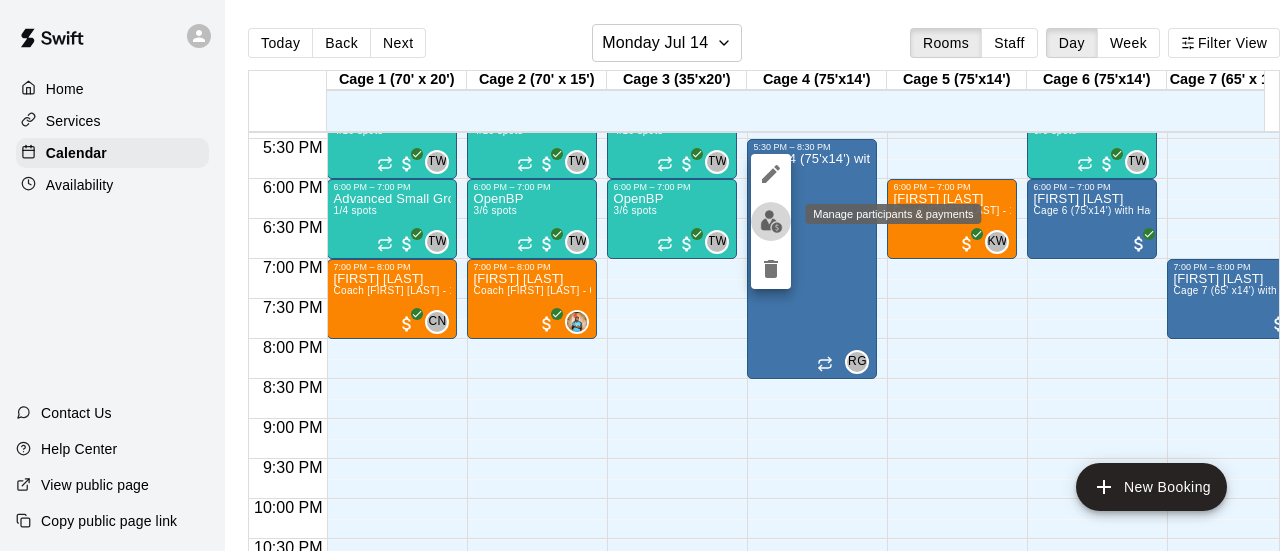 click at bounding box center [771, 221] 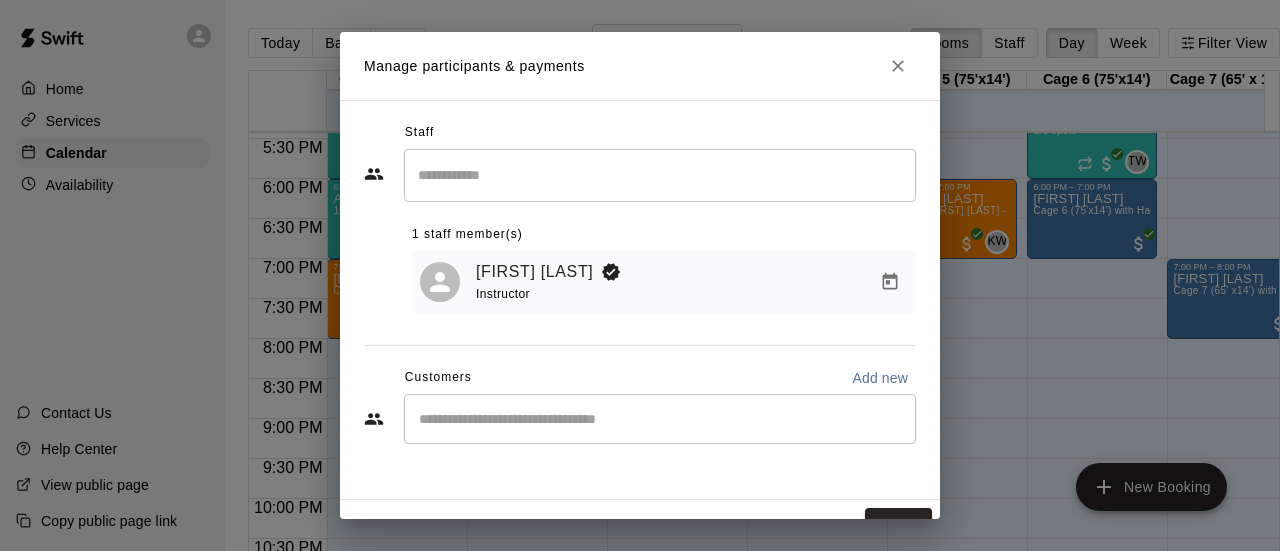 scroll, scrollTop: 33, scrollLeft: 0, axis: vertical 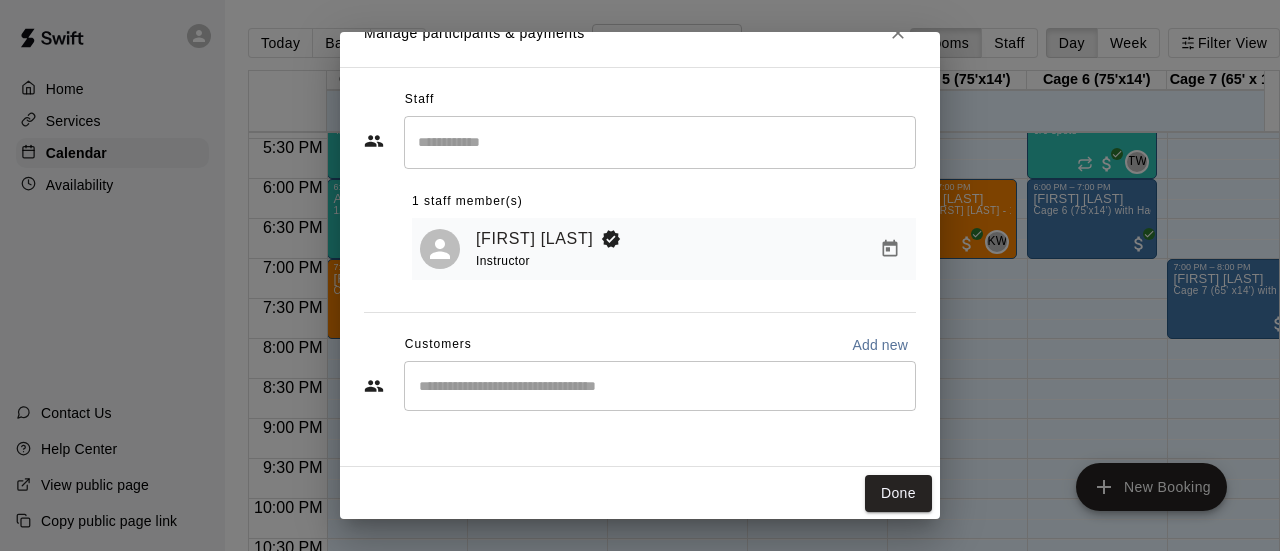 click on "​" at bounding box center (660, 386) 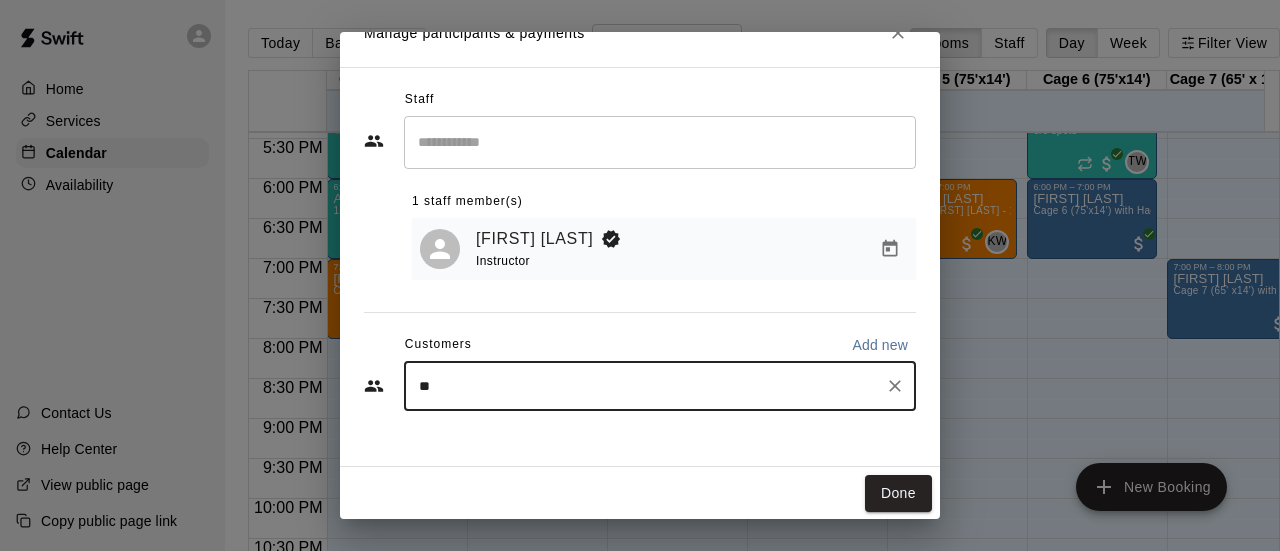 type on "***" 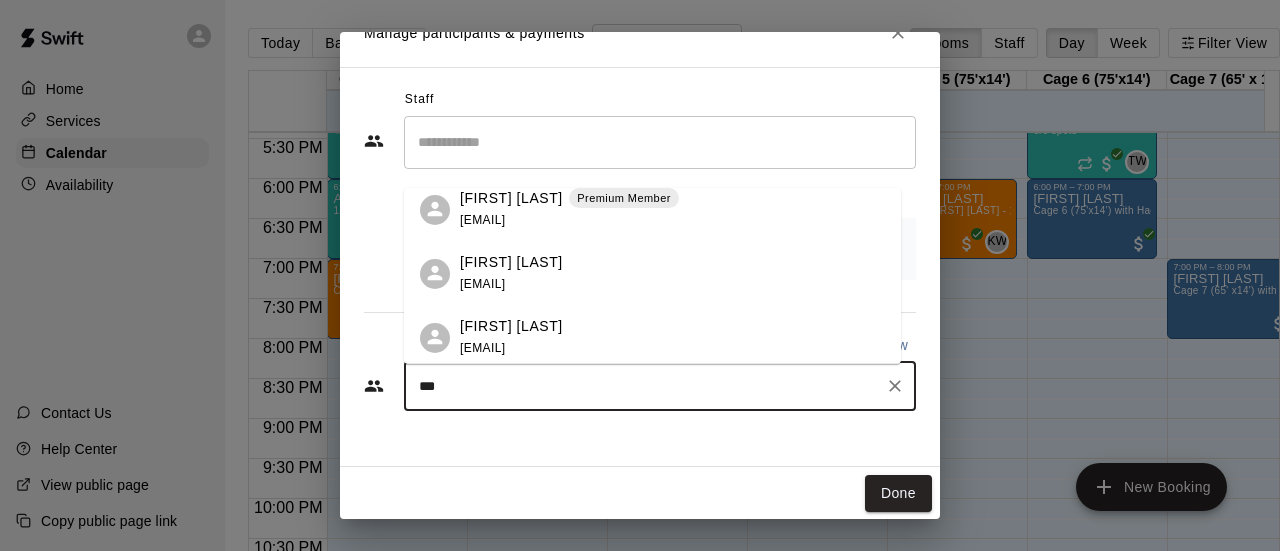 scroll, scrollTop: 100, scrollLeft: 0, axis: vertical 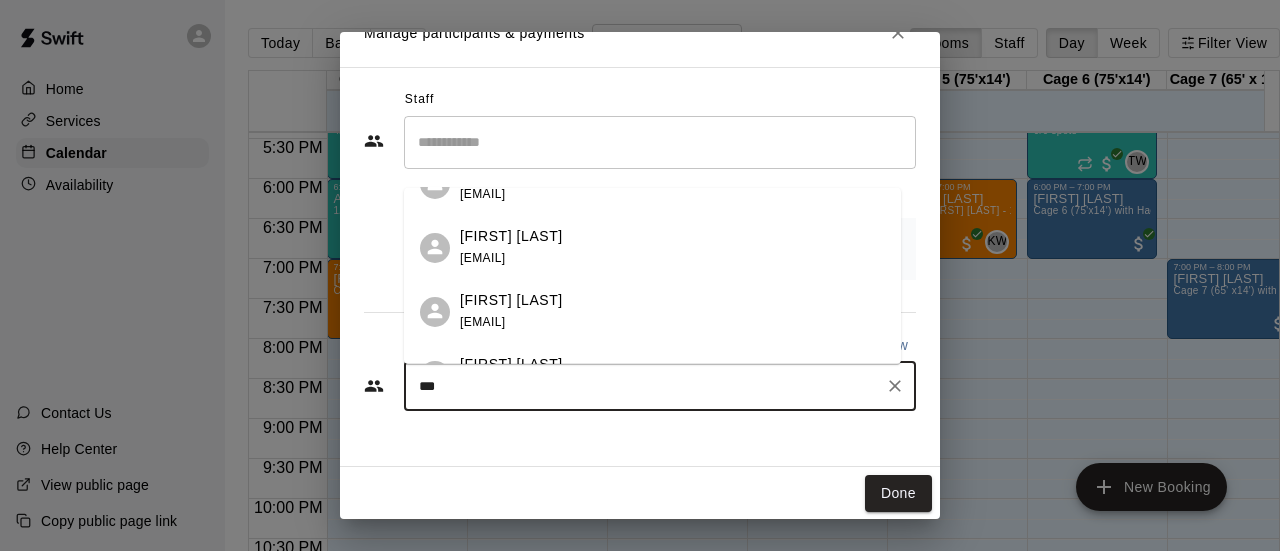 click on "[FIRST] [LAST] [EMAIL]" at bounding box center (672, 311) 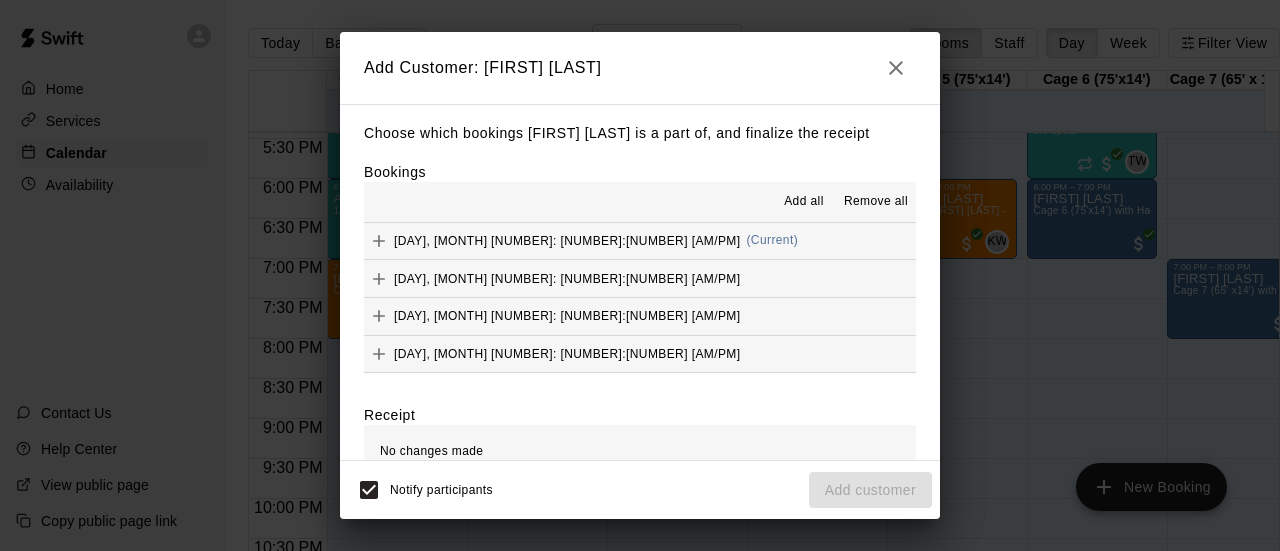 click on "[DAY], [MONTH] [NUMBER]: [NUMBER]:[NUMBER] (Current)" at bounding box center [640, 241] 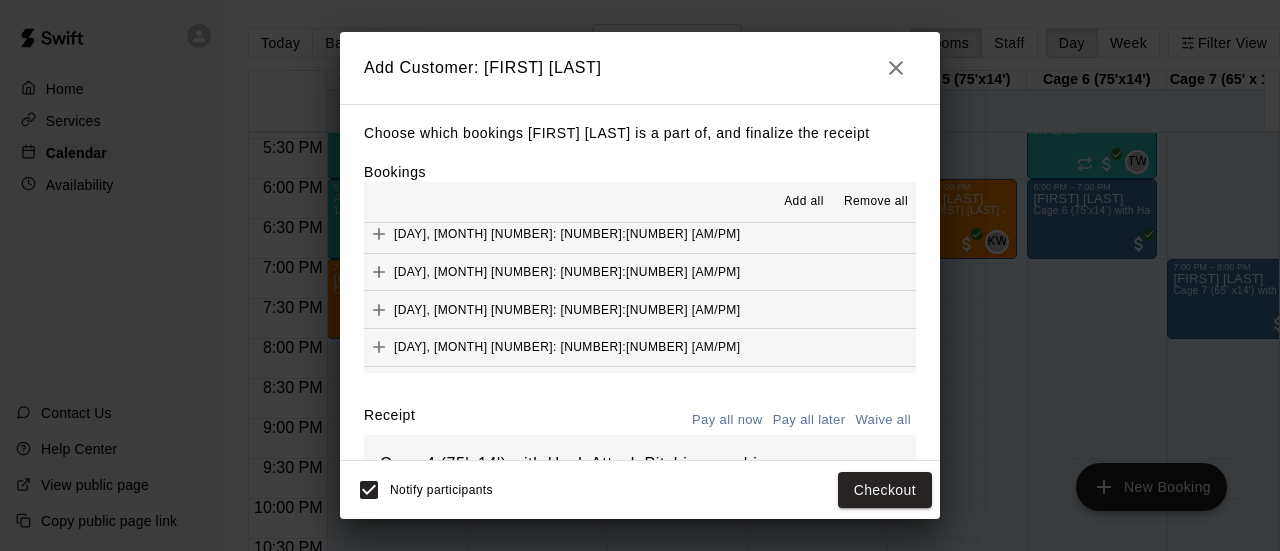 scroll, scrollTop: 900, scrollLeft: 0, axis: vertical 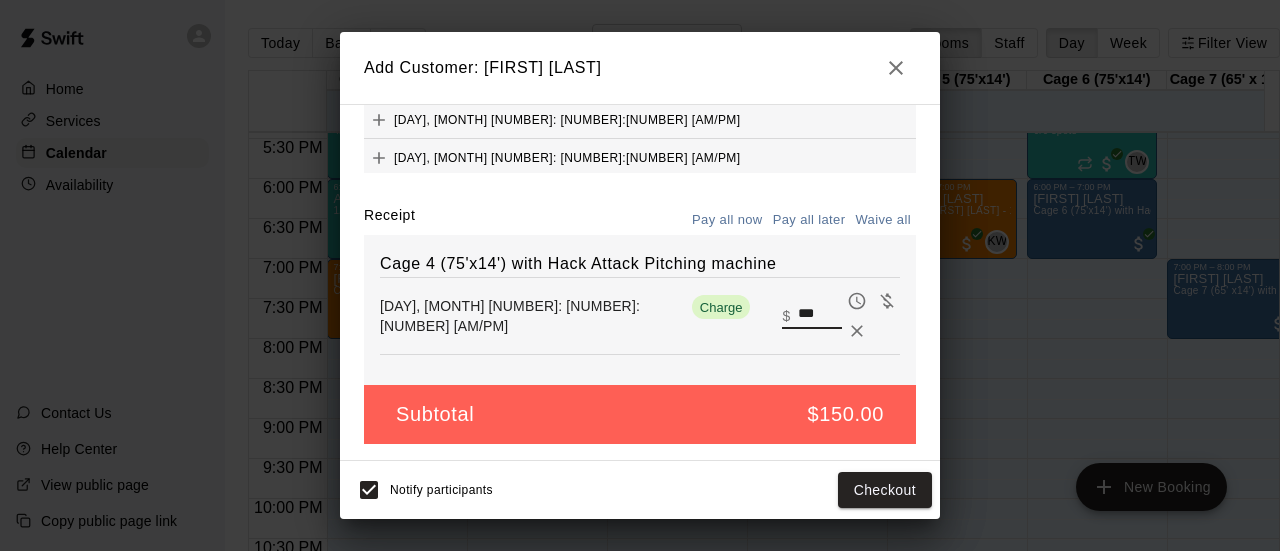 click on "***" at bounding box center [820, 316] 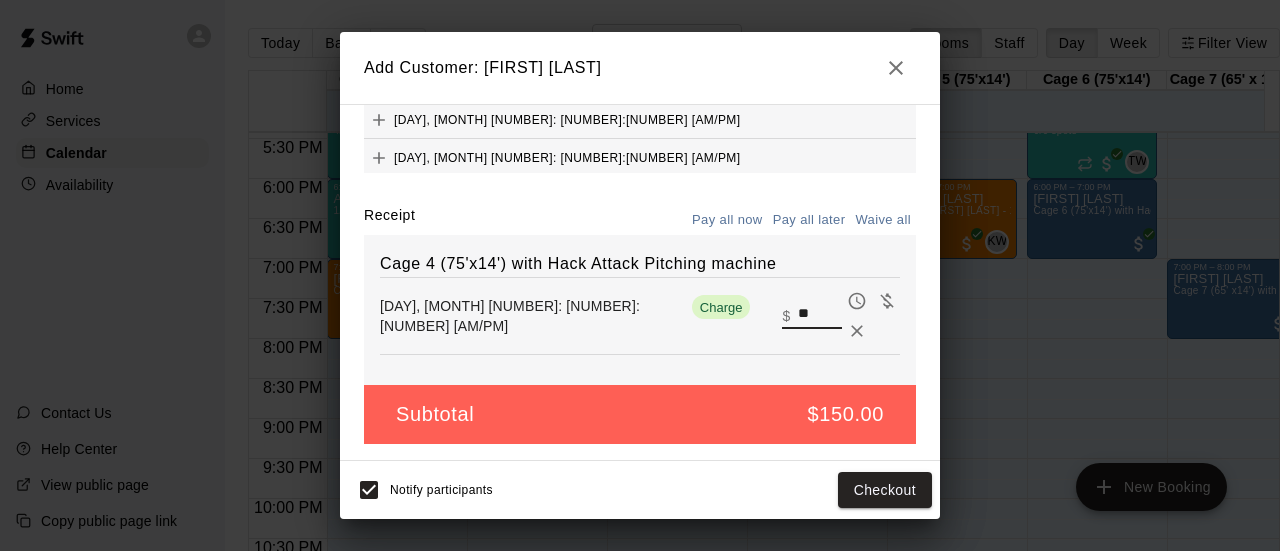 type on "*" 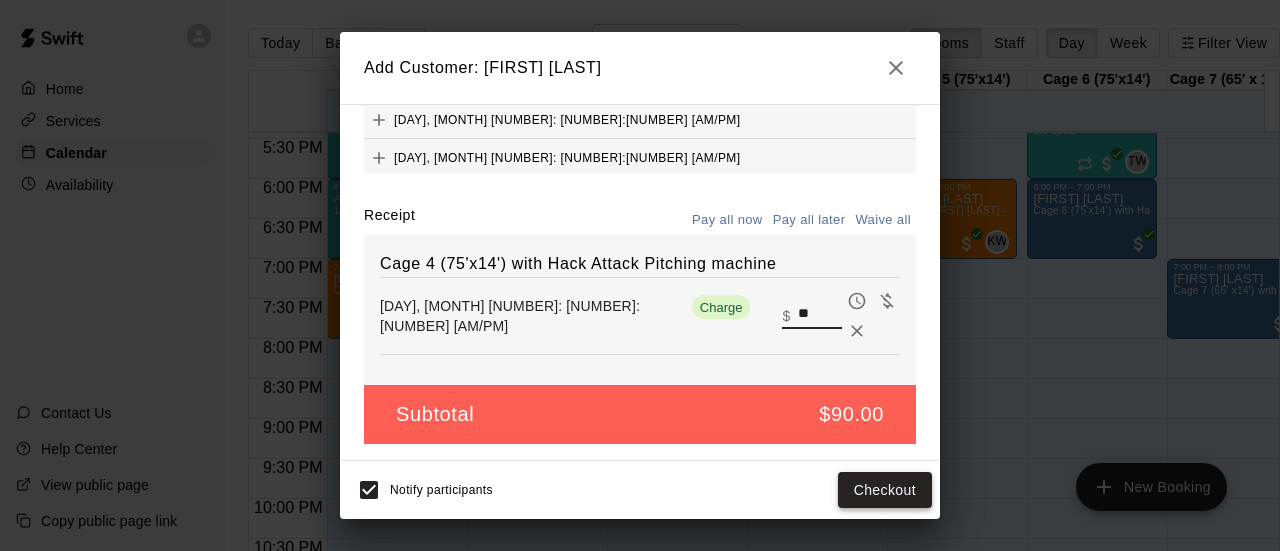 type on "**" 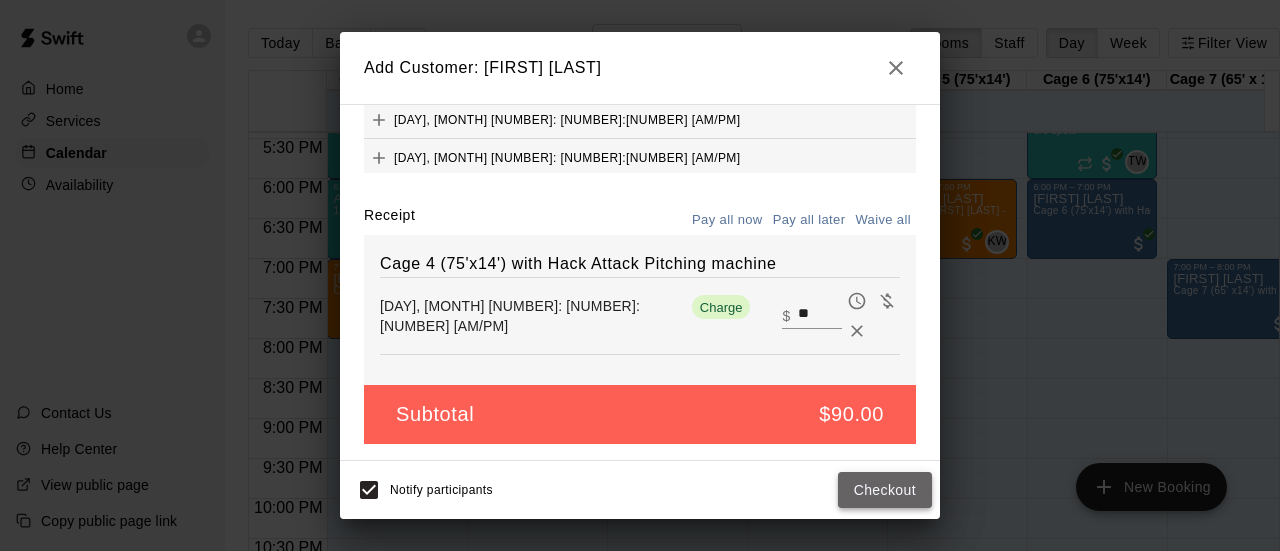 click on "Checkout" at bounding box center (885, 490) 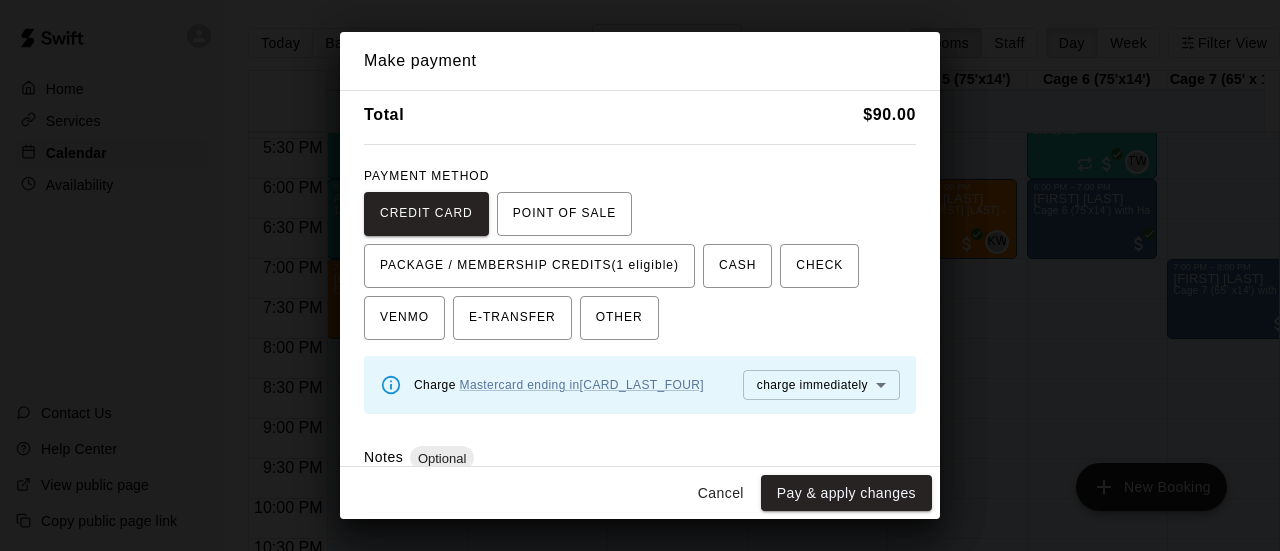 scroll, scrollTop: 193, scrollLeft: 0, axis: vertical 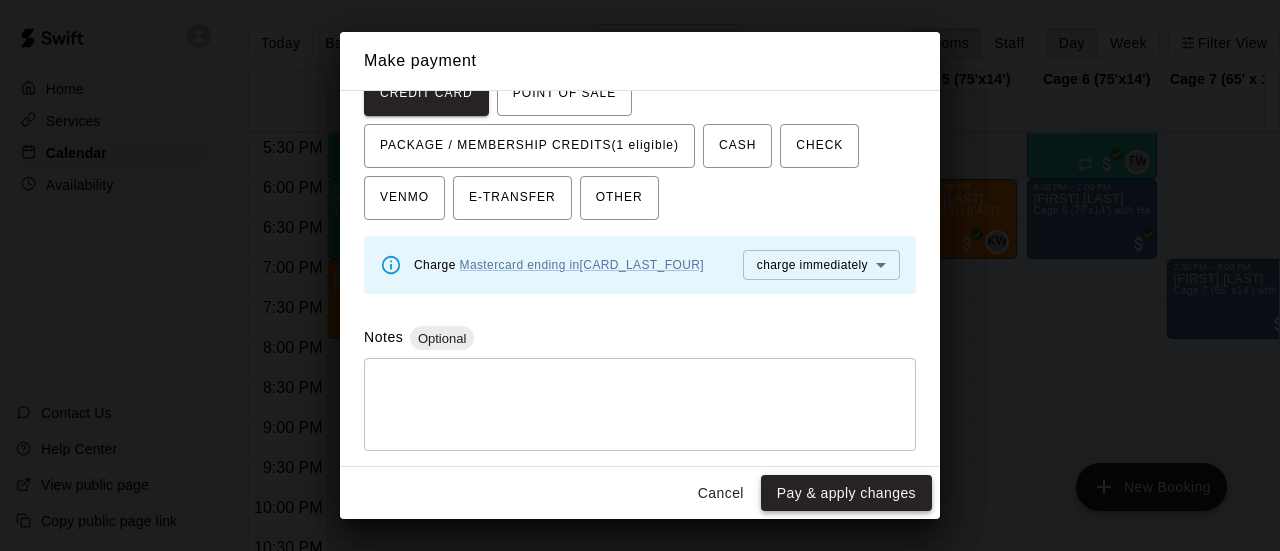 click on "Pay & apply changes" at bounding box center [846, 493] 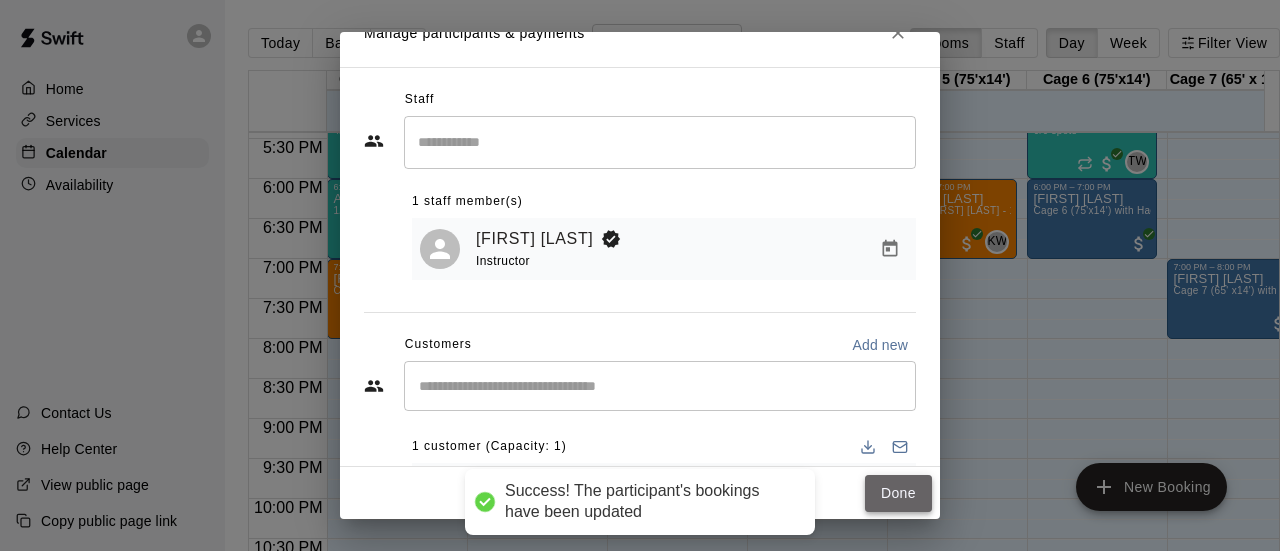 click on "Done" at bounding box center [898, 493] 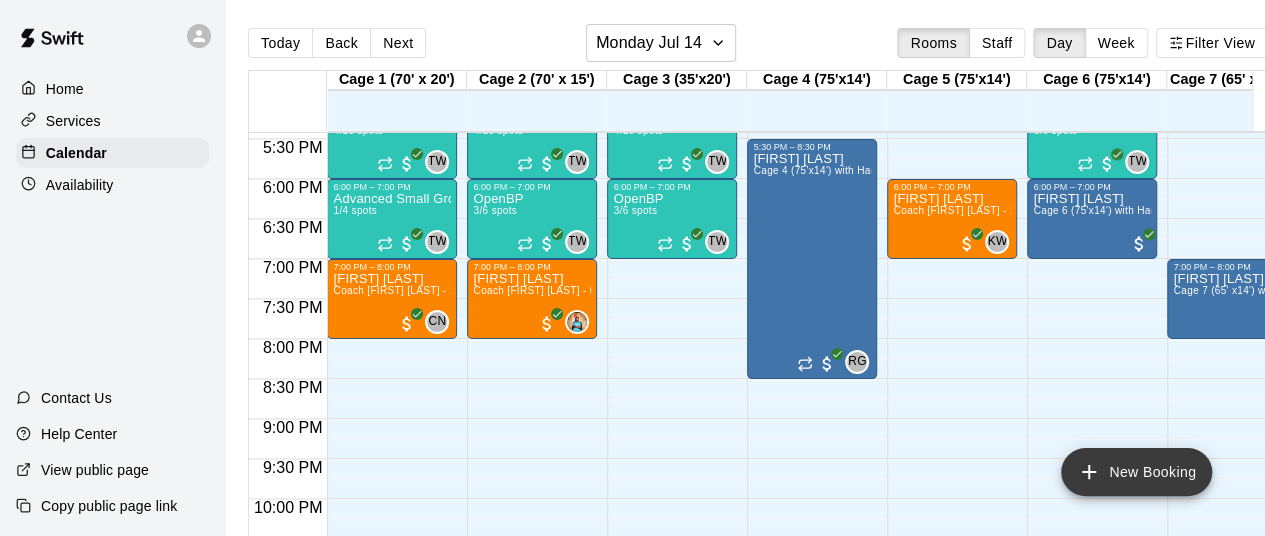click on "New Booking" at bounding box center (1136, 472) 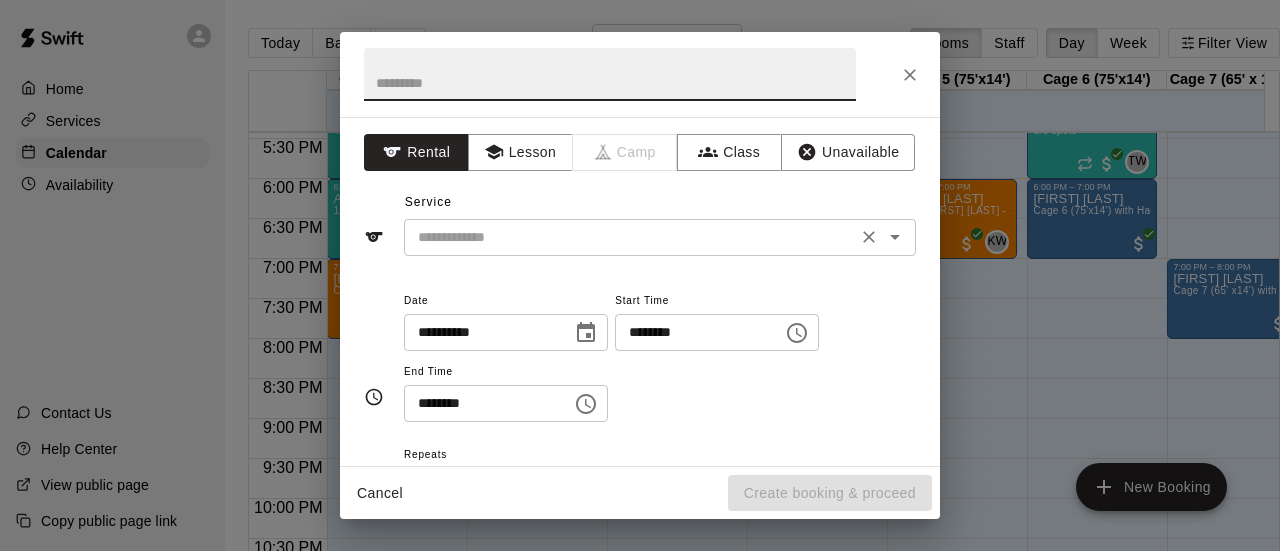 click at bounding box center (630, 237) 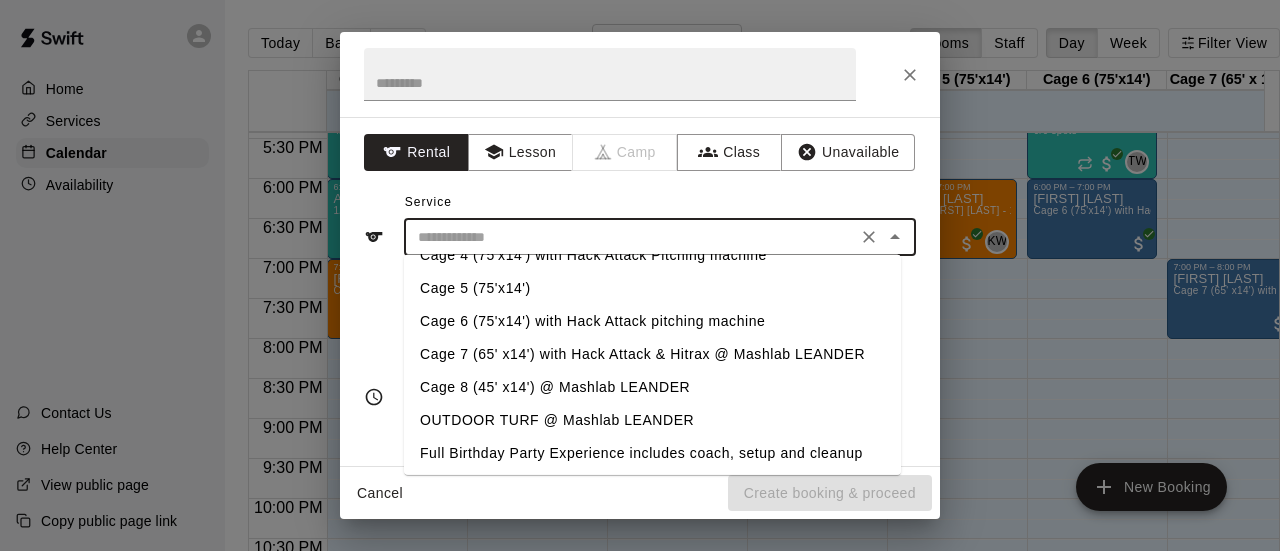 scroll, scrollTop: 190, scrollLeft: 0, axis: vertical 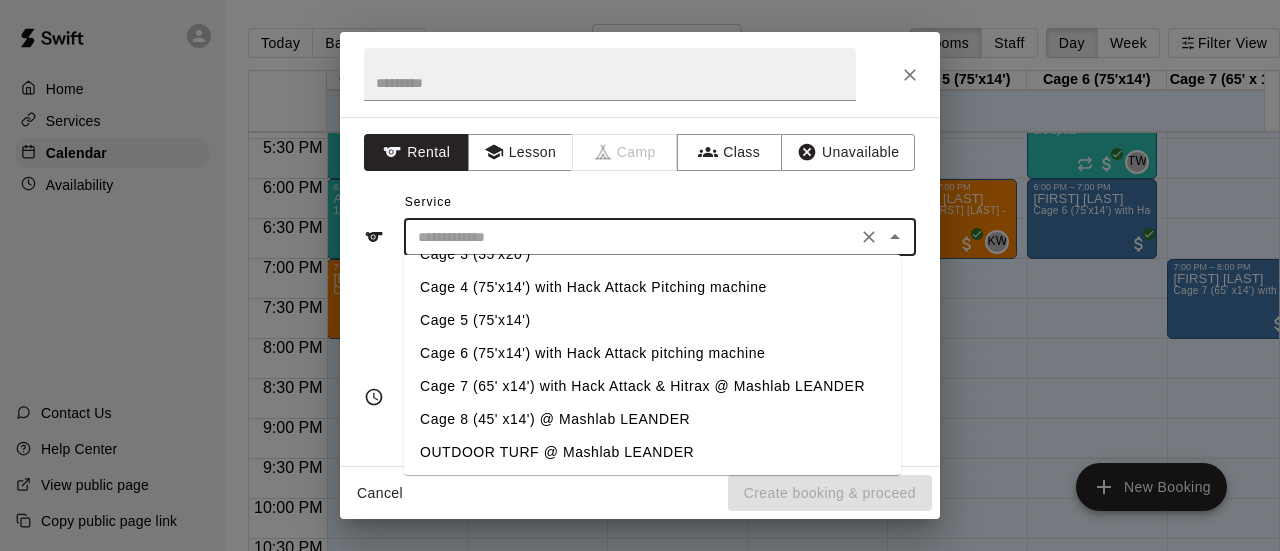 click on "Cage 4 (75'x14') with Hack Attack Pitching machine" at bounding box center (652, 287) 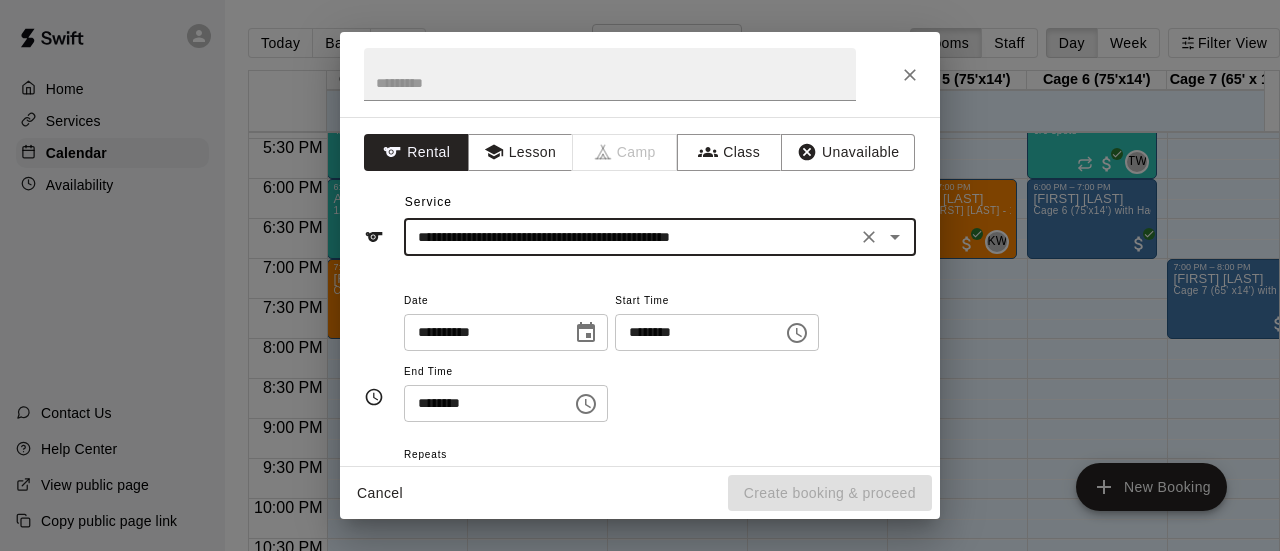 click 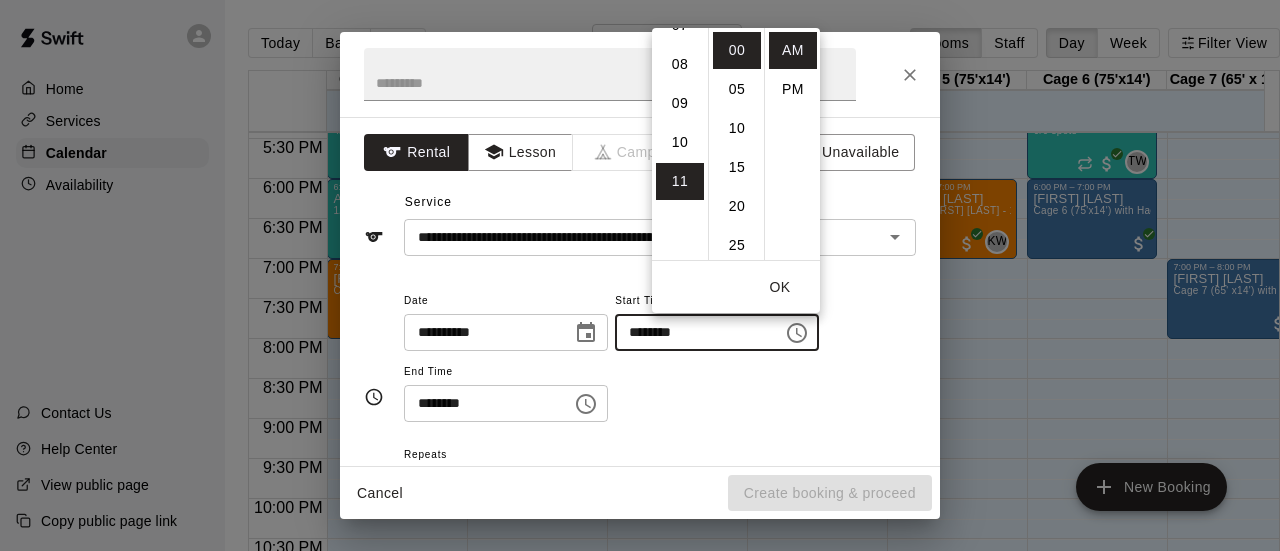 scroll, scrollTop: 226, scrollLeft: 0, axis: vertical 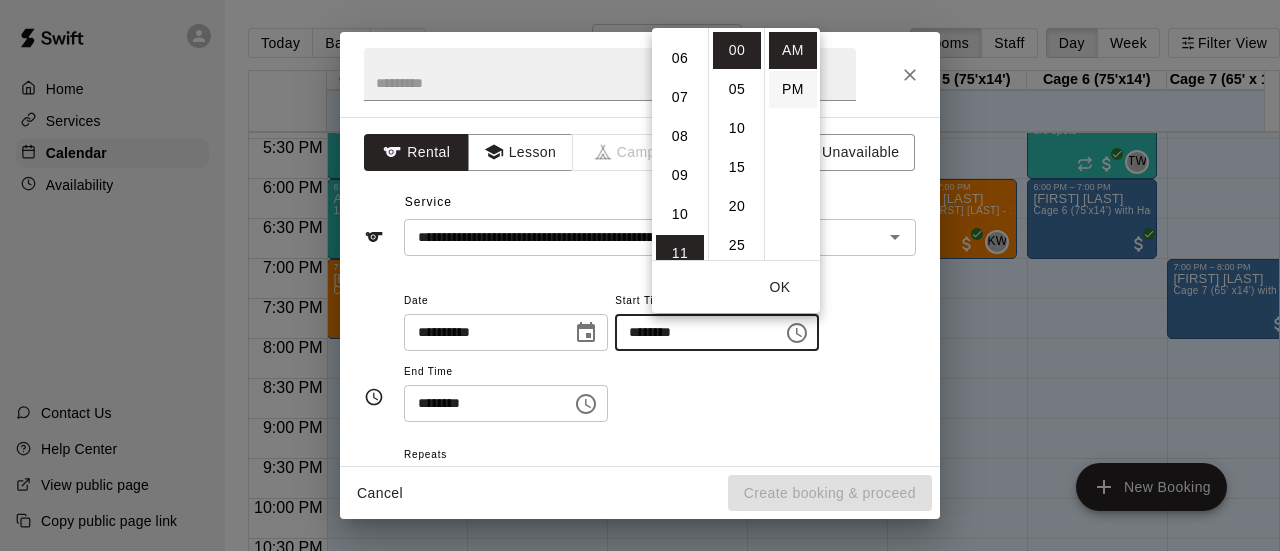click on "PM" at bounding box center [793, 89] 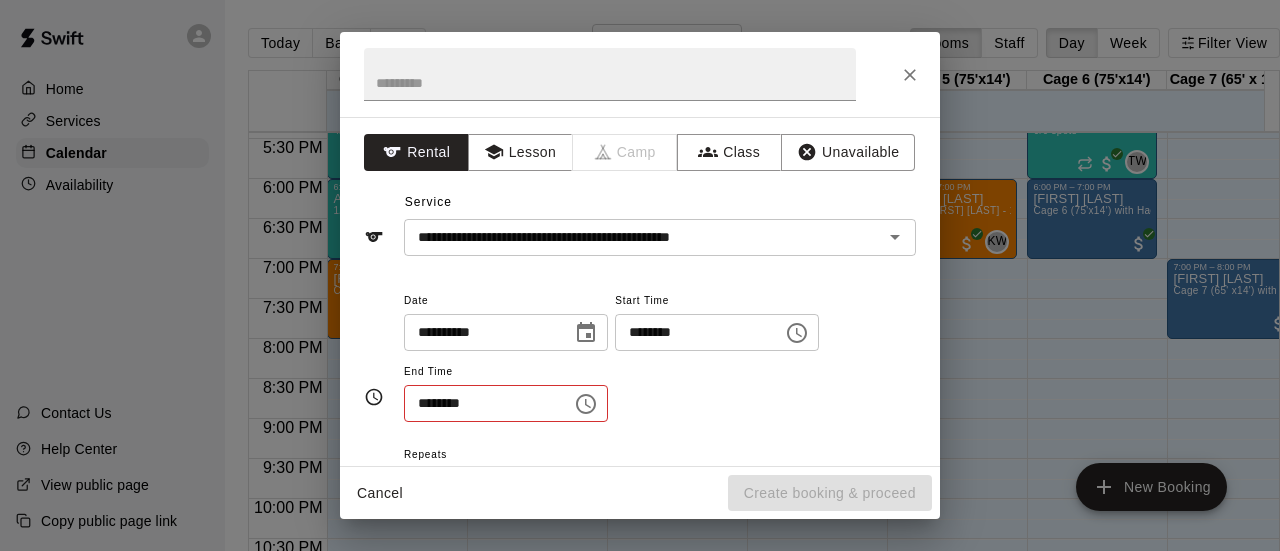 scroll, scrollTop: 36, scrollLeft: 0, axis: vertical 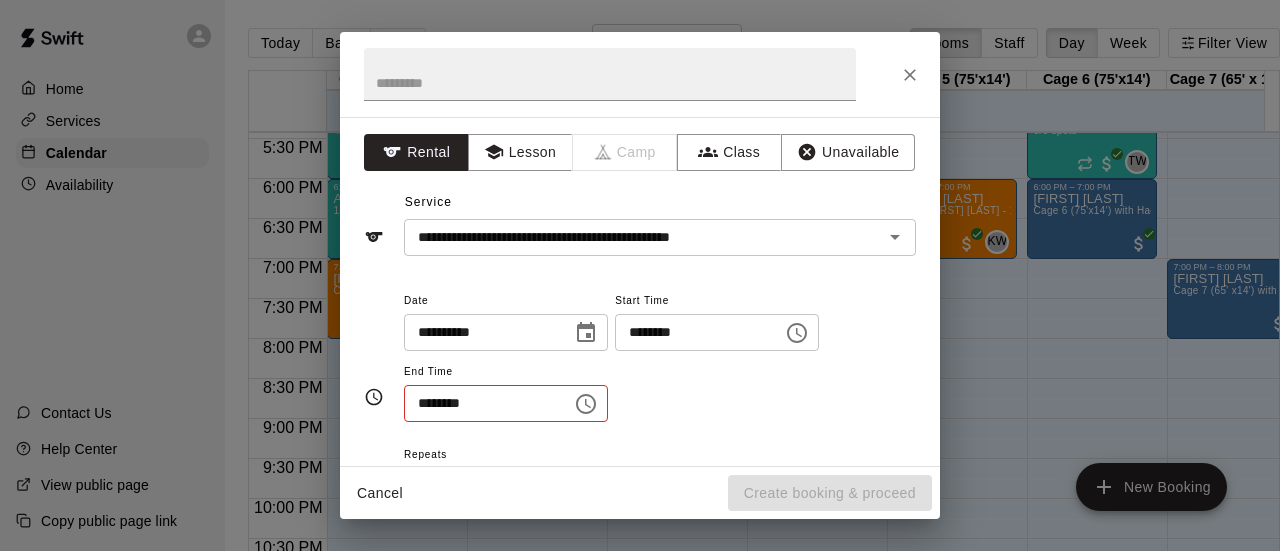 click on "********" at bounding box center (692, 332) 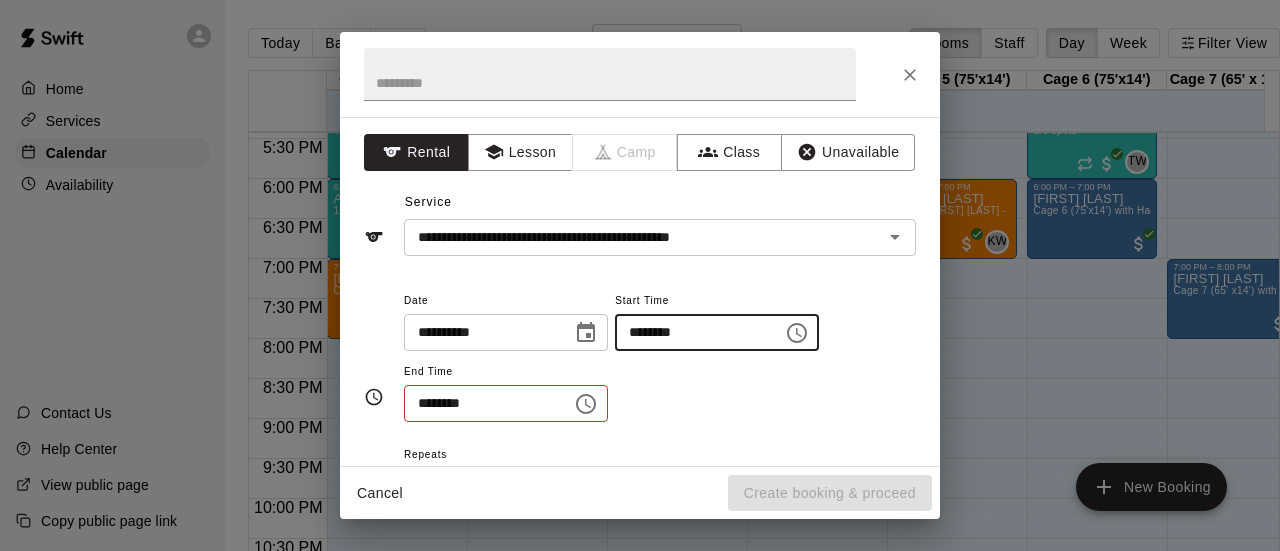 click on "******** ​" at bounding box center [717, 332] 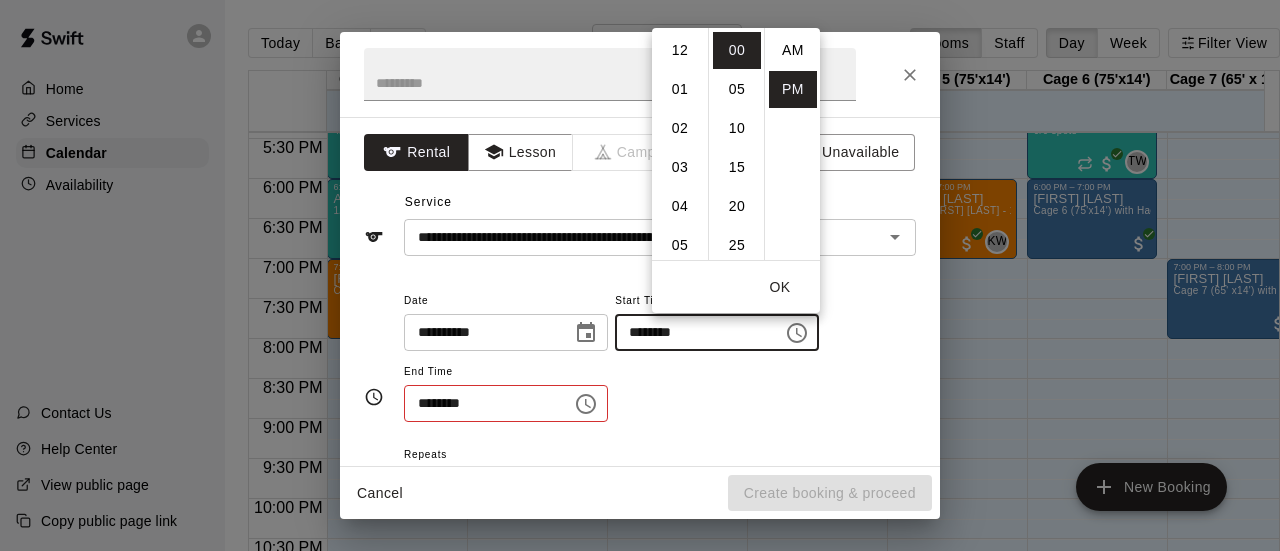 scroll, scrollTop: 426, scrollLeft: 0, axis: vertical 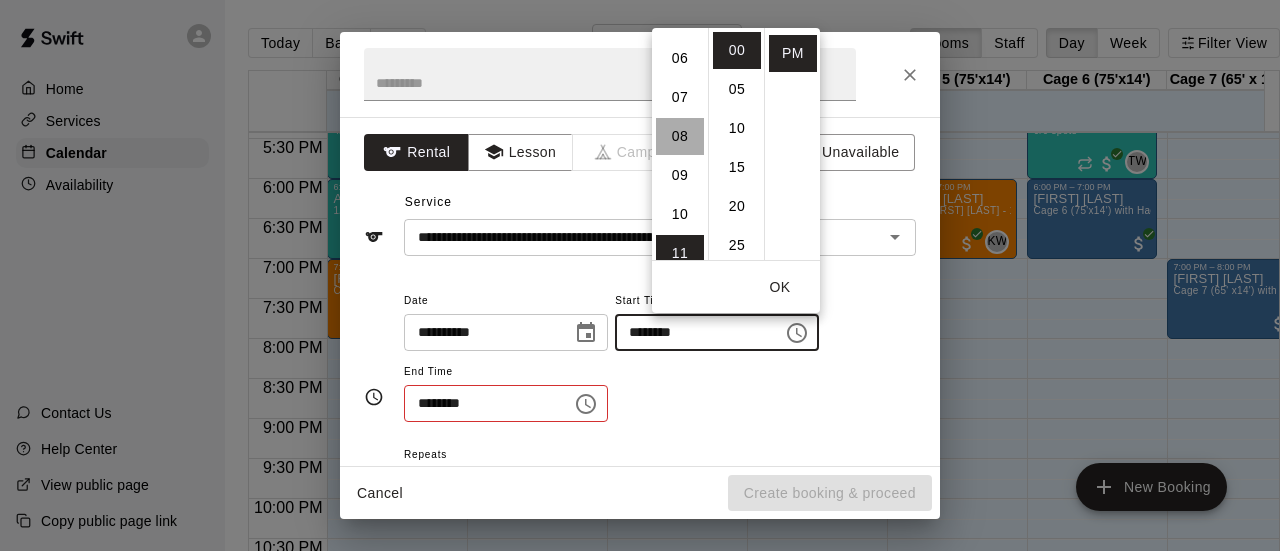 click on "08" at bounding box center (680, 136) 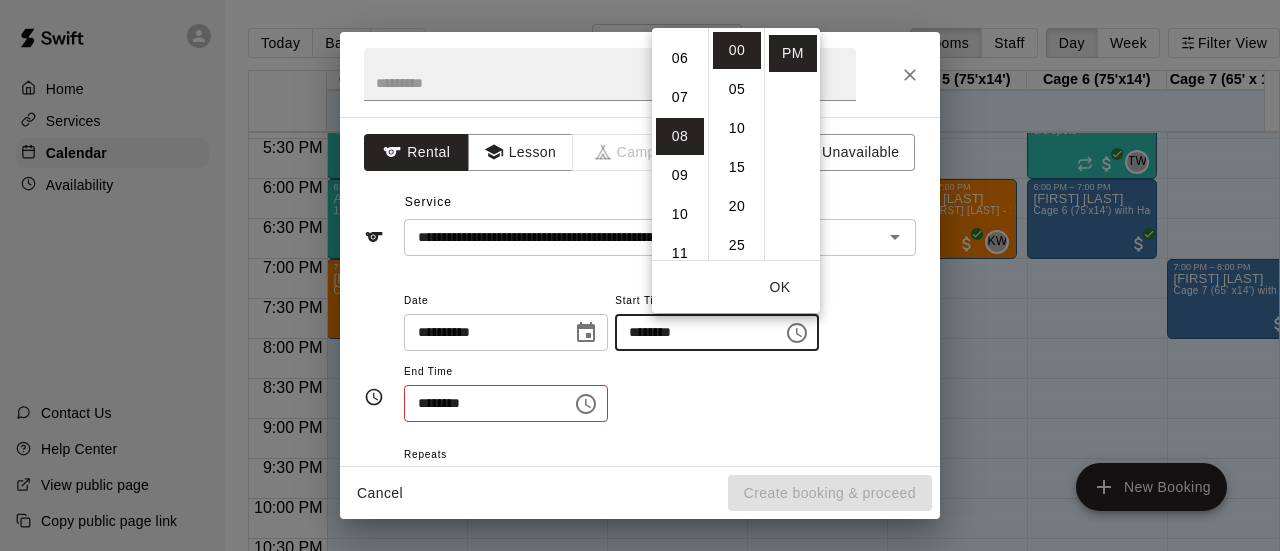 scroll, scrollTop: 312, scrollLeft: 0, axis: vertical 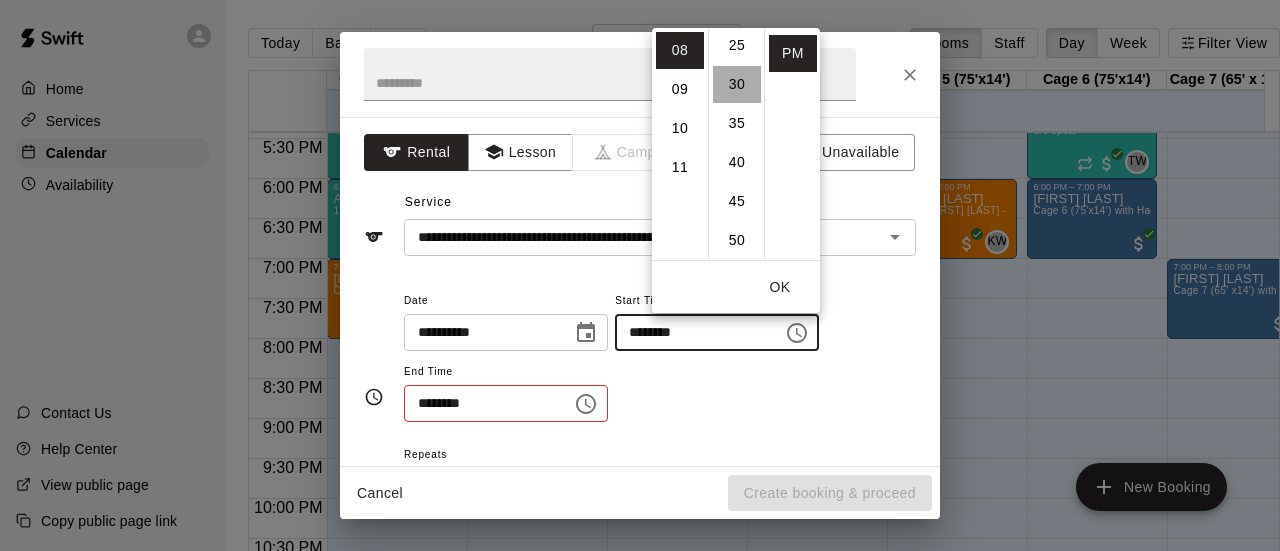 click on "30" at bounding box center [737, 84] 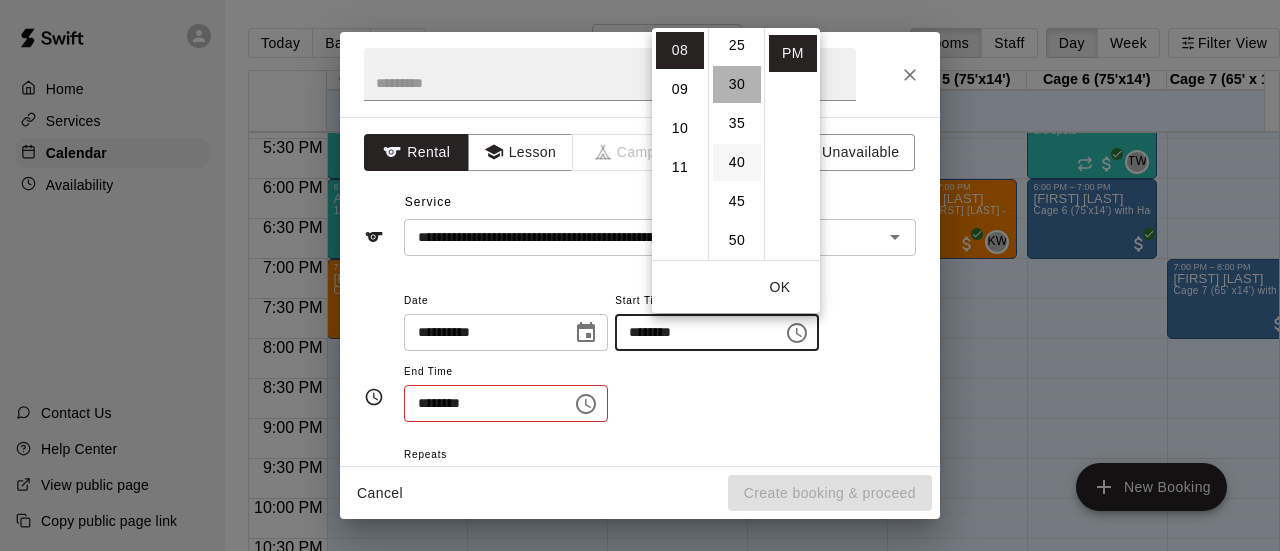 type on "********" 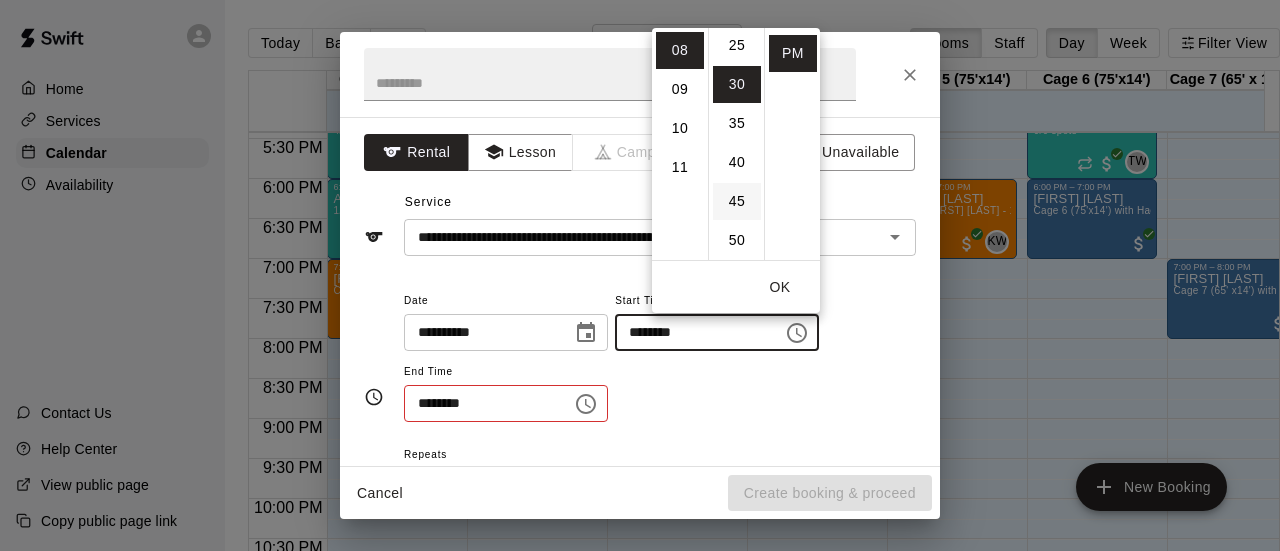 scroll, scrollTop: 234, scrollLeft: 0, axis: vertical 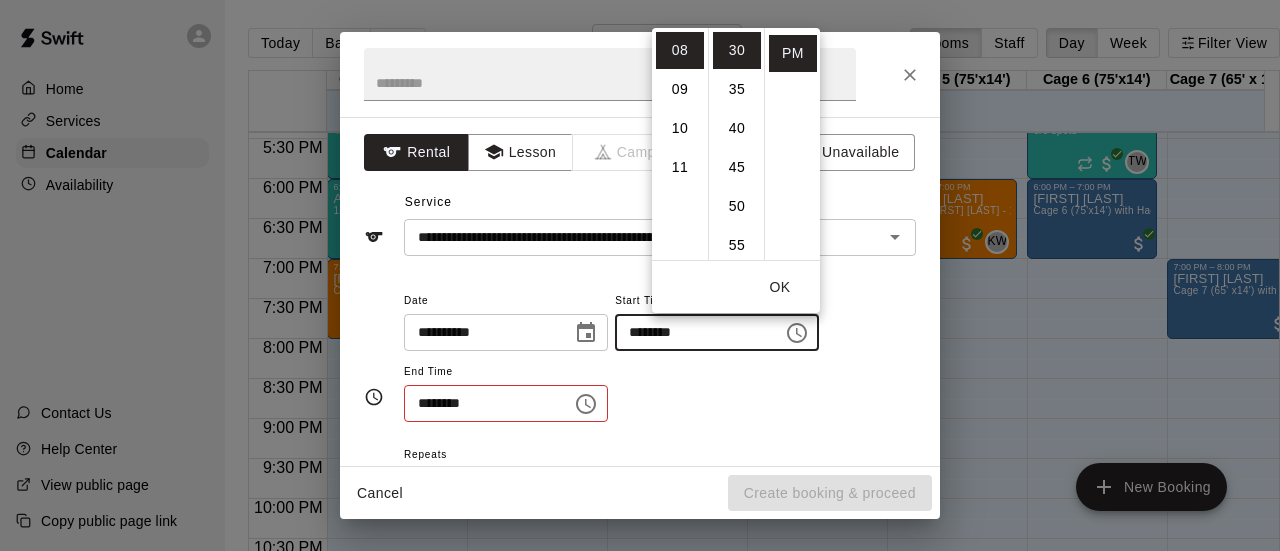 click on "OK" at bounding box center (780, 287) 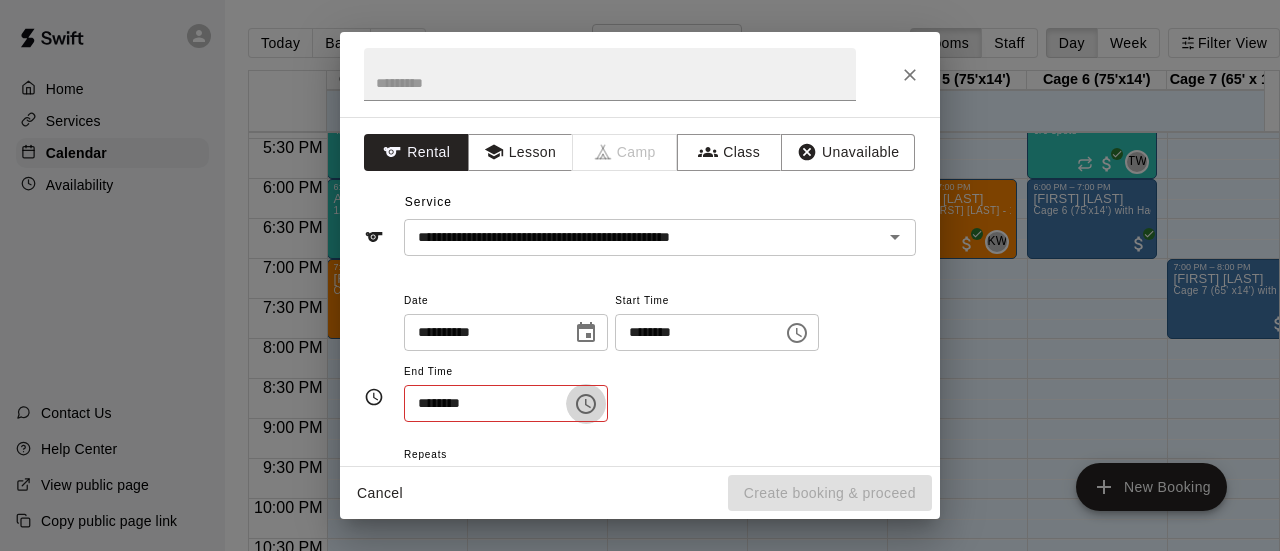 click 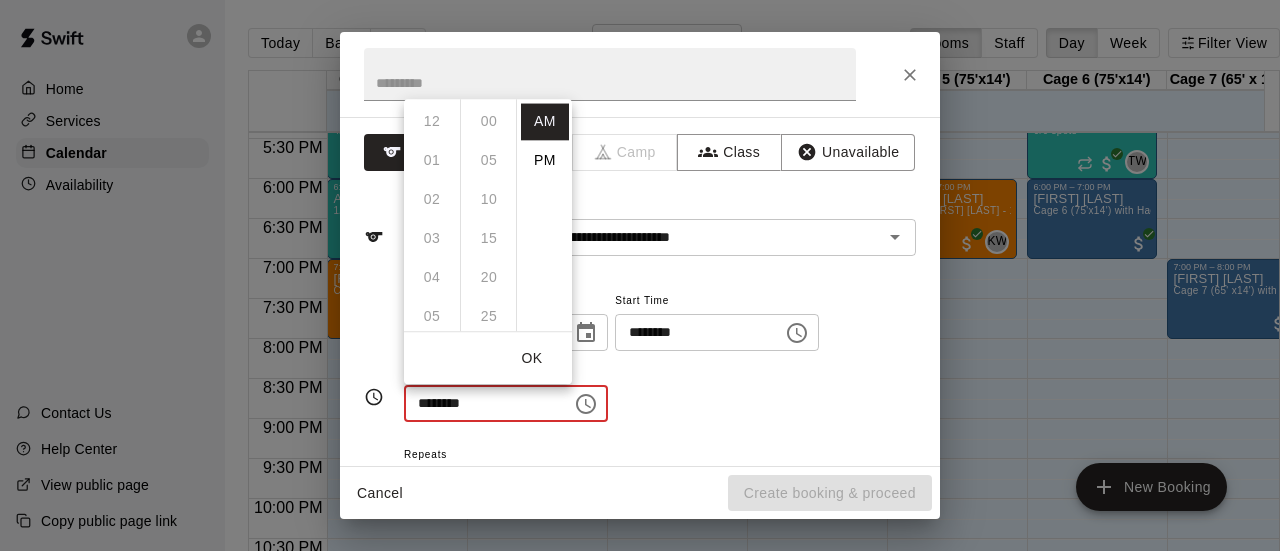 scroll, scrollTop: 426, scrollLeft: 0, axis: vertical 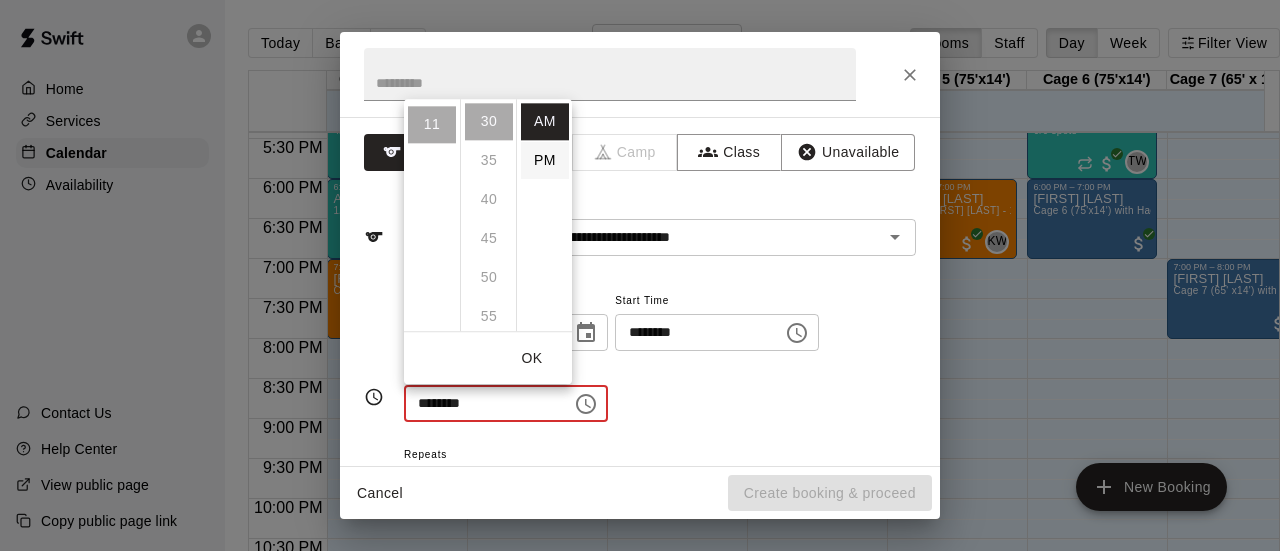 click on "PM" at bounding box center (545, 160) 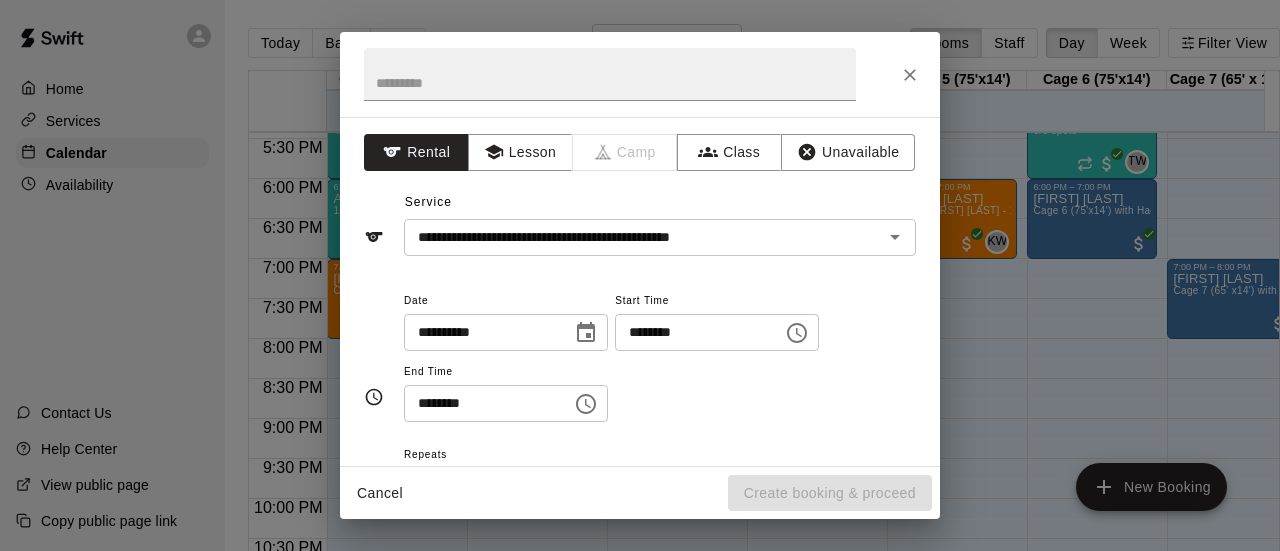 scroll, scrollTop: 36, scrollLeft: 0, axis: vertical 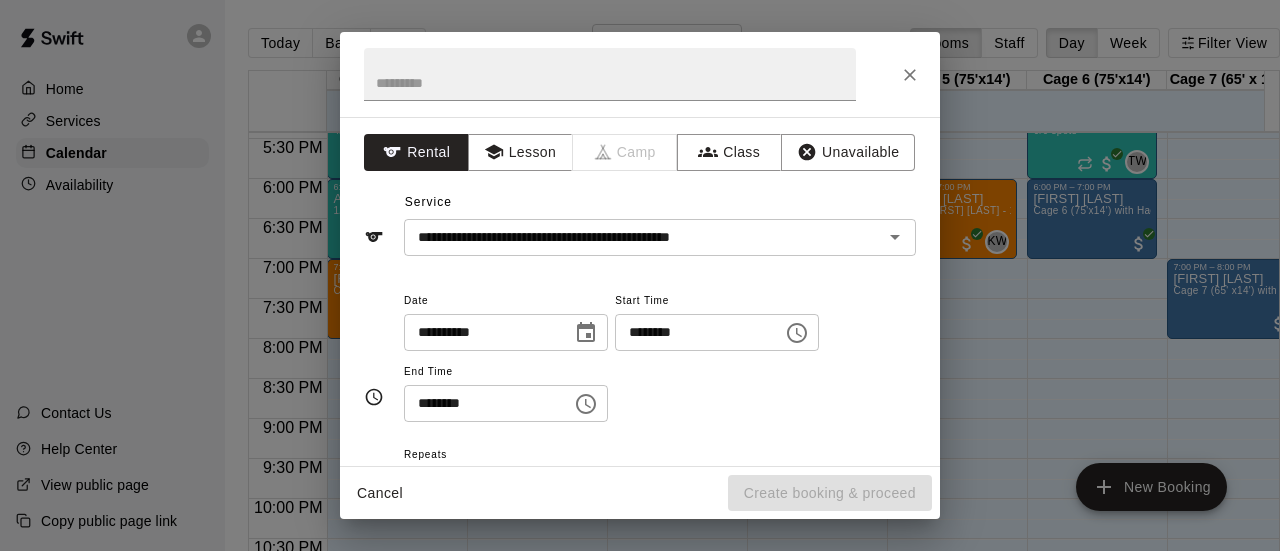 click on "********" at bounding box center [481, 403] 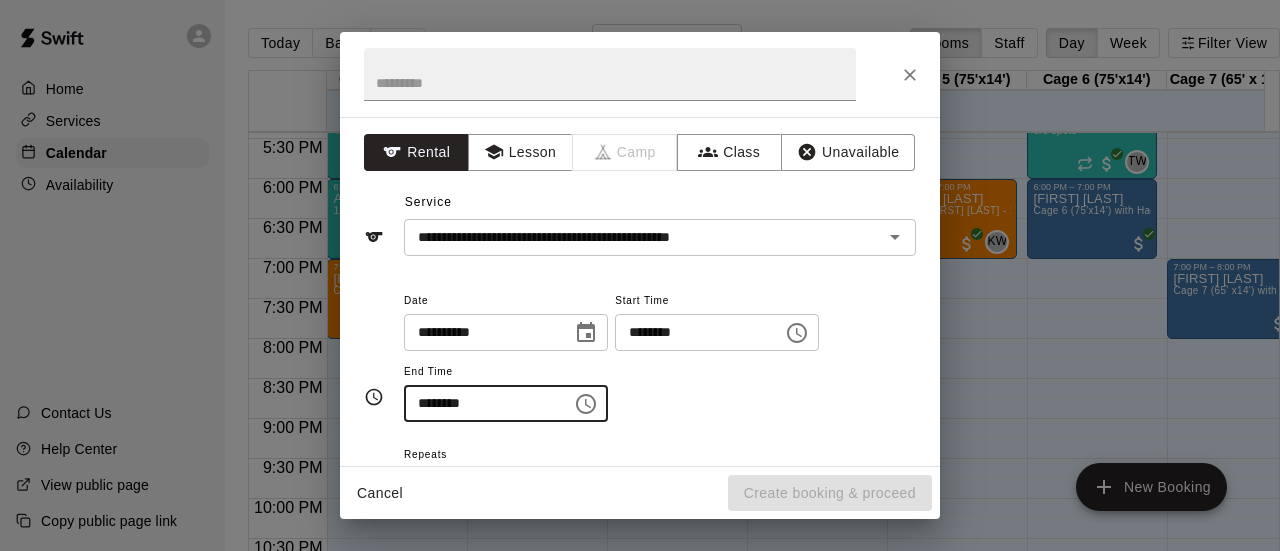 click 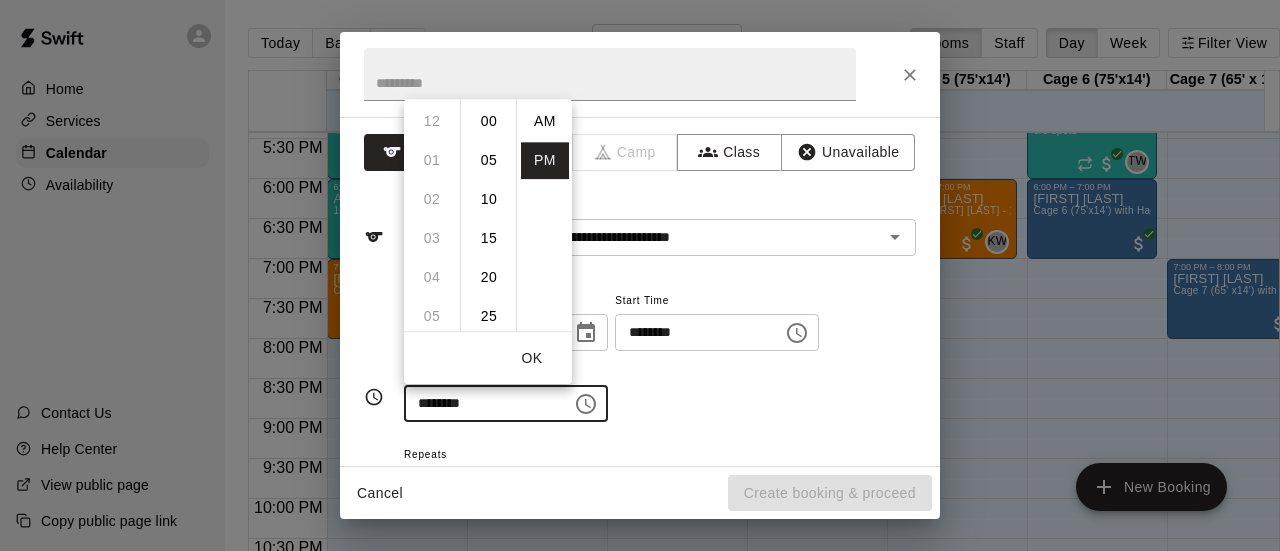 scroll, scrollTop: 426, scrollLeft: 0, axis: vertical 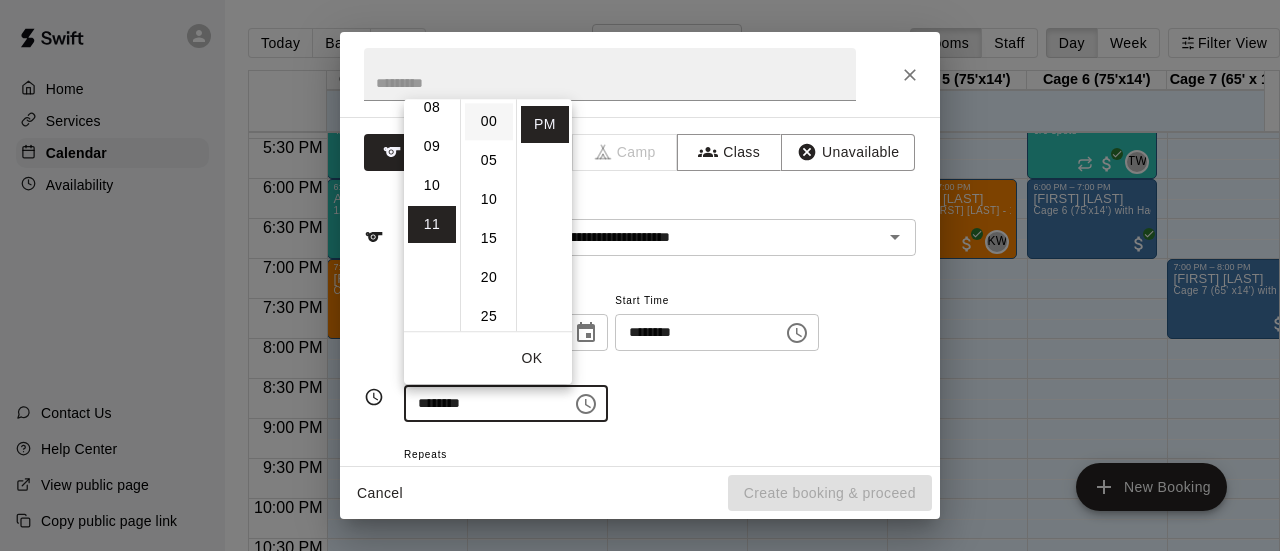 click on "00" at bounding box center [489, 121] 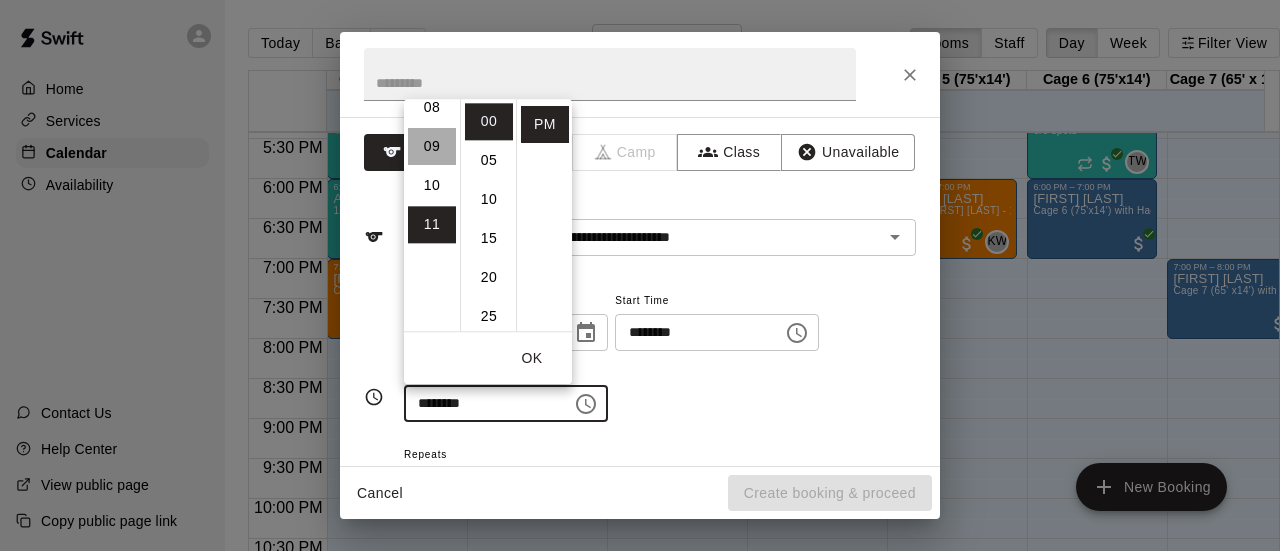 click on "09" at bounding box center [432, 146] 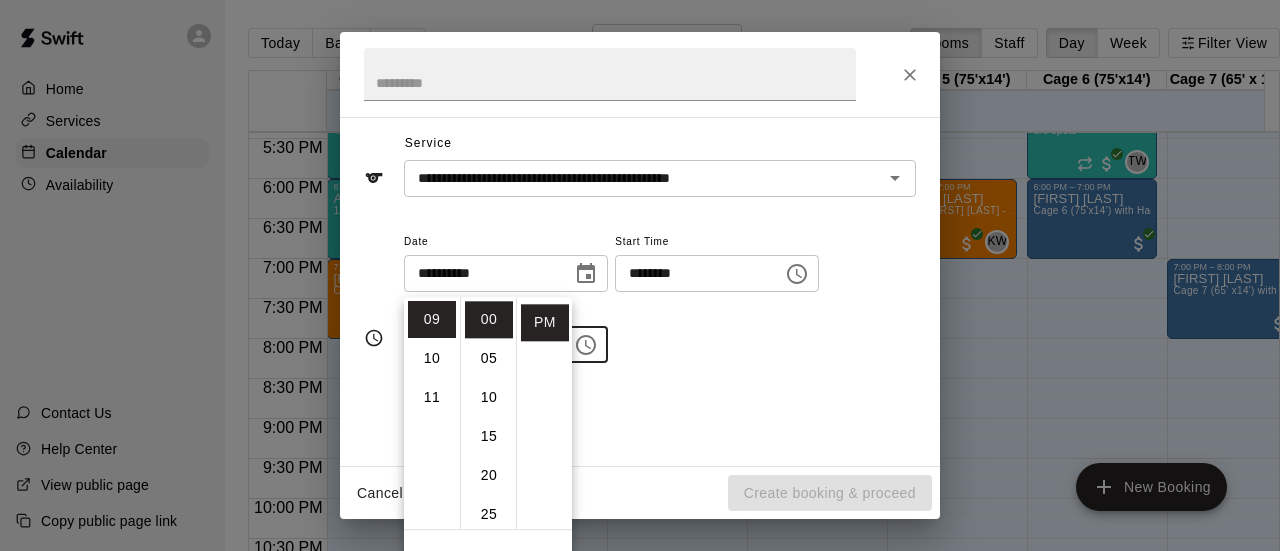 scroll, scrollTop: 200, scrollLeft: 0, axis: vertical 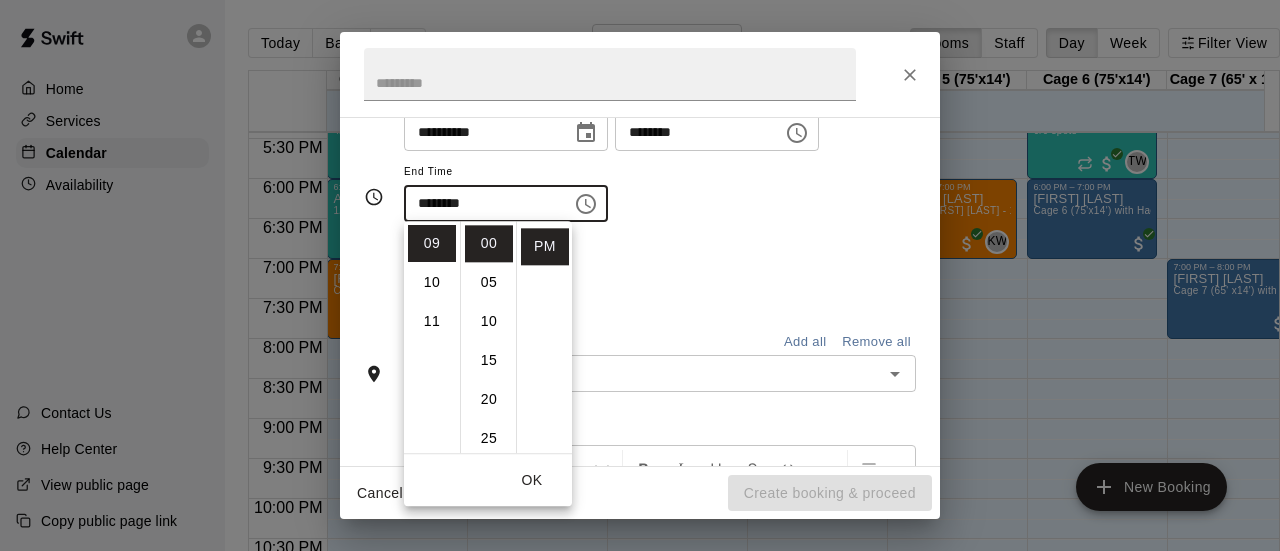 click on "Repeats No Yes" at bounding box center [660, 273] 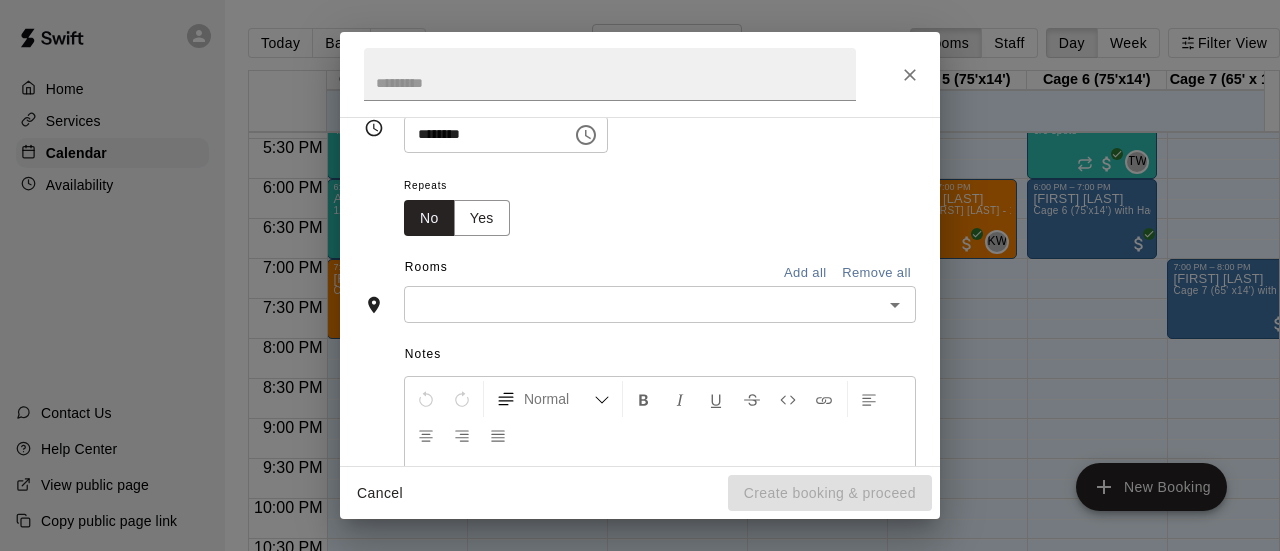 scroll, scrollTop: 300, scrollLeft: 0, axis: vertical 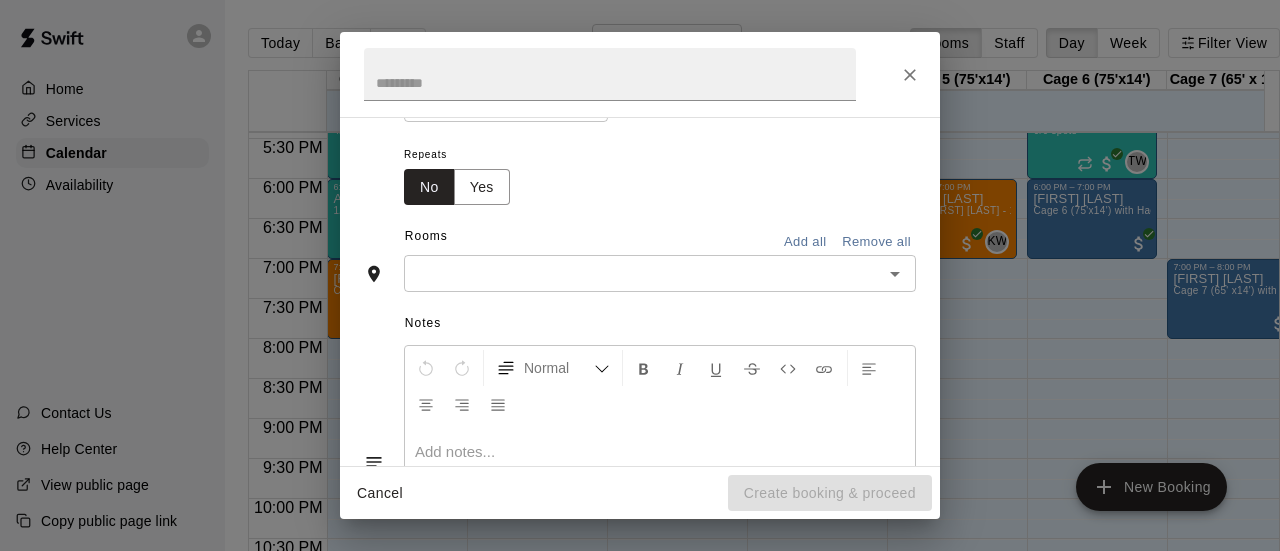 click at bounding box center (643, 273) 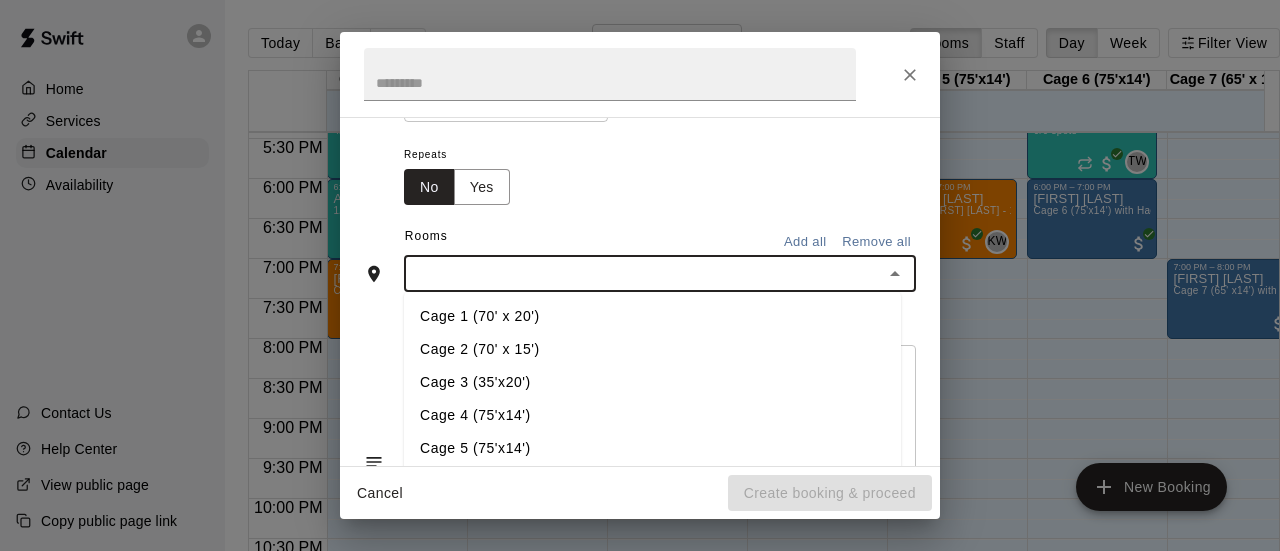 click on "Cage 4 (75'x14')" at bounding box center (652, 416) 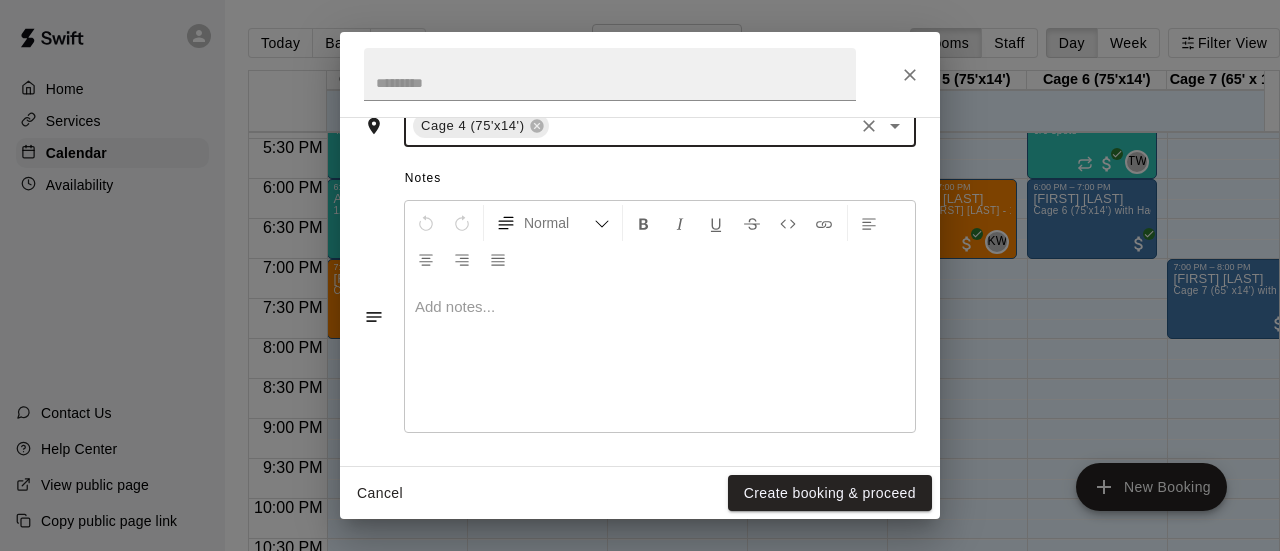 scroll, scrollTop: 527, scrollLeft: 0, axis: vertical 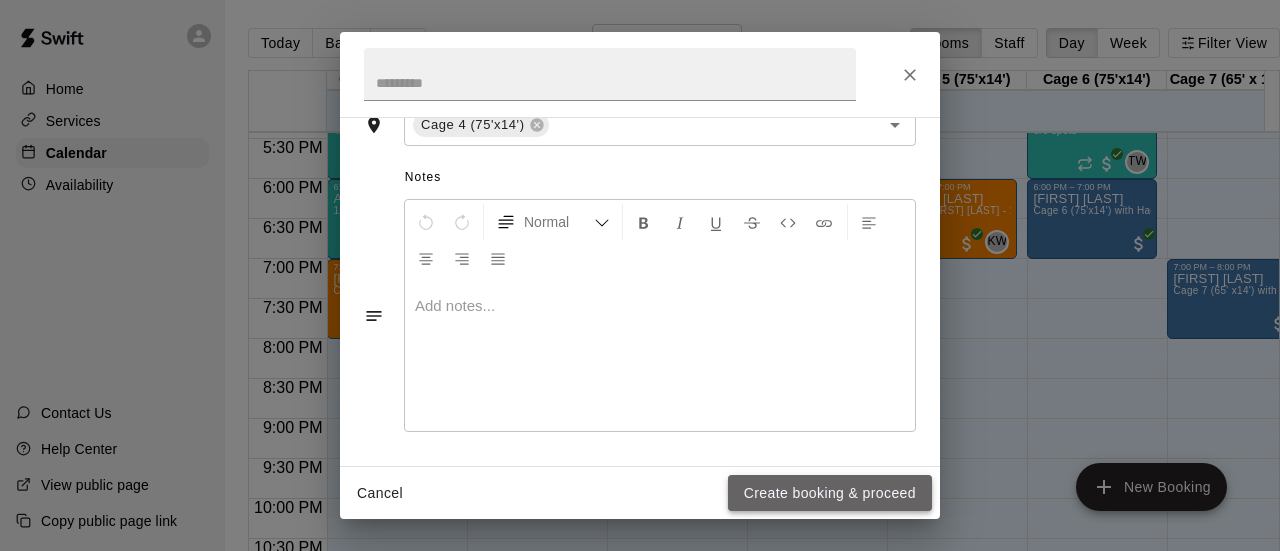 click on "Create booking & proceed" at bounding box center [830, 493] 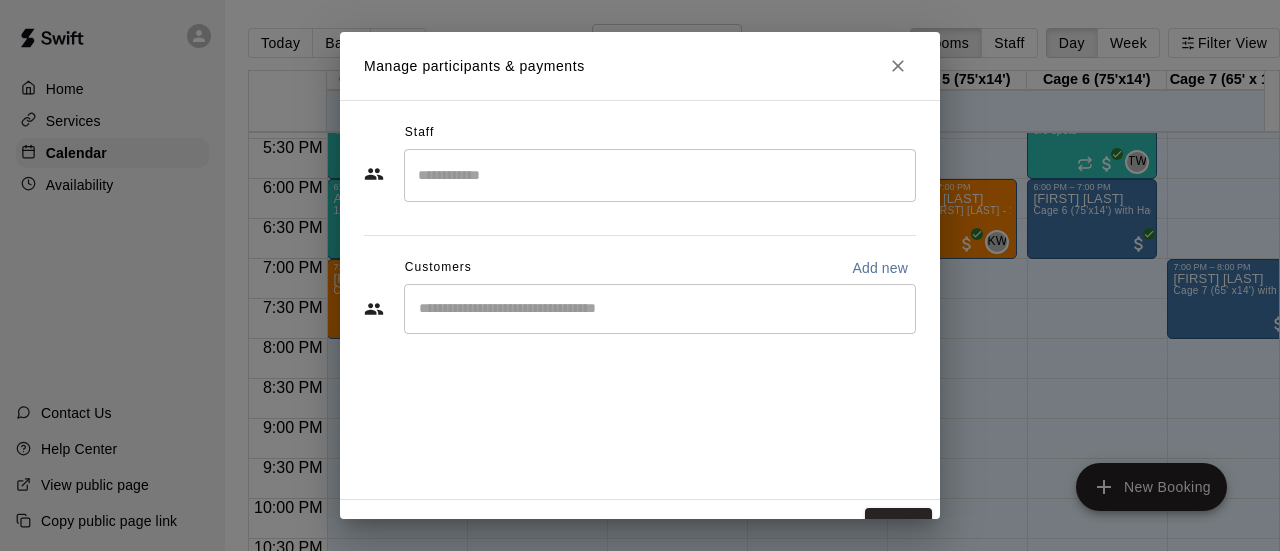 click at bounding box center [660, 175] 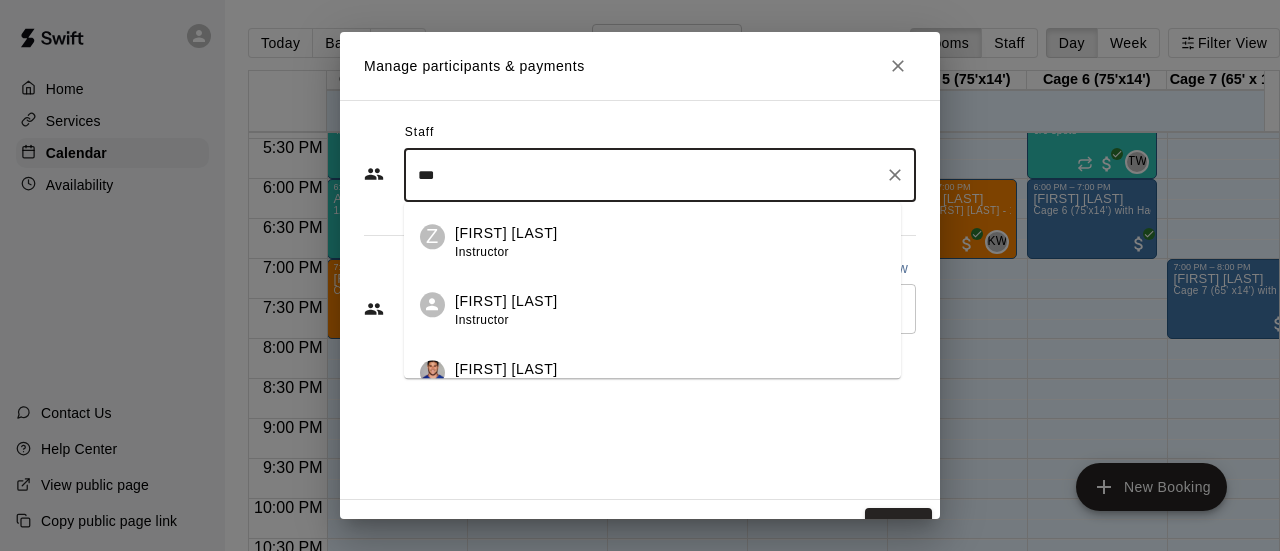 click on "[FIRST] [LAST] Instructor" at bounding box center (670, 311) 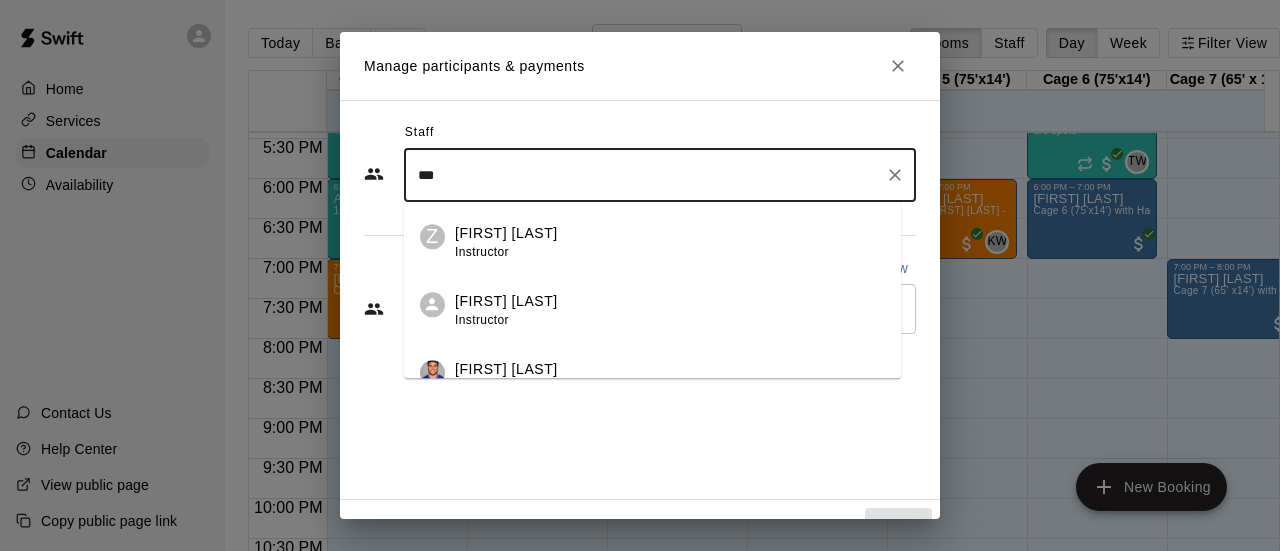 type on "***" 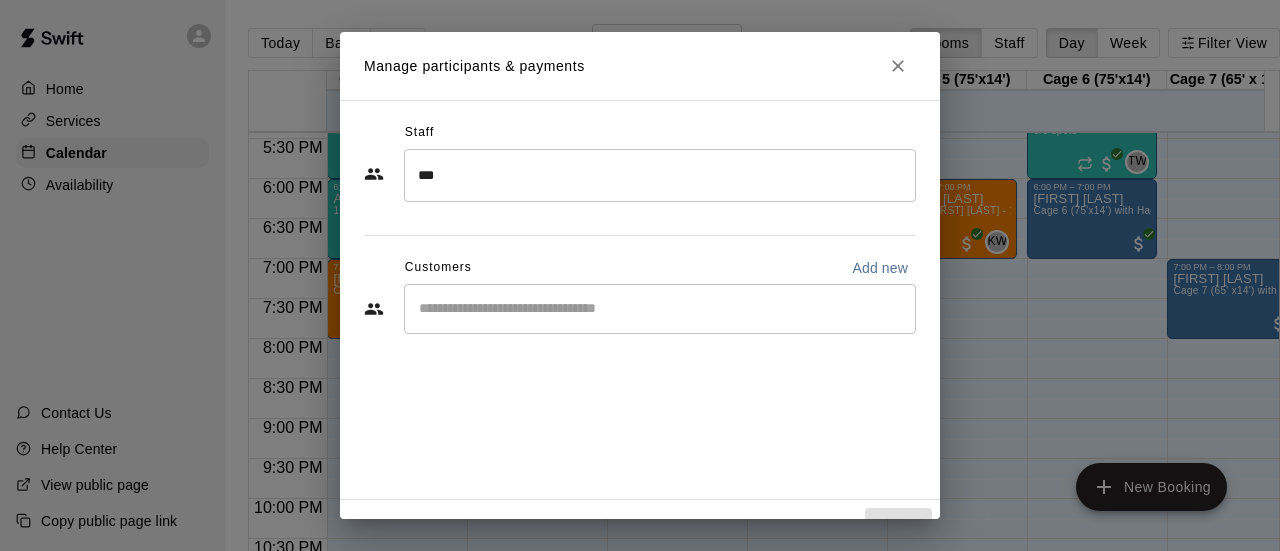 click on "Staff *** ​ Customers Add new ​" at bounding box center (640, 300) 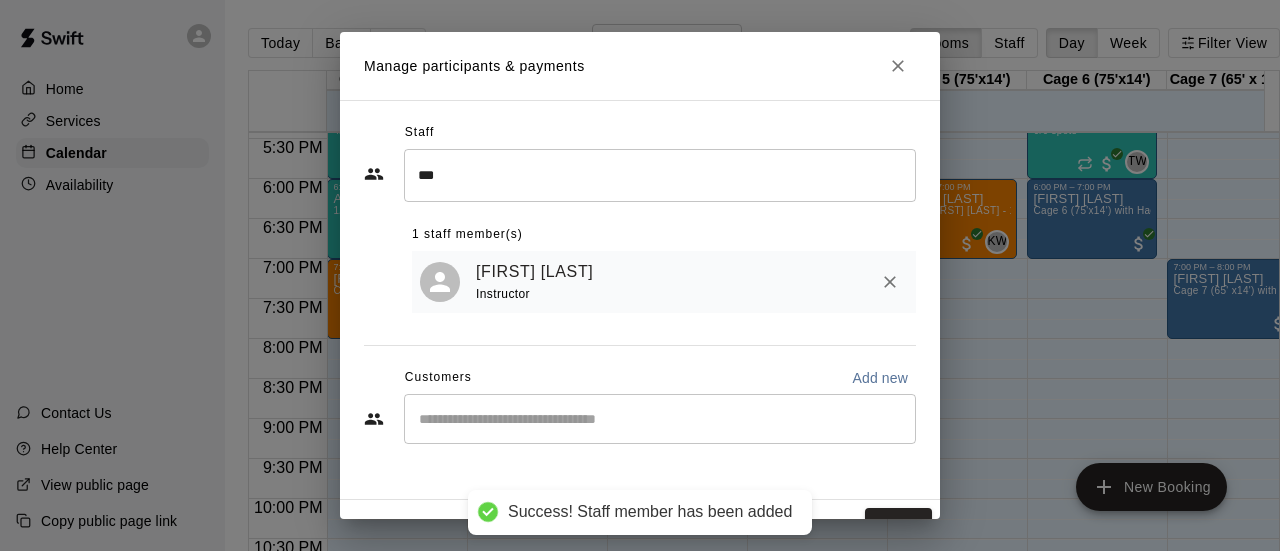 click on "​" at bounding box center [660, 419] 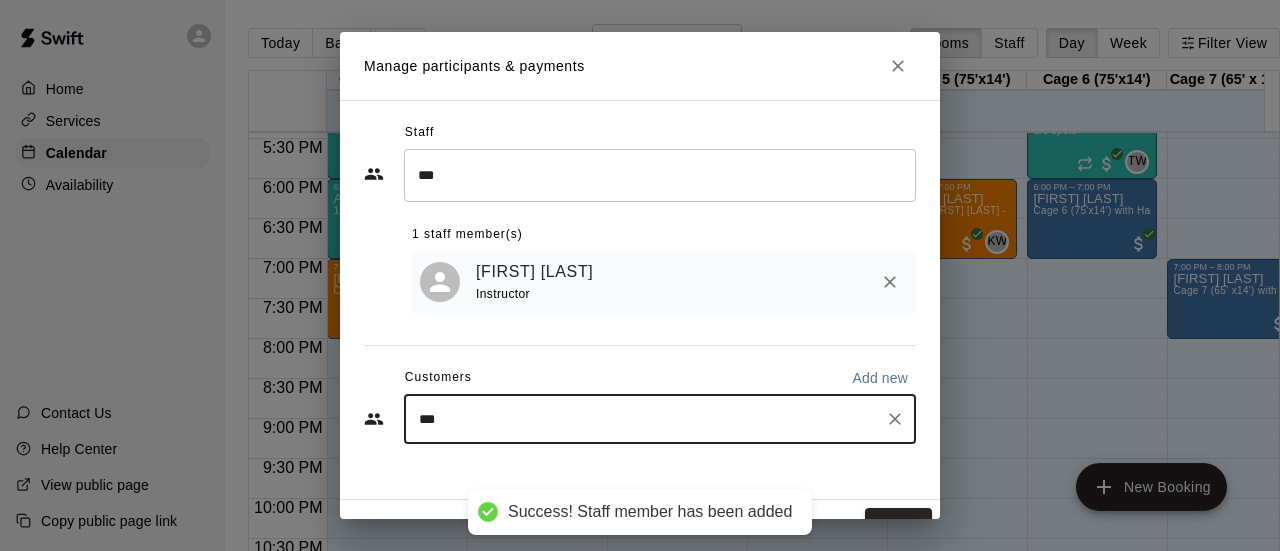 type on "***" 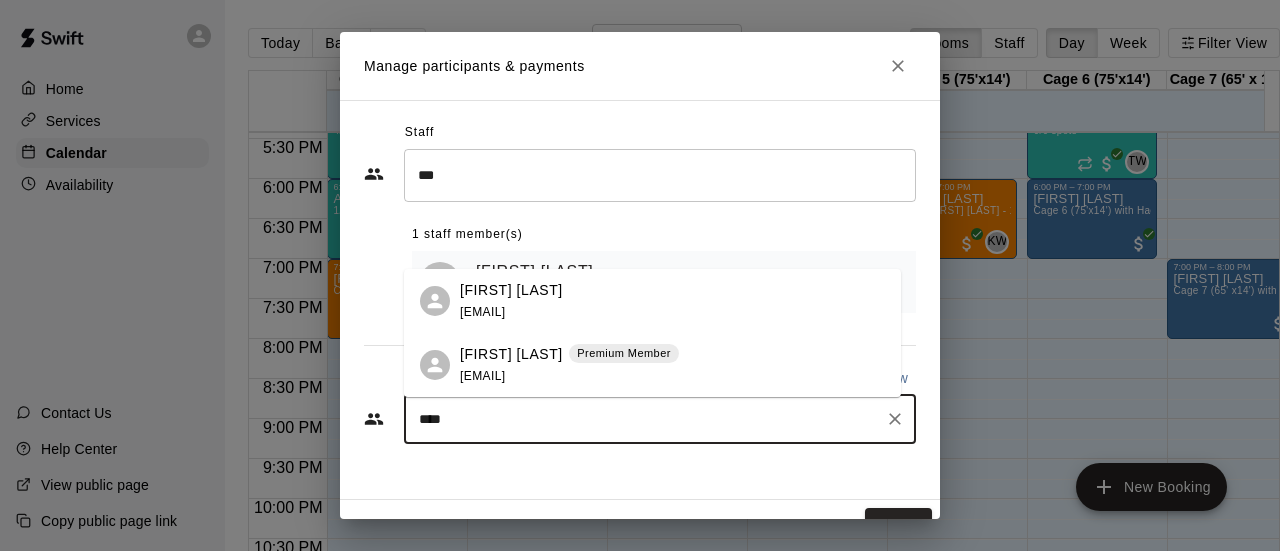 click on "[FIRST] [LAST]" at bounding box center (511, 290) 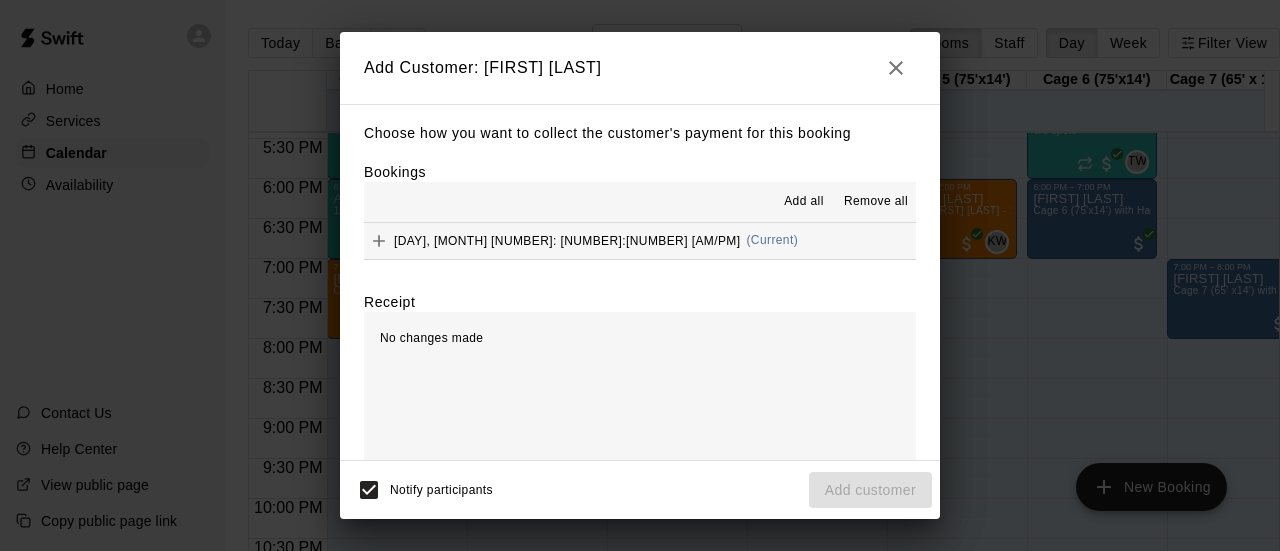 click on "[DAY], [MONTH] [NUMBER]: [NUMBER]:[NUMBER] (Current)" at bounding box center [581, 241] 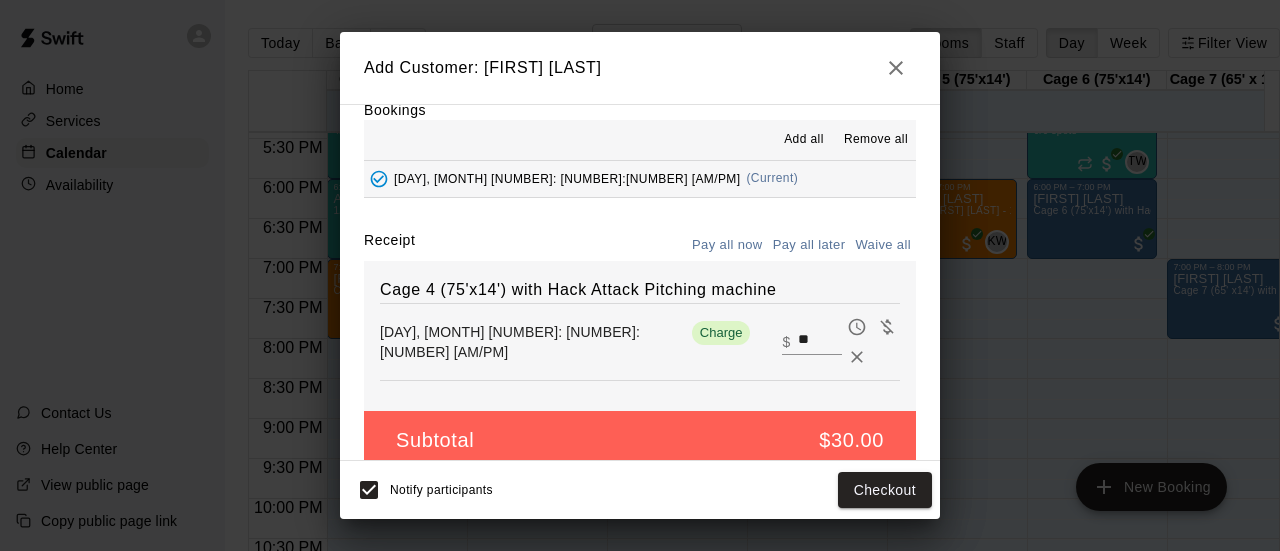 scroll, scrollTop: 88, scrollLeft: 0, axis: vertical 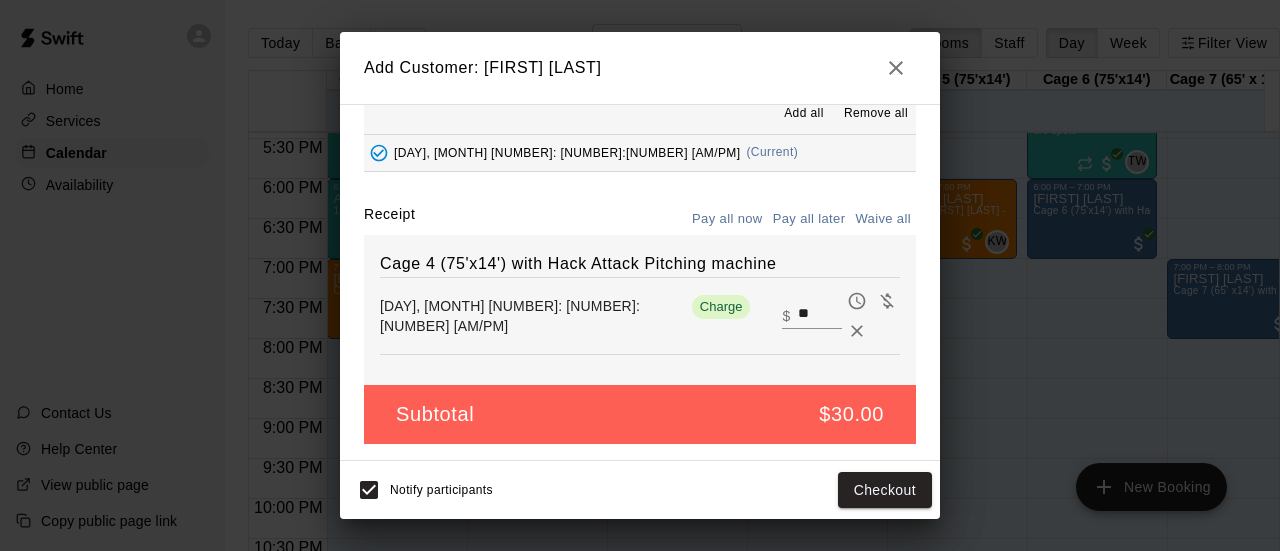 click on "Notify participants Checkout" at bounding box center [640, 490] 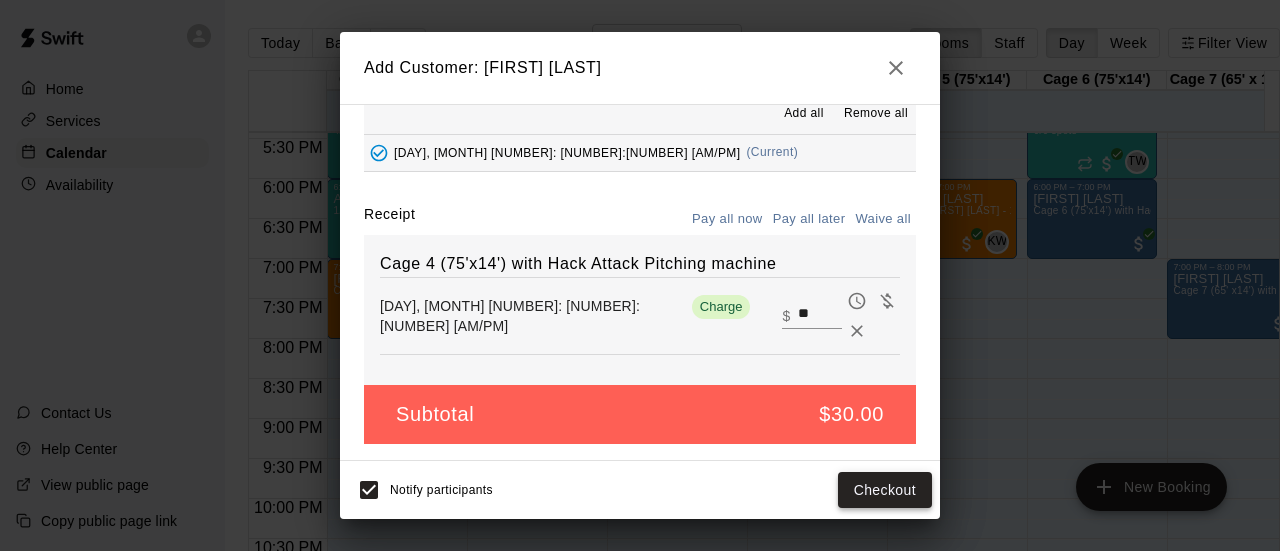 click on "Checkout" at bounding box center [885, 490] 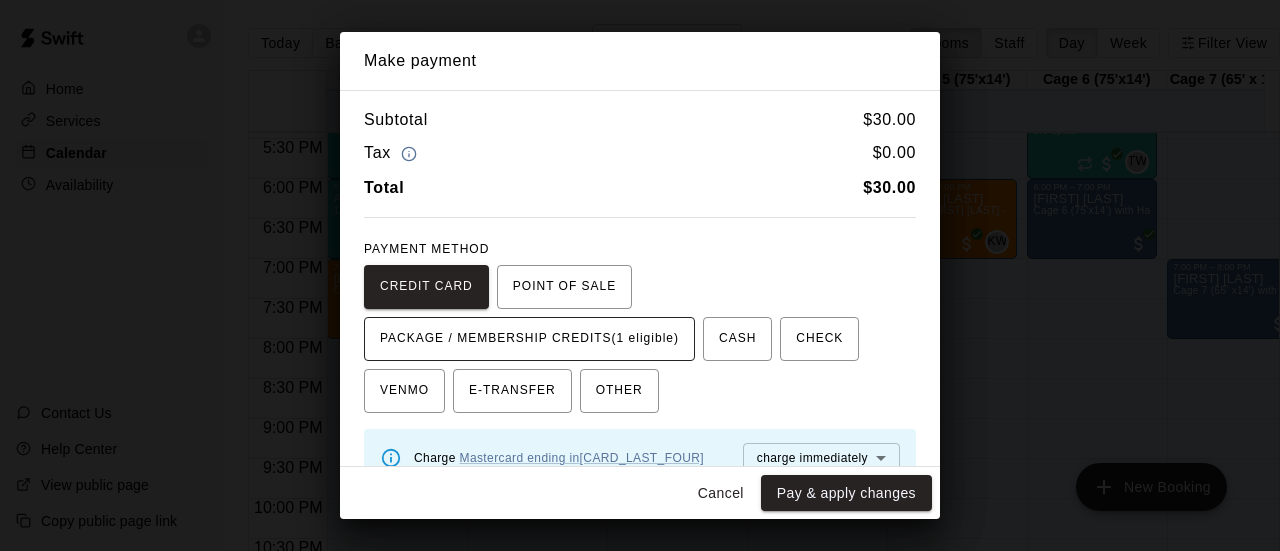 click on "PACKAGE / MEMBERSHIP CREDITS  (1 eligible)" at bounding box center (529, 339) 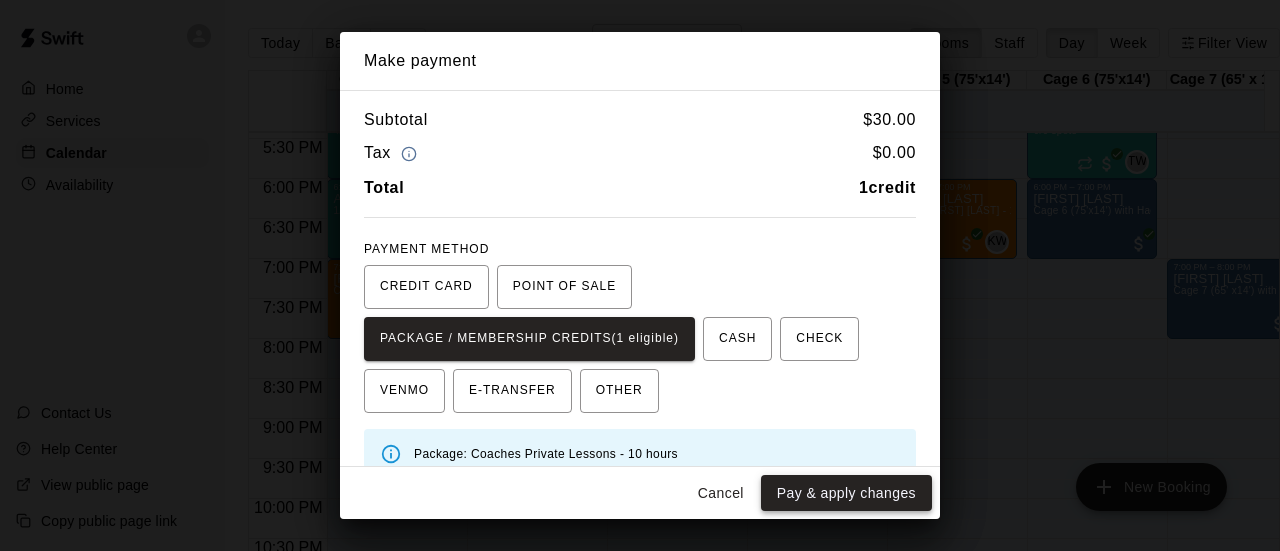 click on "Pay & apply changes" at bounding box center [846, 493] 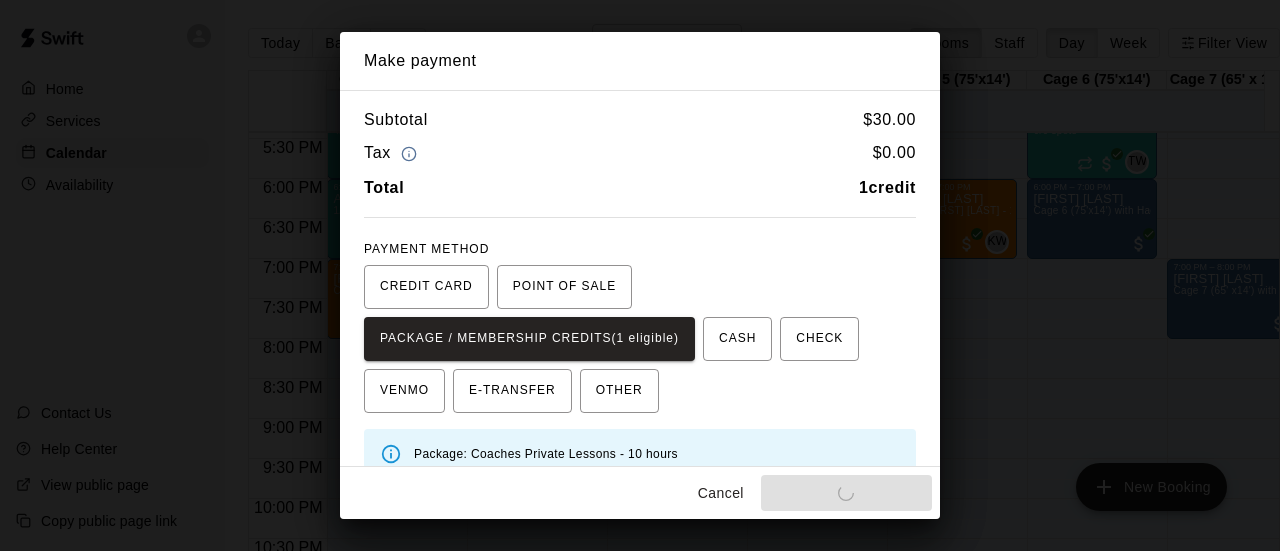 scroll, scrollTop: 0, scrollLeft: 0, axis: both 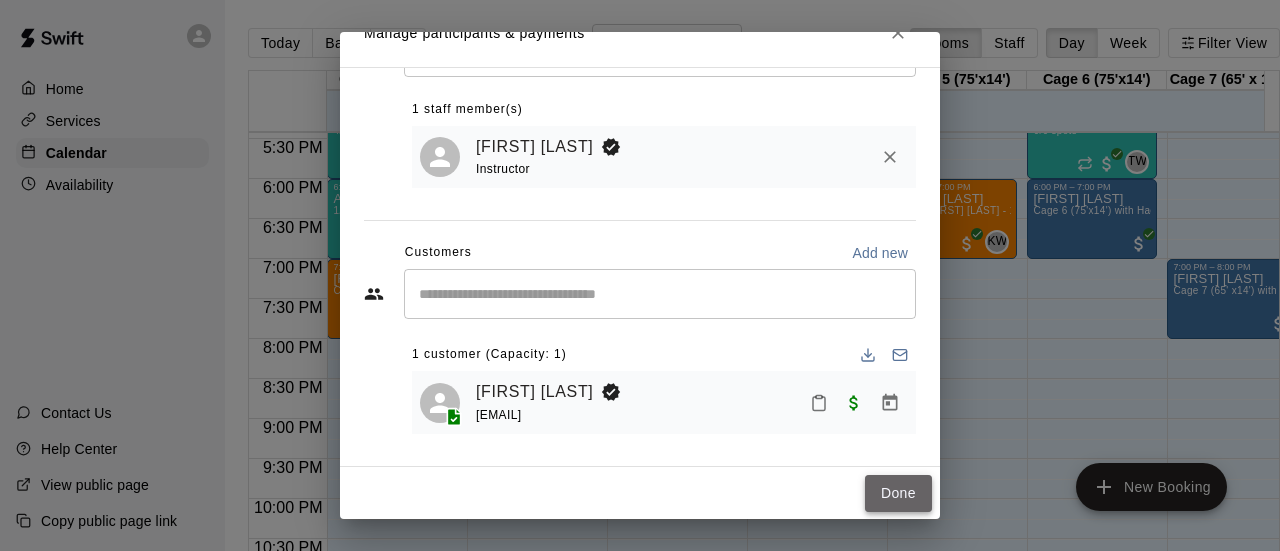 click on "Done" at bounding box center (898, 493) 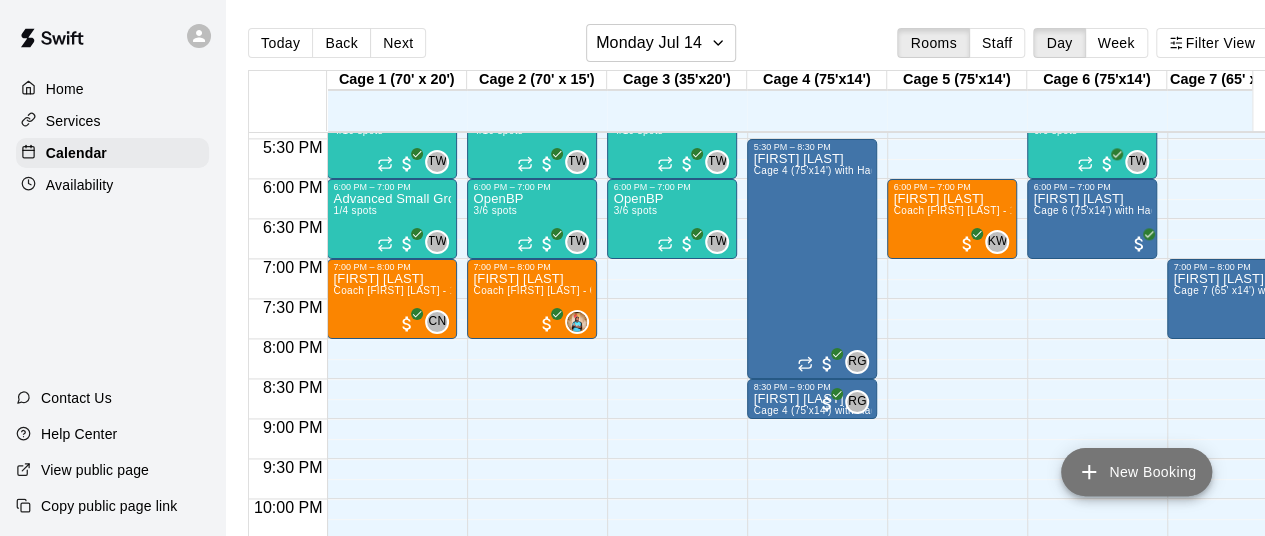 click on "New Booking" at bounding box center (1136, 472) 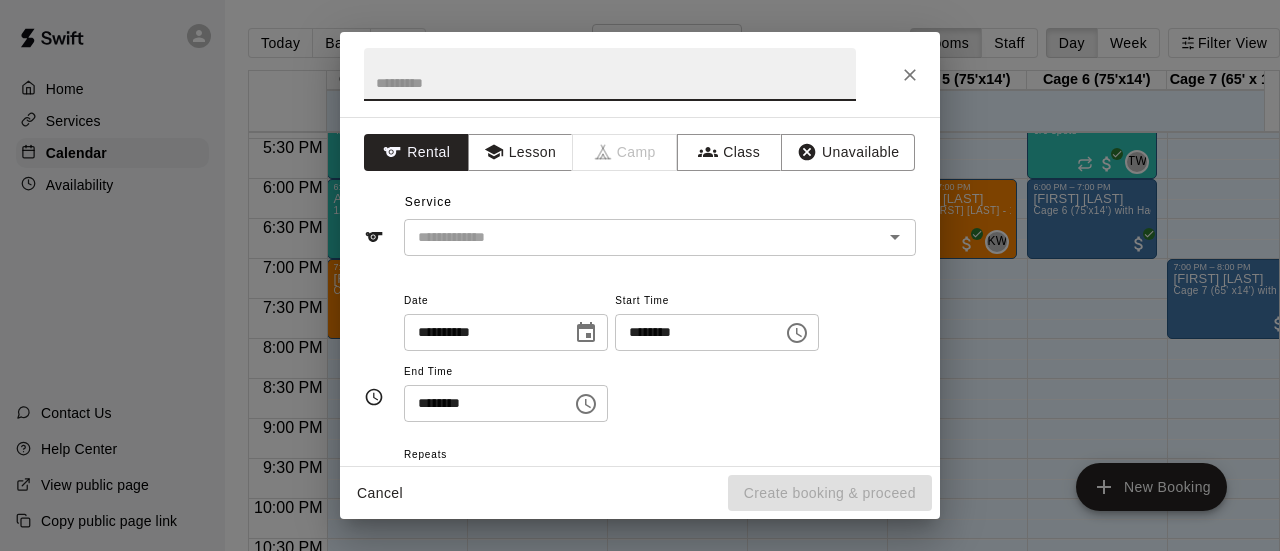 click 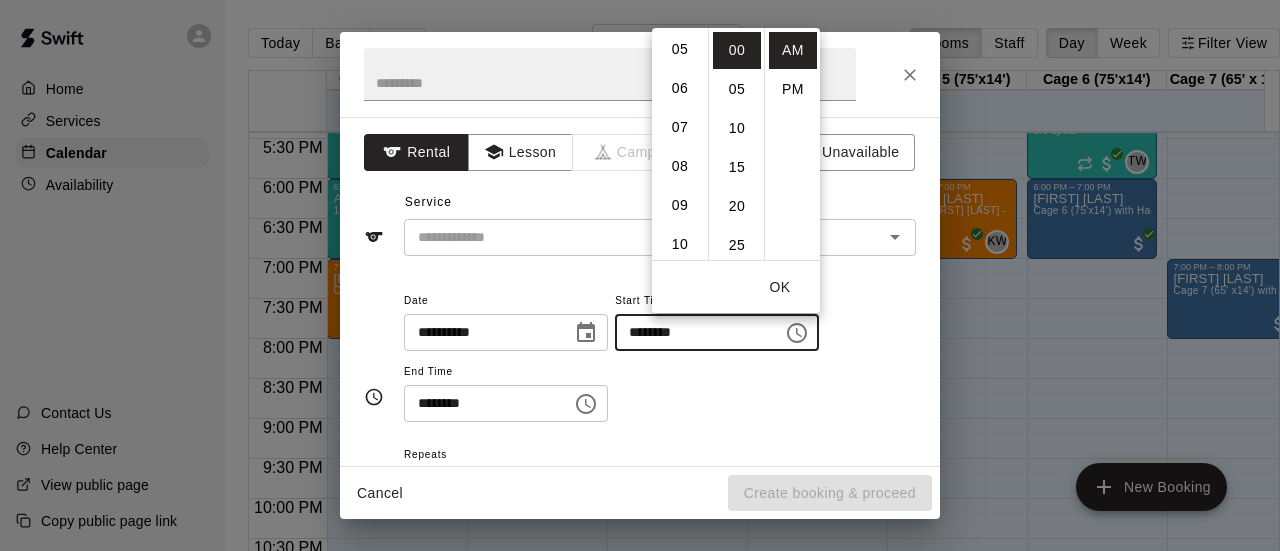 scroll, scrollTop: 126, scrollLeft: 0, axis: vertical 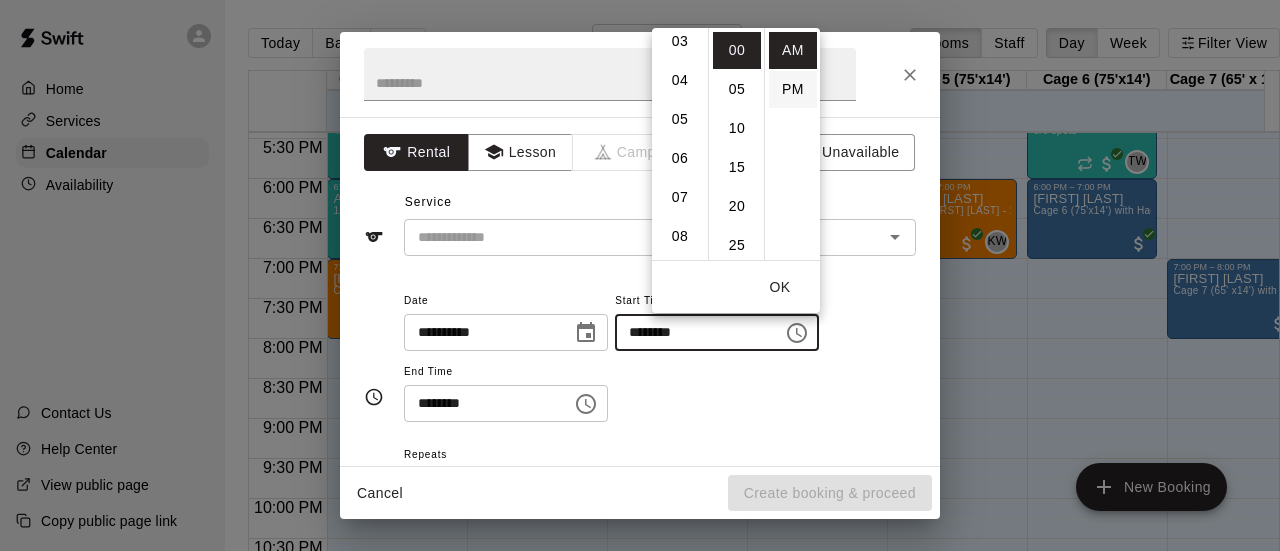 click on "PM" at bounding box center (793, 89) 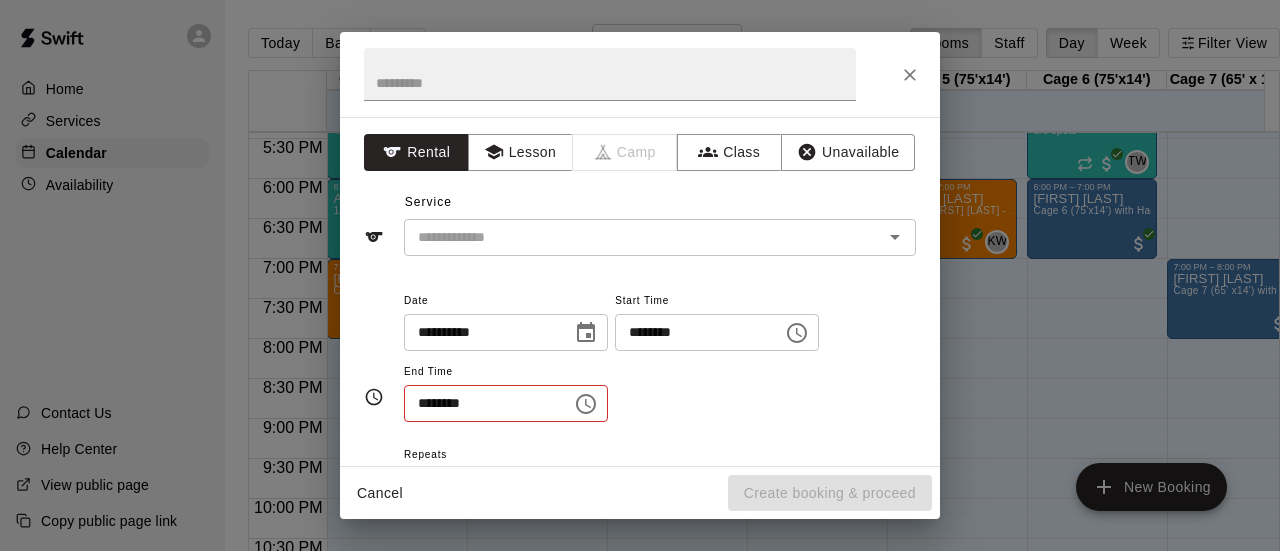 scroll, scrollTop: 36, scrollLeft: 0, axis: vertical 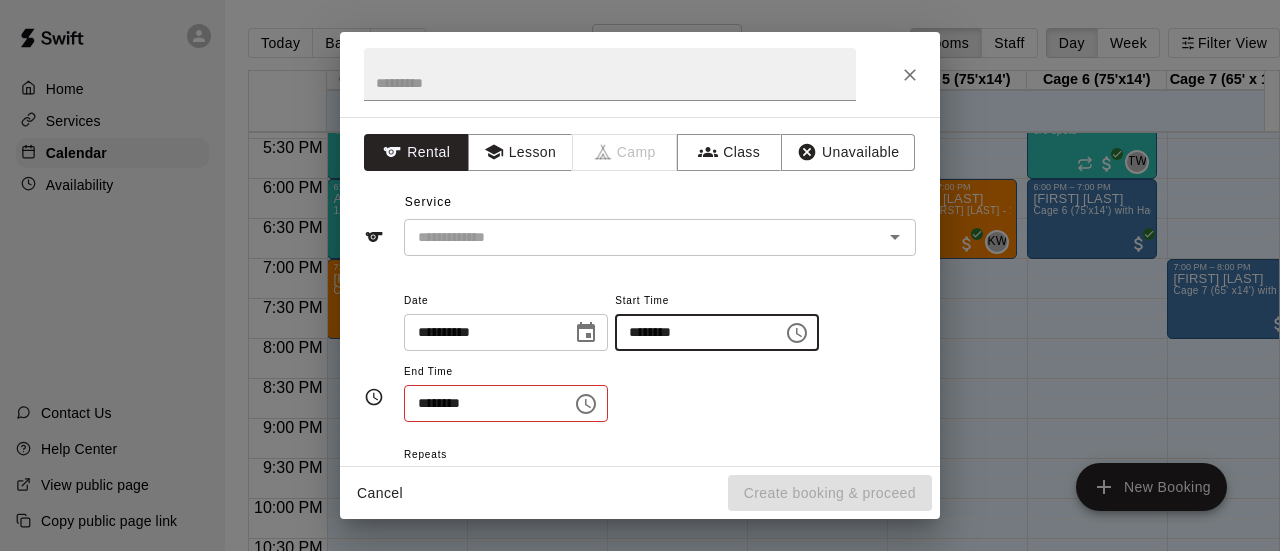 click on "********" at bounding box center [692, 332] 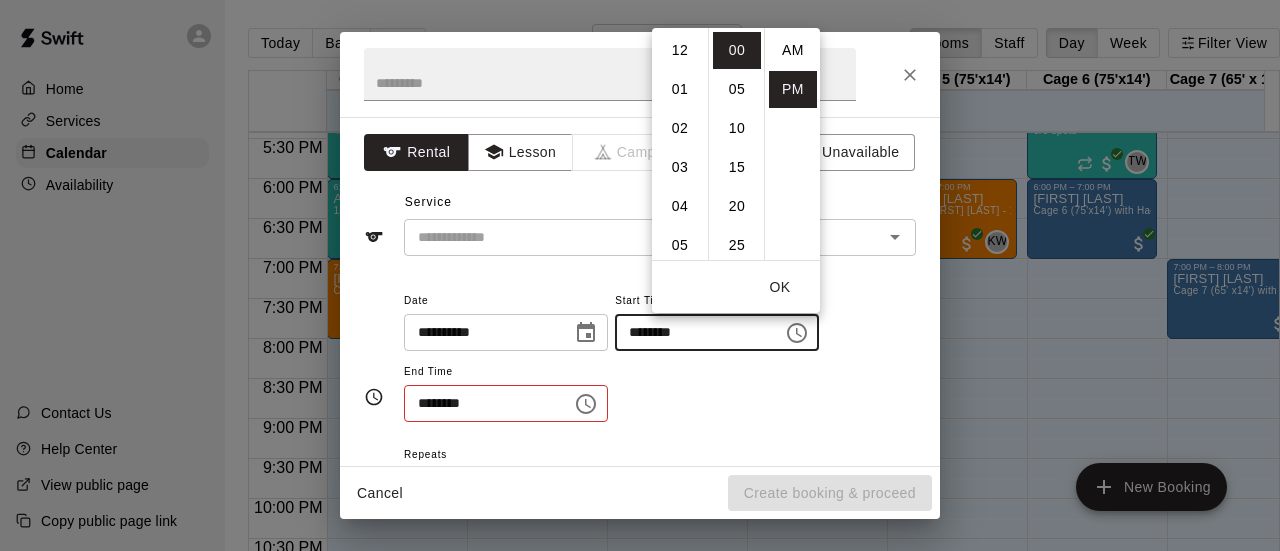 scroll, scrollTop: 426, scrollLeft: 0, axis: vertical 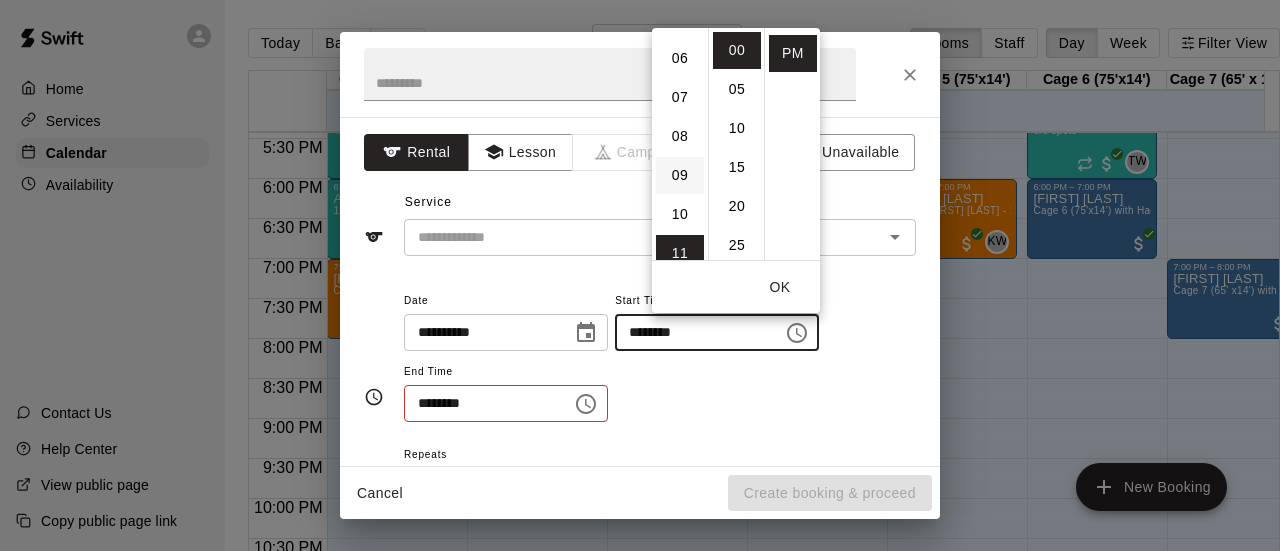 click on "09" at bounding box center [680, 175] 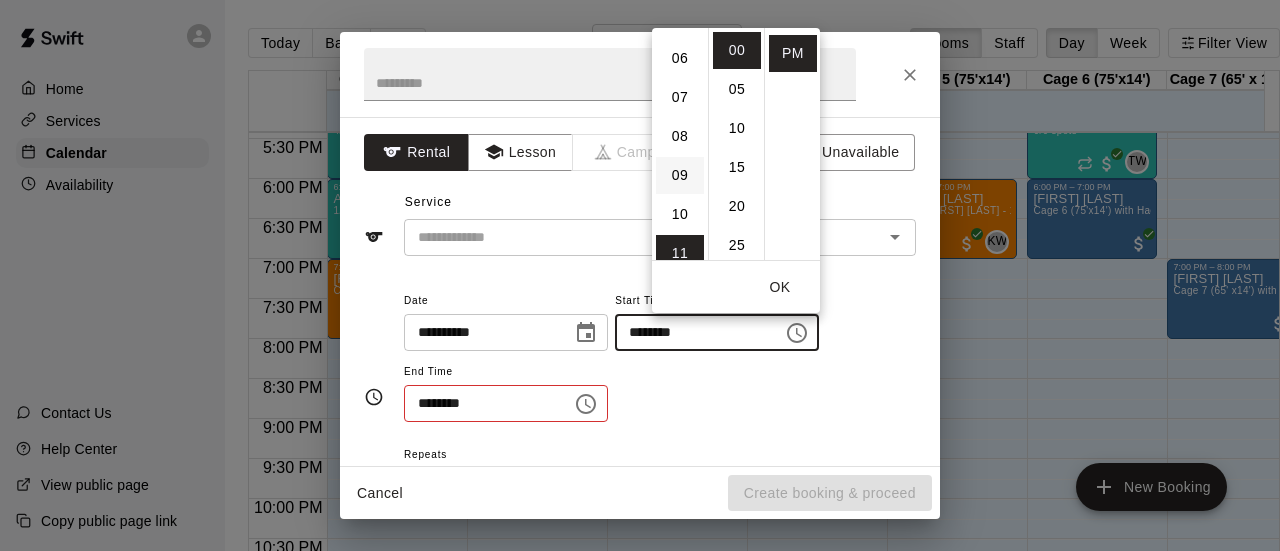 type on "********" 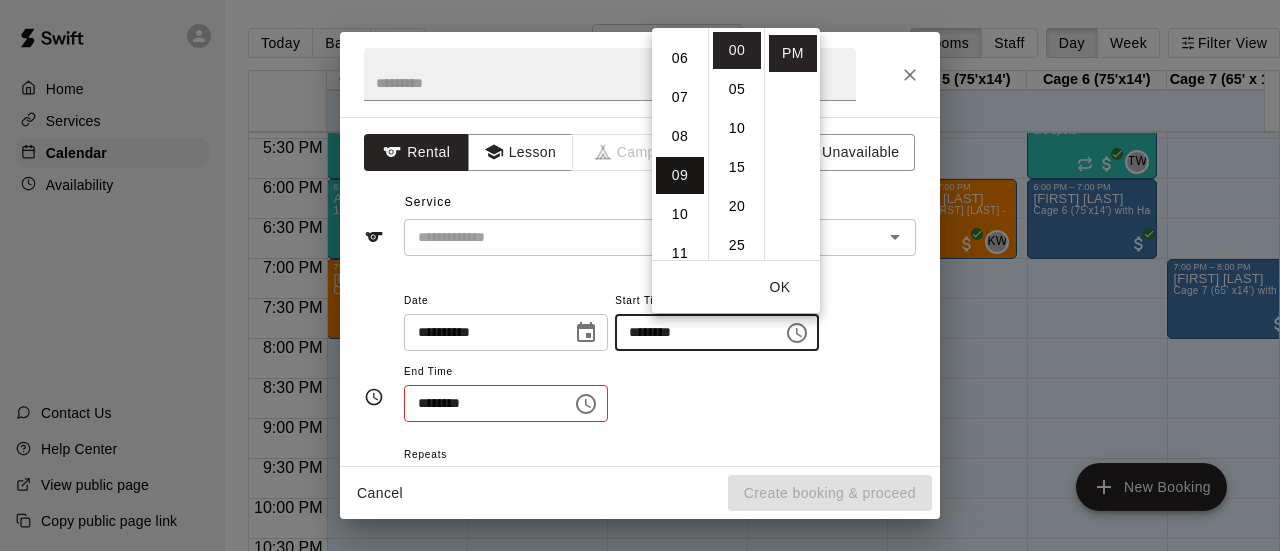 scroll, scrollTop: 351, scrollLeft: 0, axis: vertical 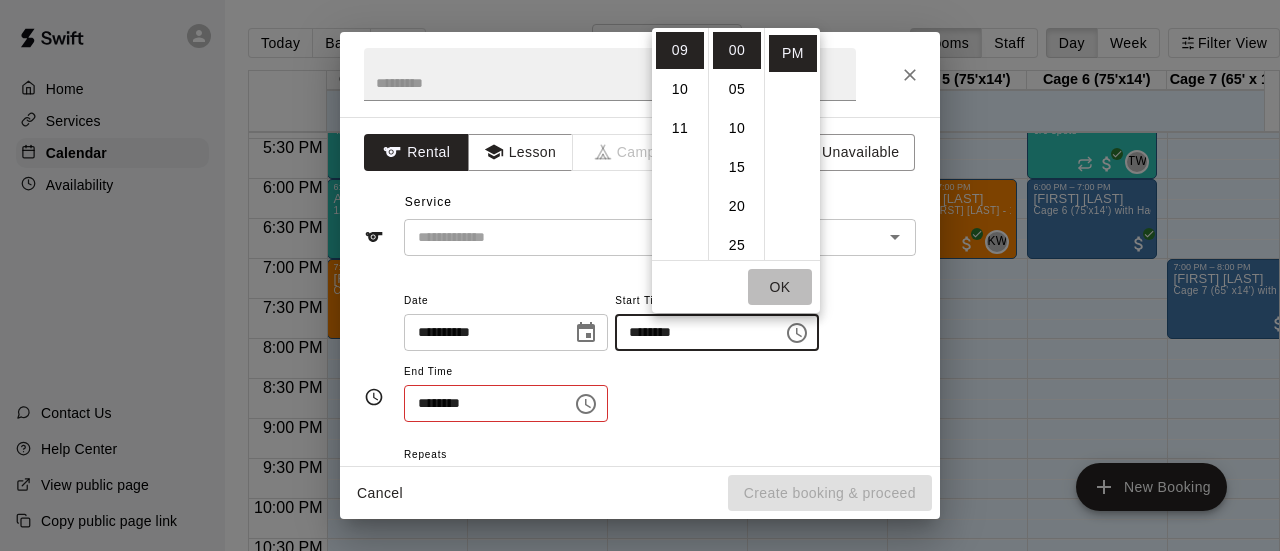 click on "OK" at bounding box center (780, 287) 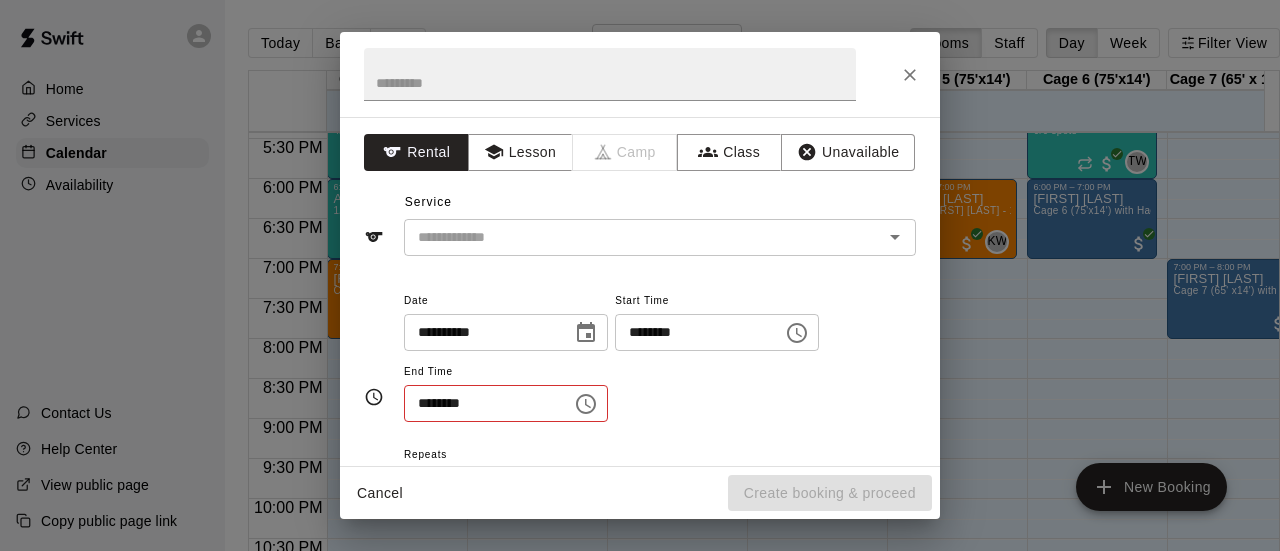 click 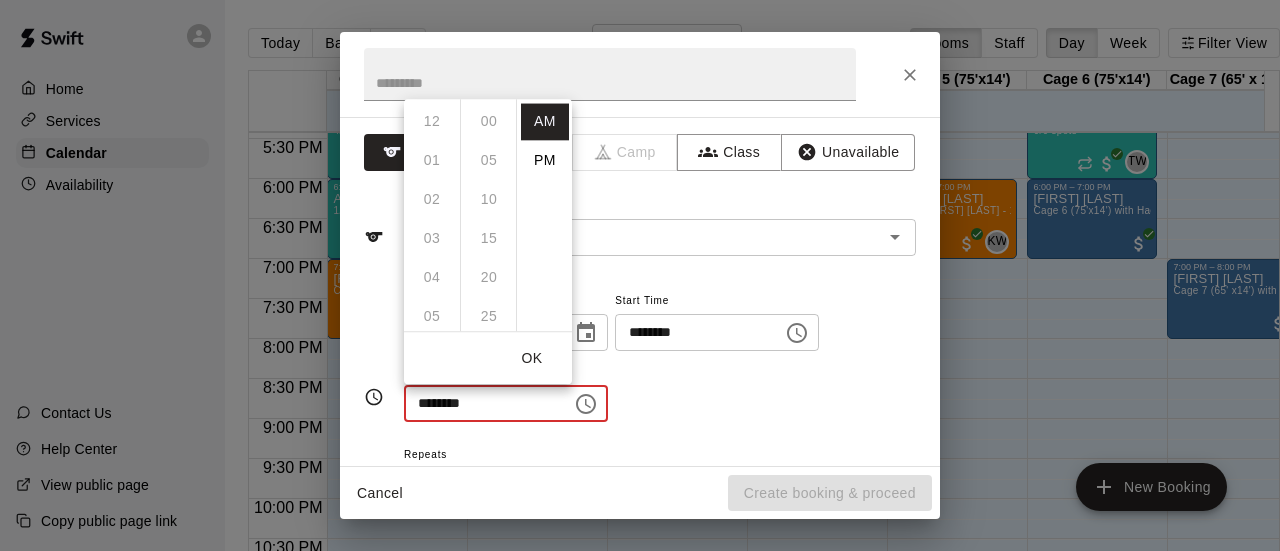 scroll, scrollTop: 426, scrollLeft: 0, axis: vertical 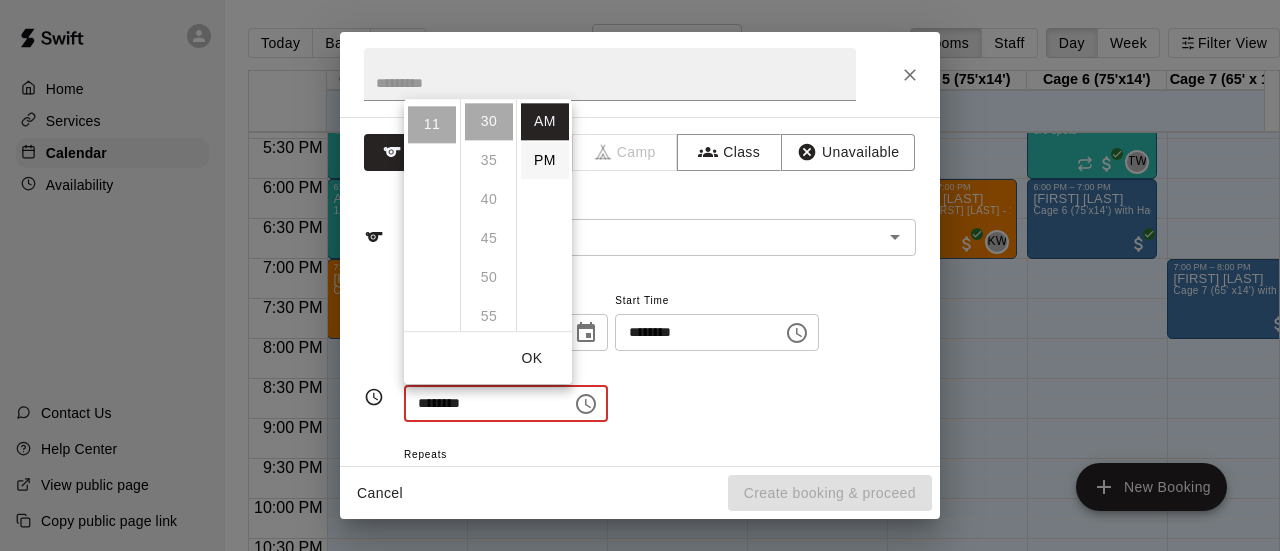 click on "PM" at bounding box center (545, 160) 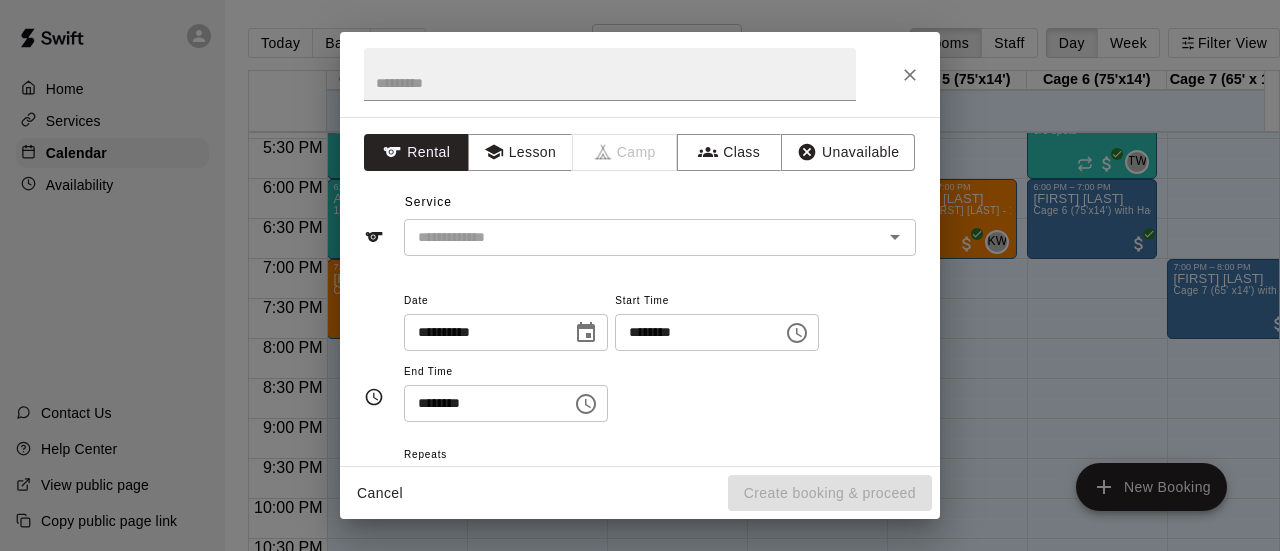 scroll, scrollTop: 36, scrollLeft: 0, axis: vertical 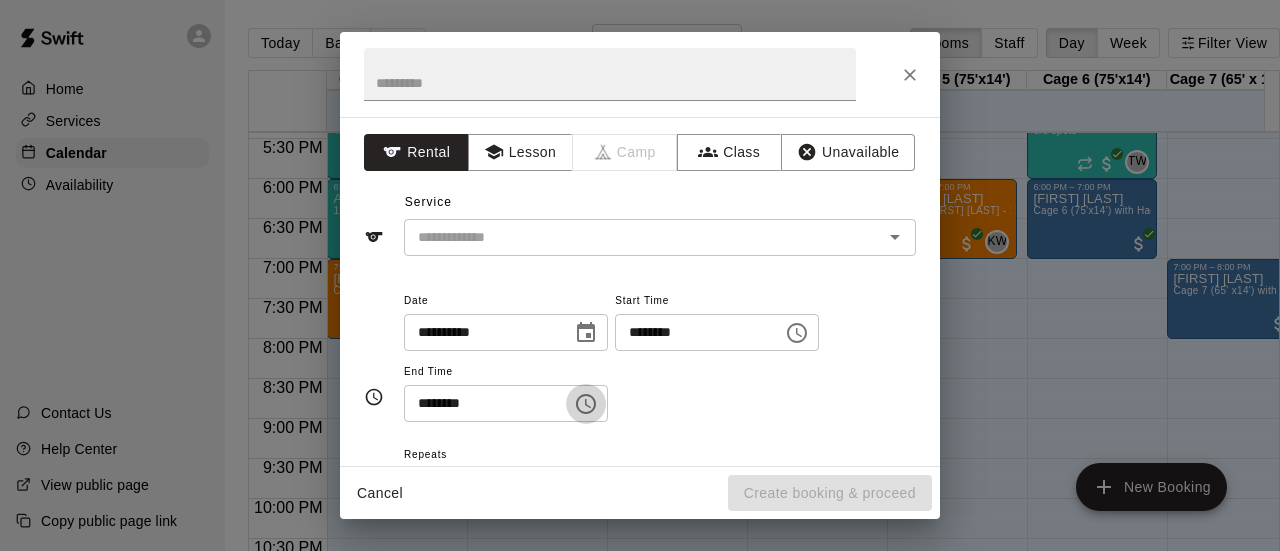 click 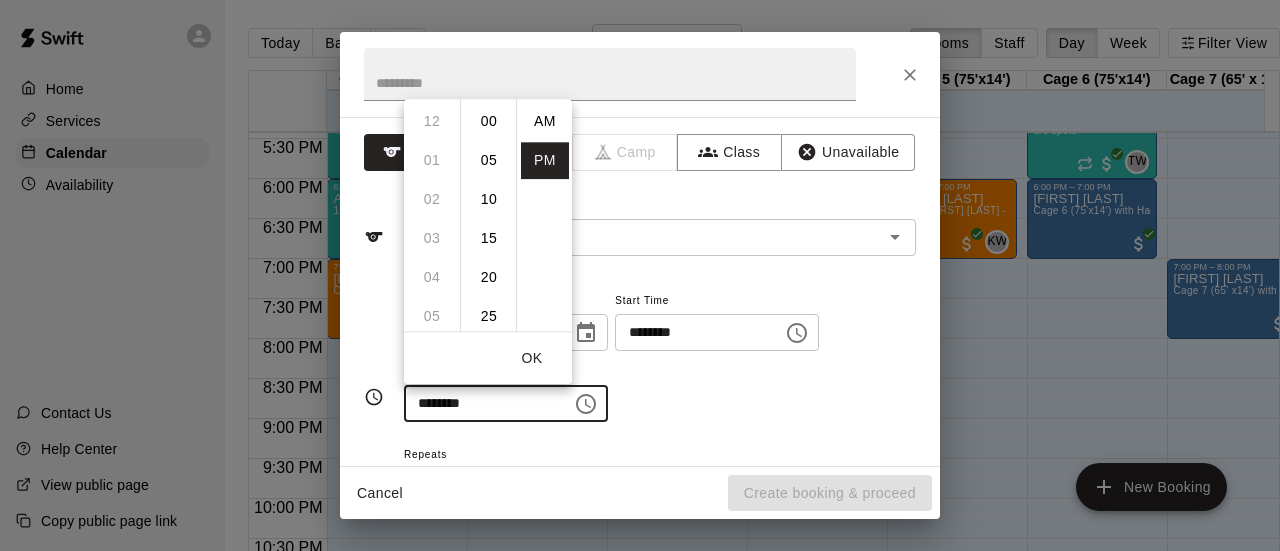 scroll, scrollTop: 426, scrollLeft: 0, axis: vertical 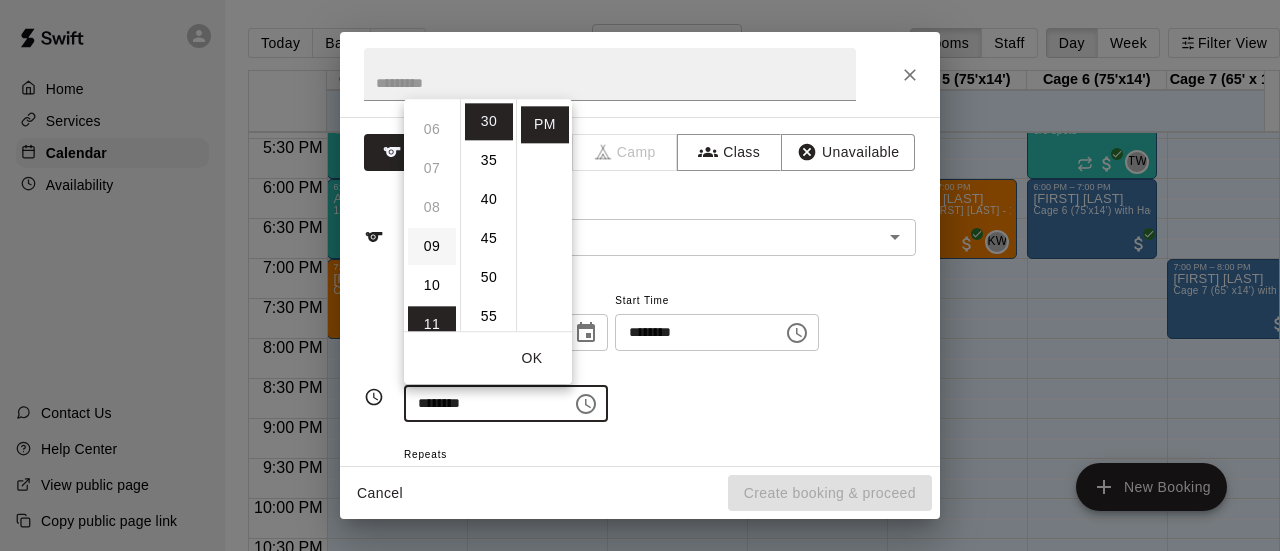 click on "09" at bounding box center [432, 246] 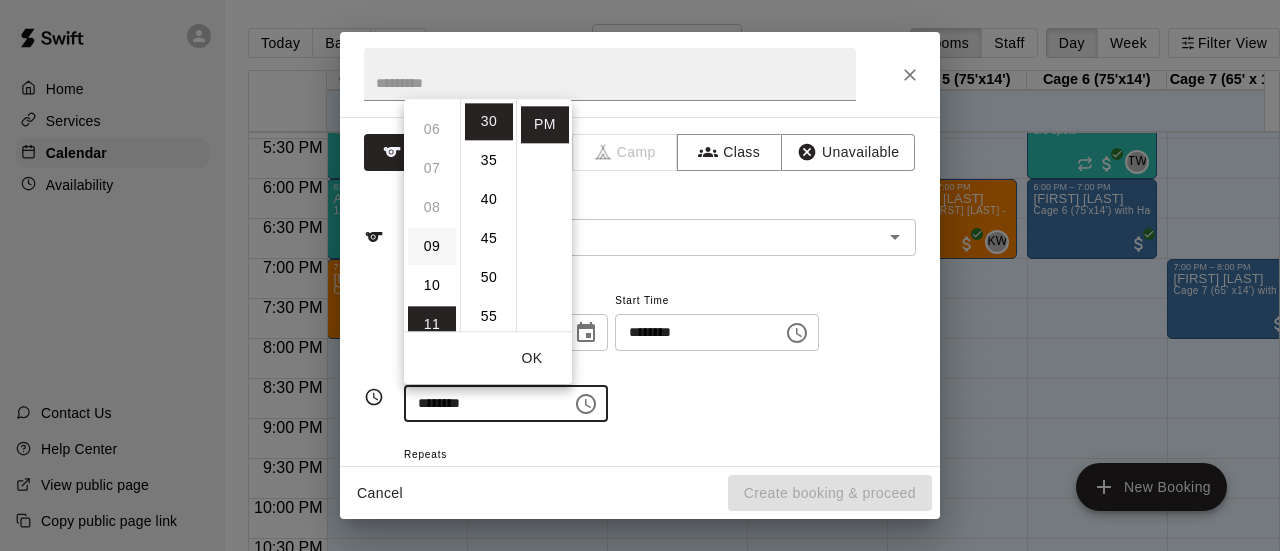 type on "********" 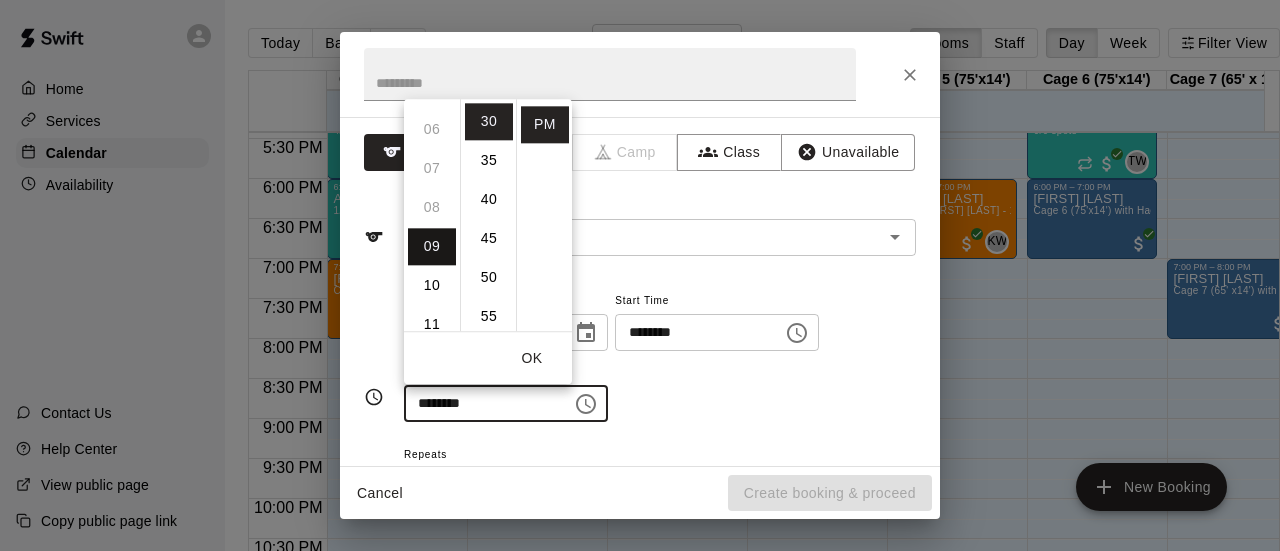 scroll, scrollTop: 351, scrollLeft: 0, axis: vertical 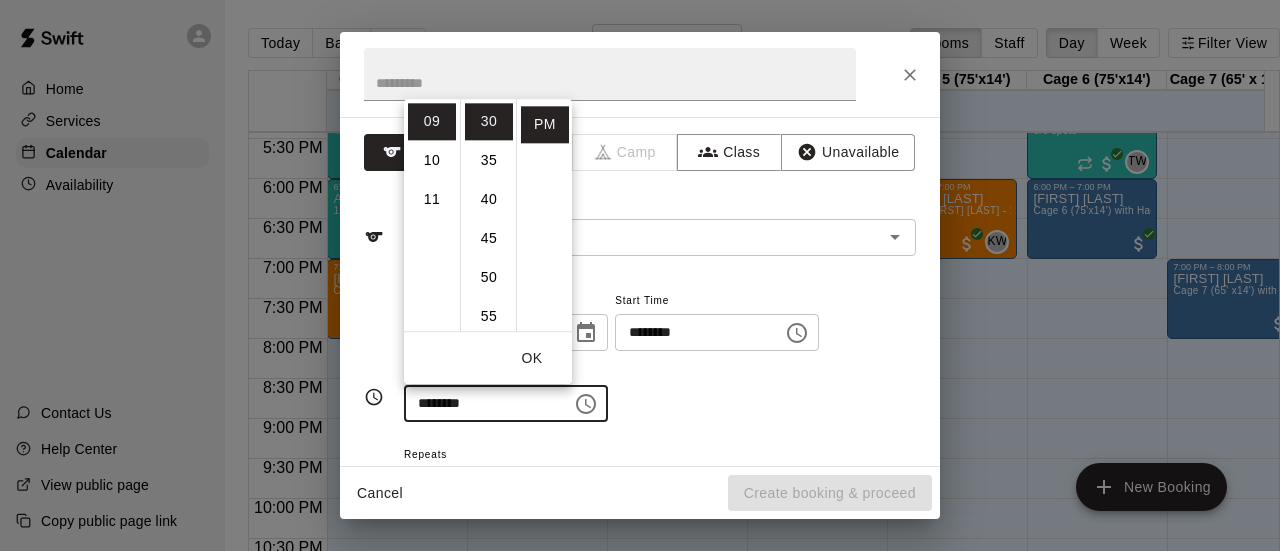 click on "OK" at bounding box center (532, 358) 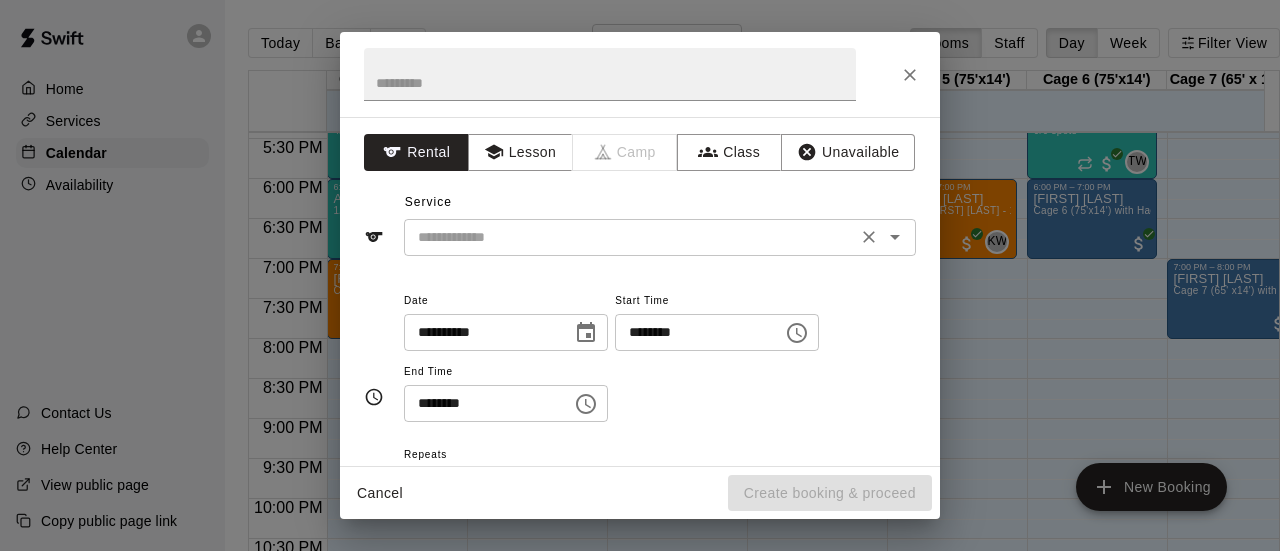 click at bounding box center [630, 237] 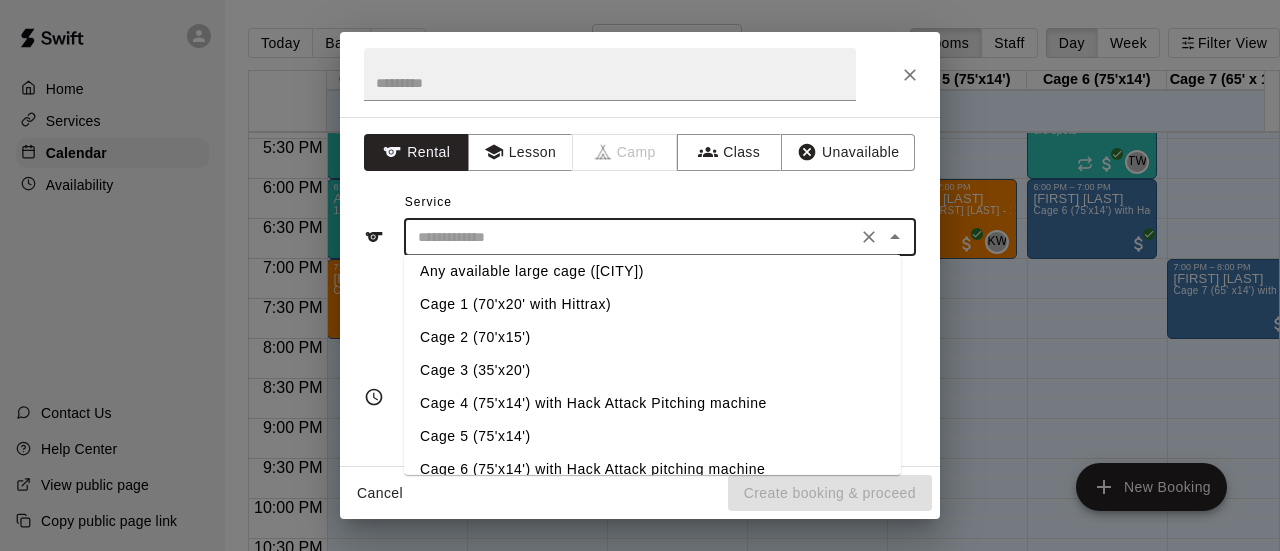 scroll, scrollTop: 100, scrollLeft: 0, axis: vertical 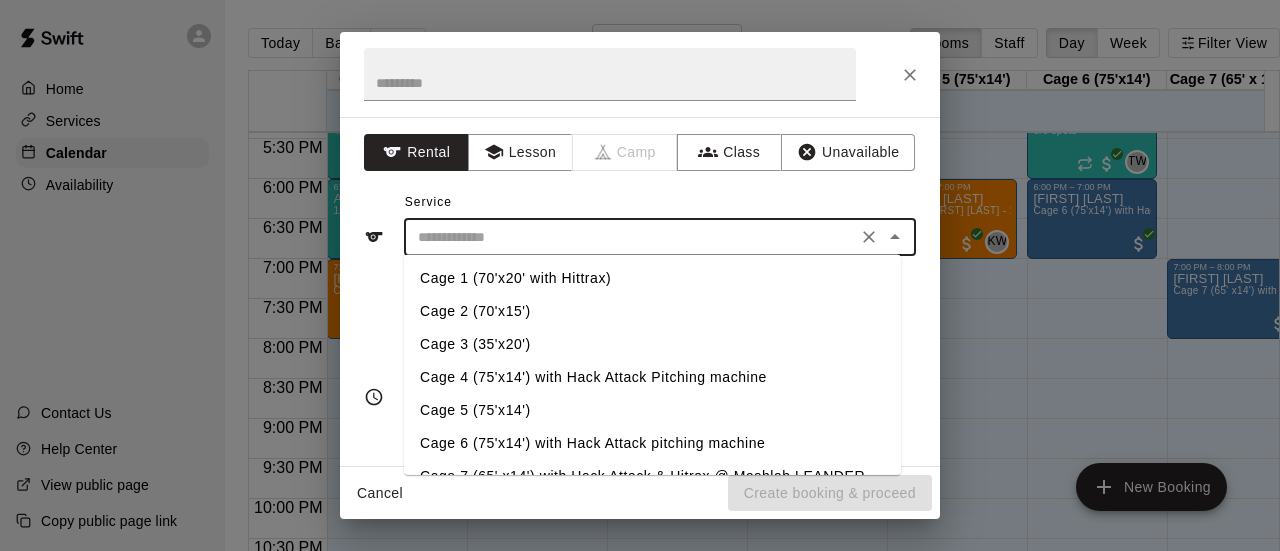click on "Cage 4 (75'x14') with Hack Attack Pitching machine" at bounding box center (652, 377) 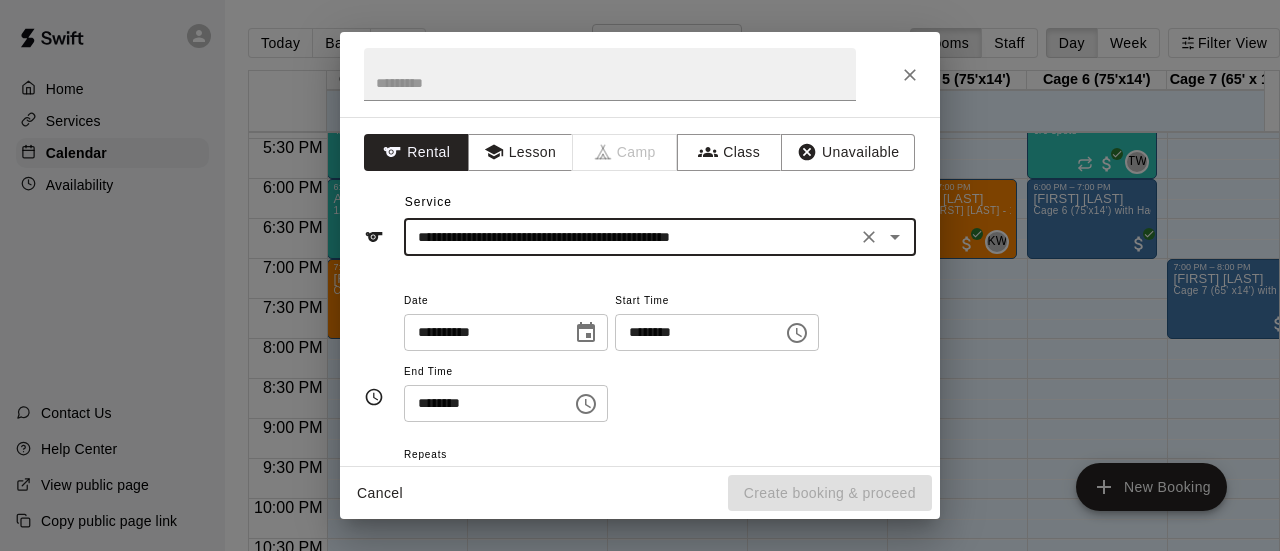scroll, scrollTop: 200, scrollLeft: 0, axis: vertical 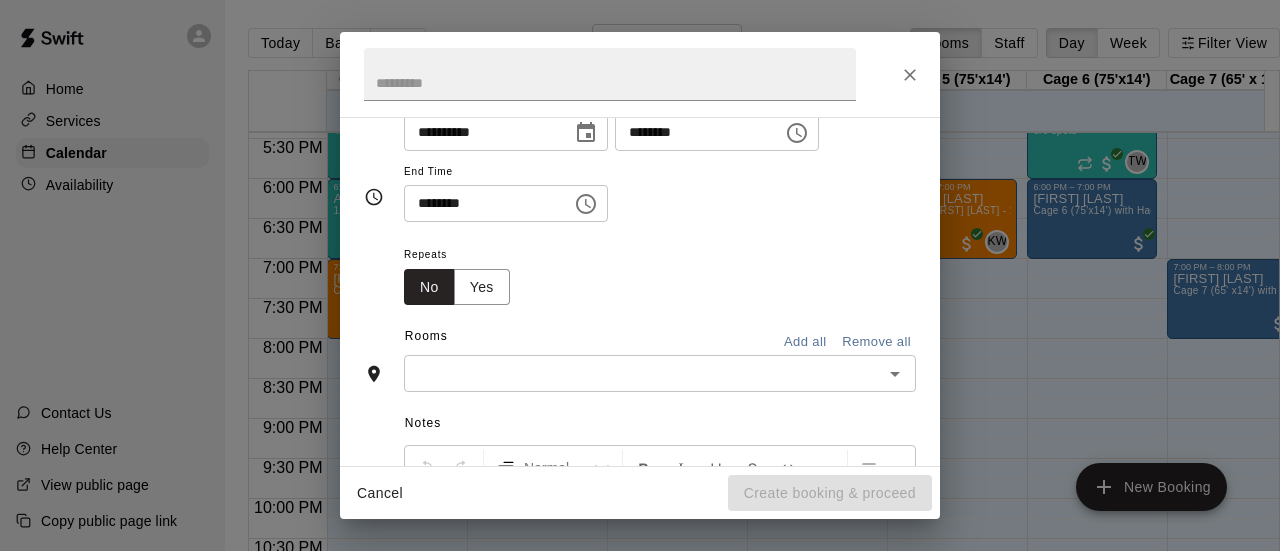 click at bounding box center (643, 373) 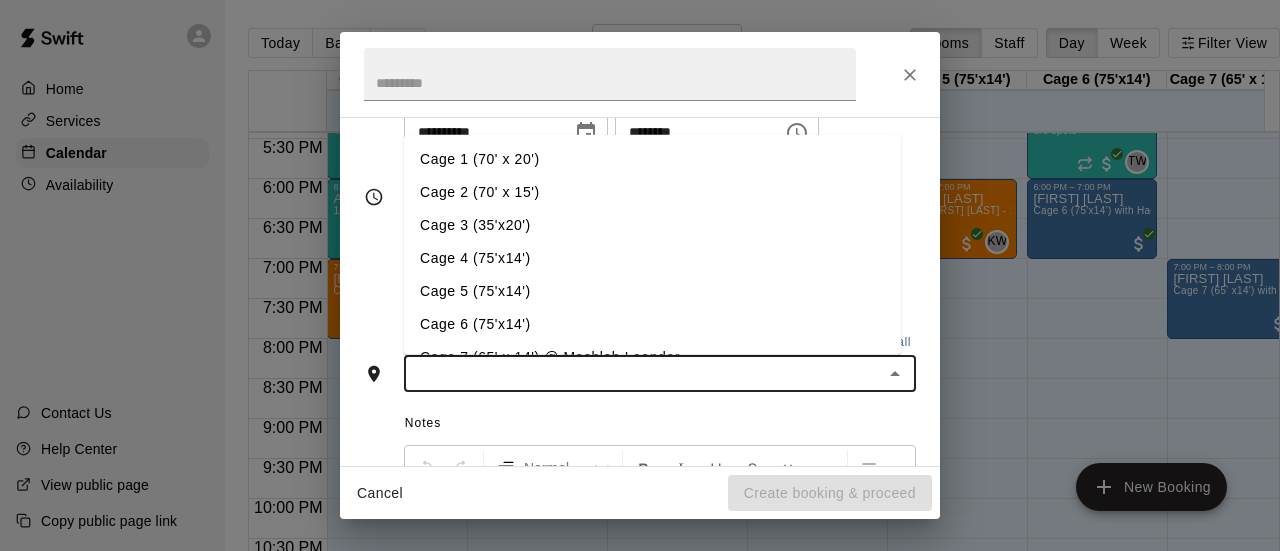 click on "Cage 4 (75'x14')" at bounding box center [652, 258] 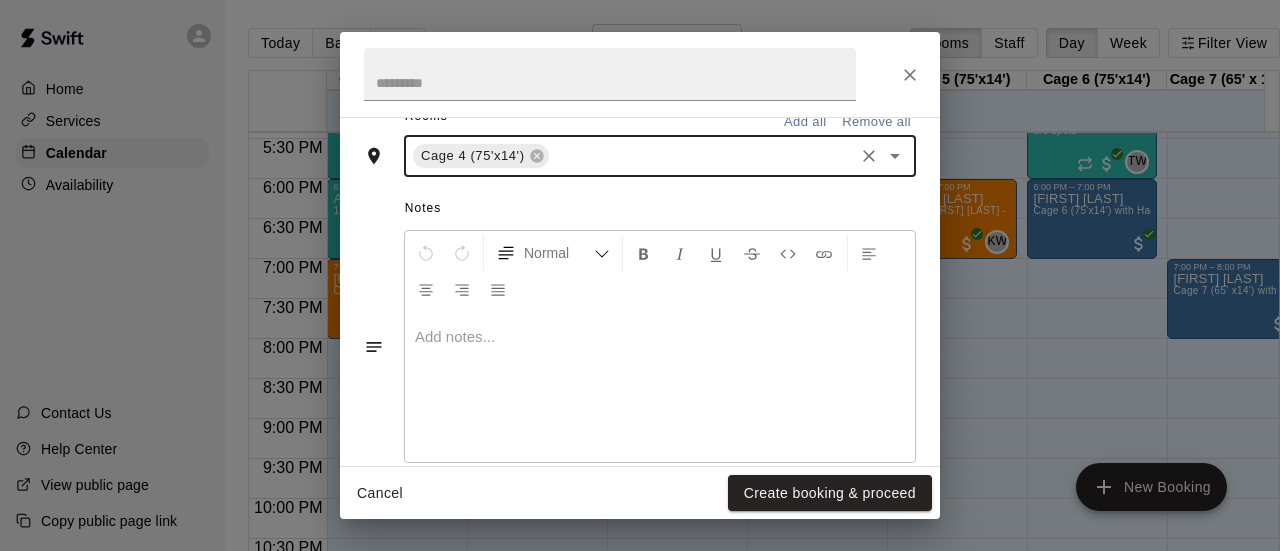 scroll, scrollTop: 527, scrollLeft: 0, axis: vertical 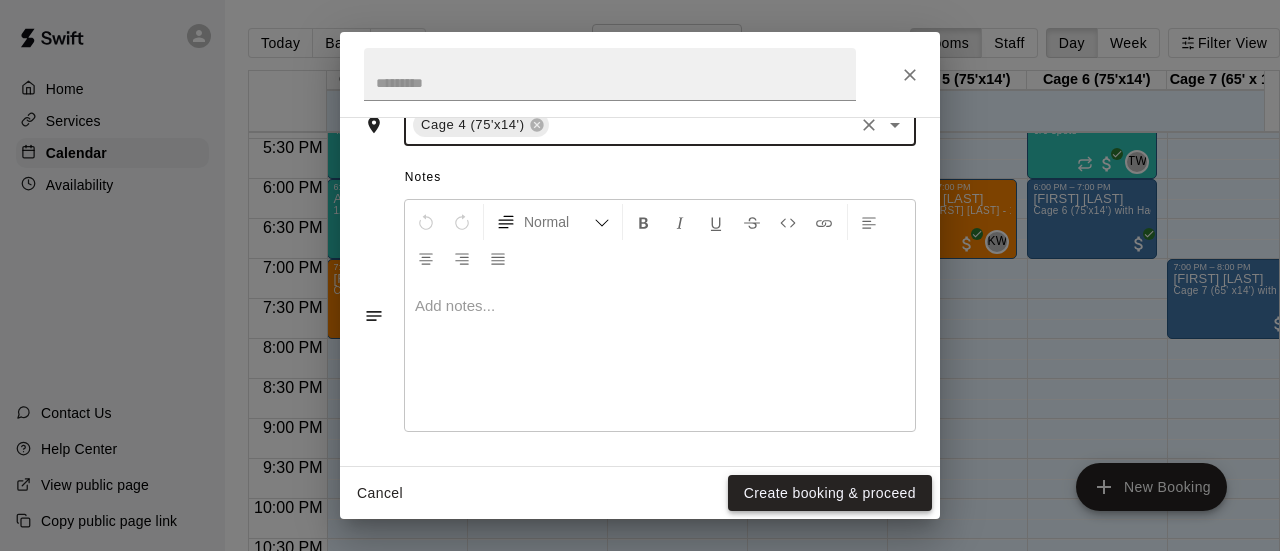 click on "Create booking & proceed" at bounding box center (830, 493) 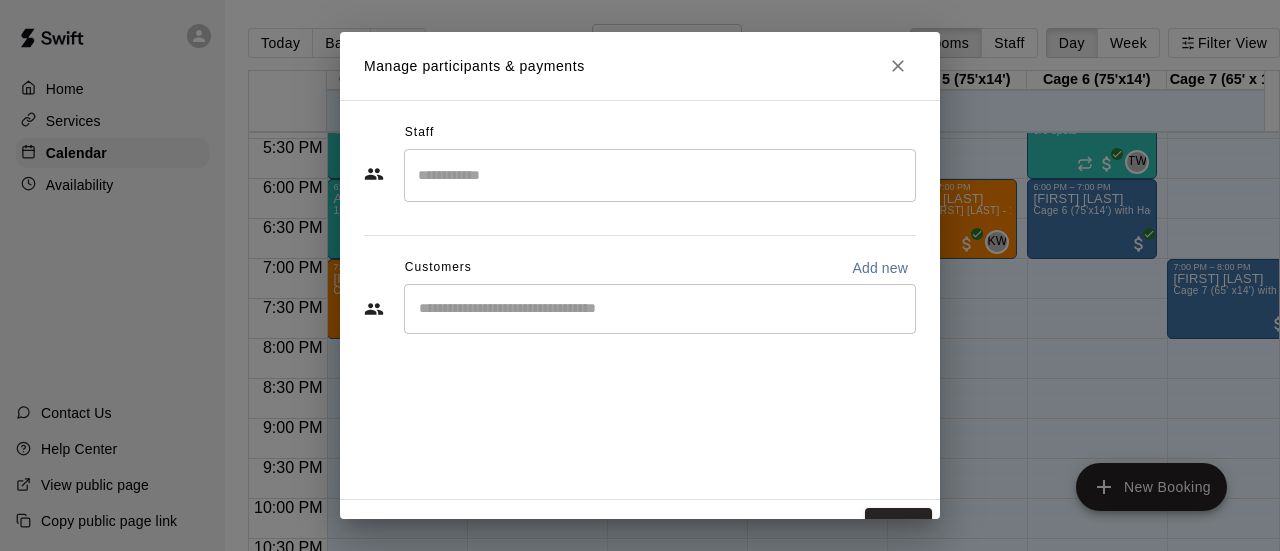 click at bounding box center [660, 175] 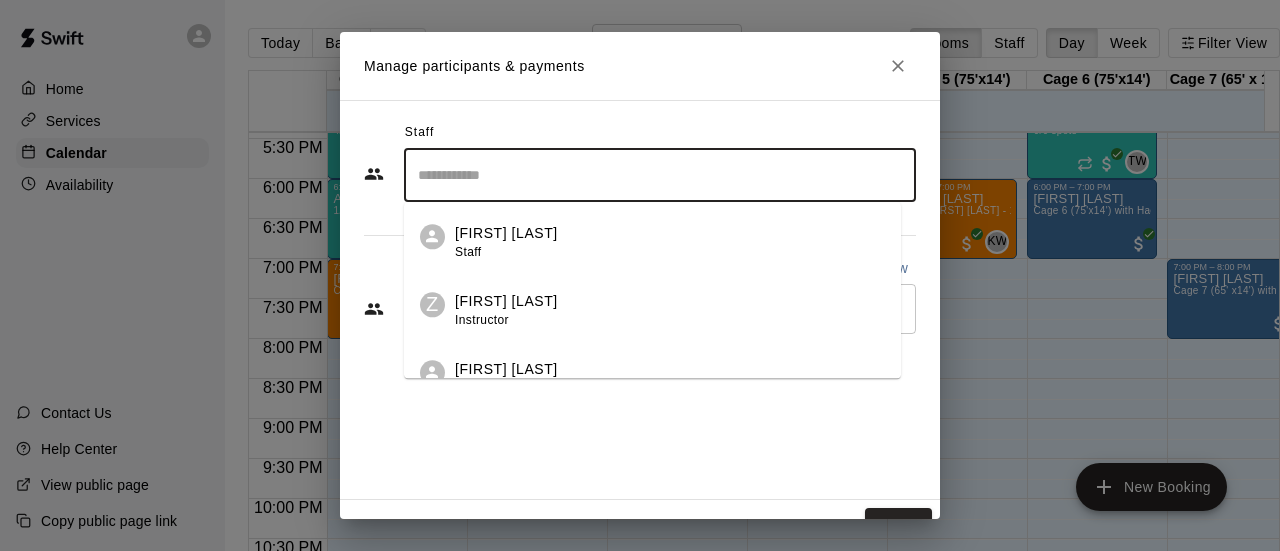 click on "[FIRST] [LAST] Instructor" at bounding box center (670, 379) 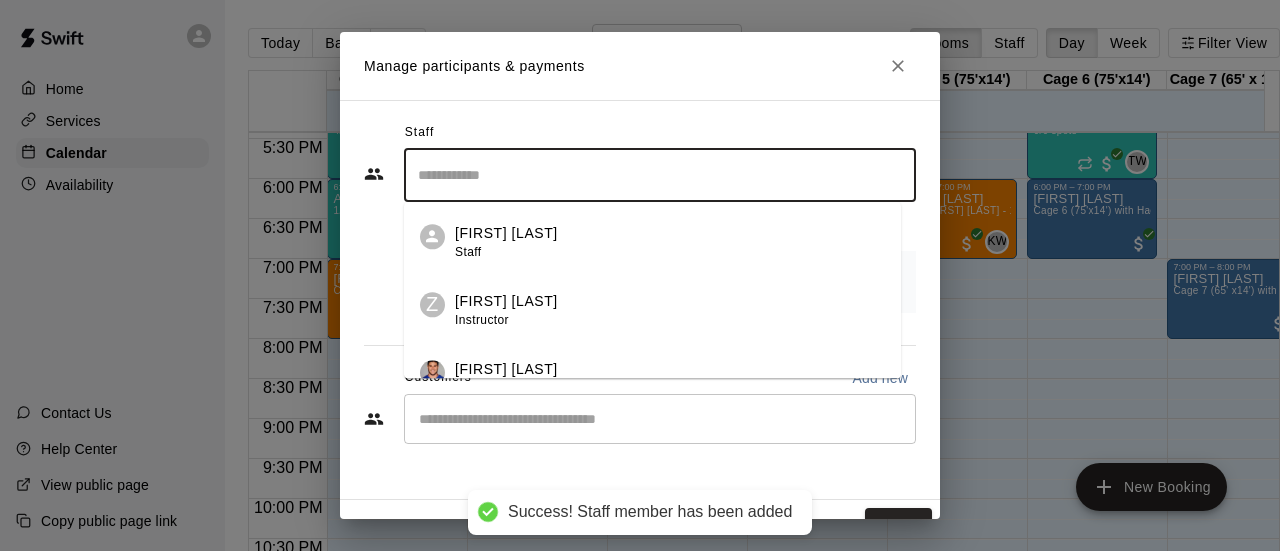 click on "​" at bounding box center (660, 419) 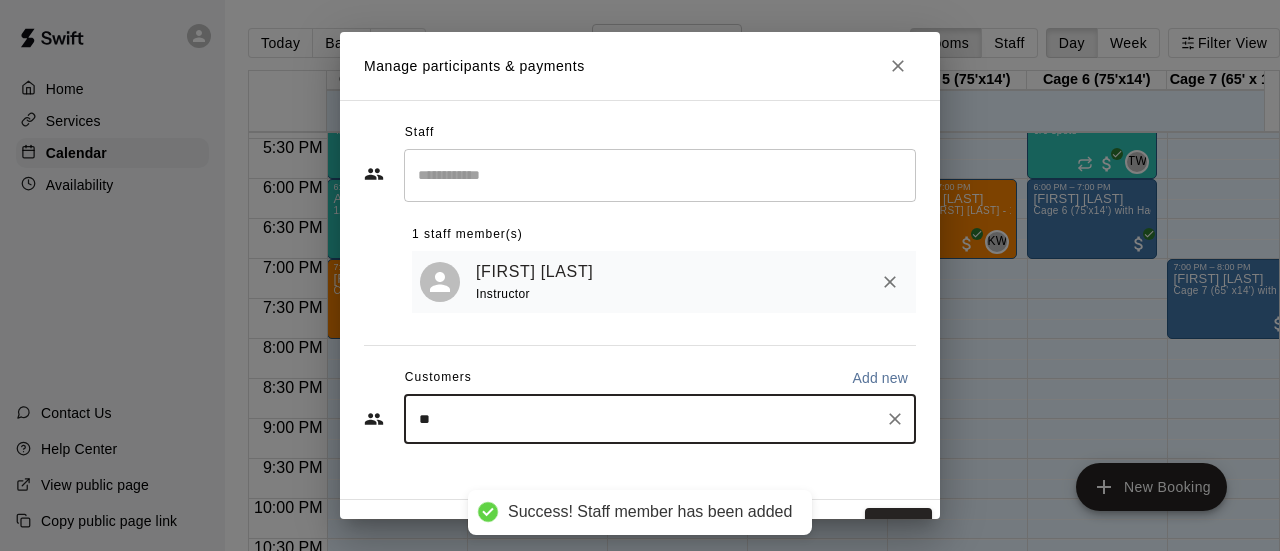 type on "***" 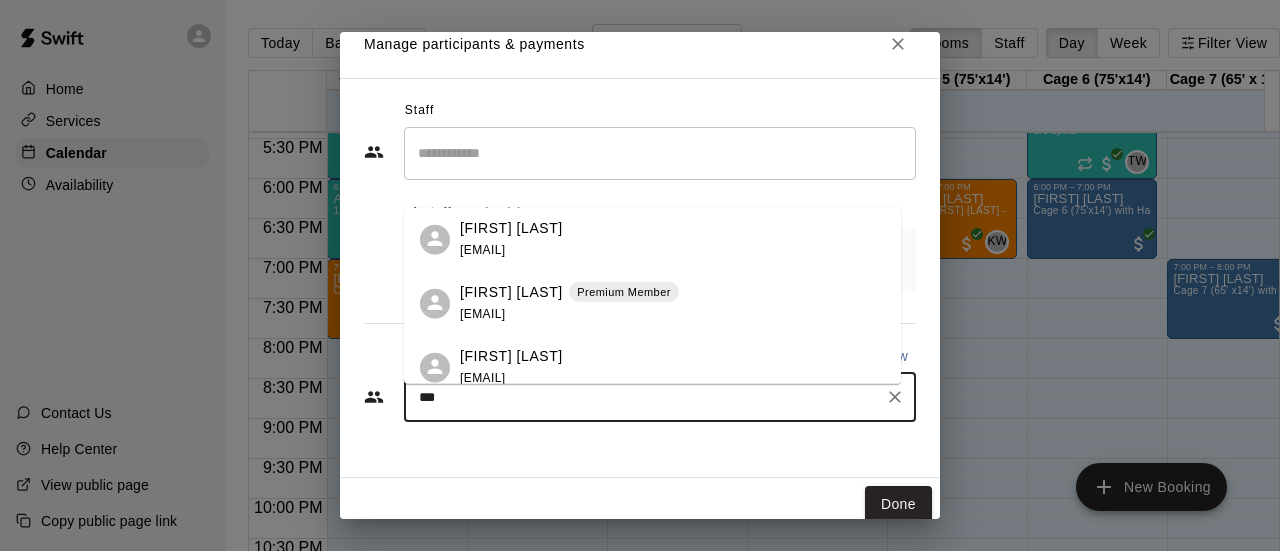 scroll, scrollTop: 33, scrollLeft: 0, axis: vertical 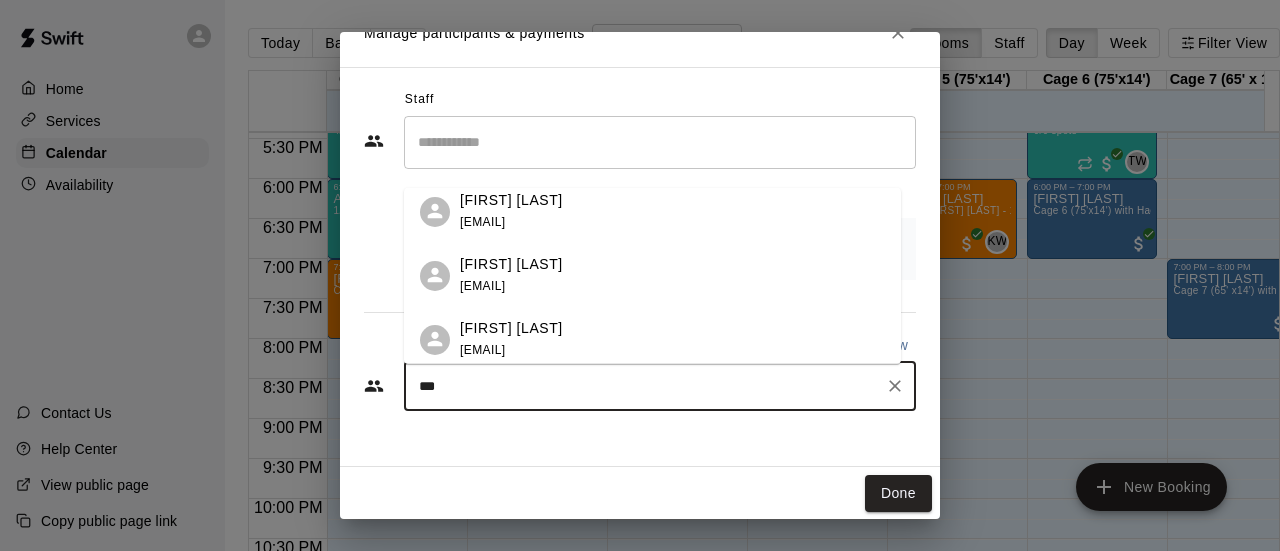 click on "[FIRST] [LAST]" at bounding box center [511, 200] 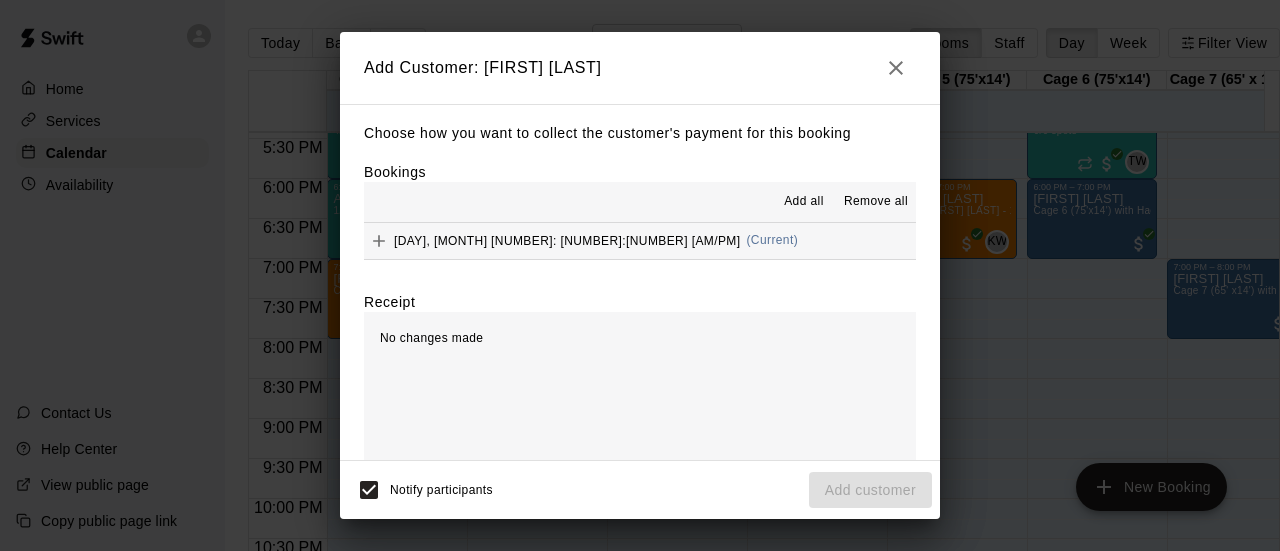 click on "[DAY], [MONTH] [NUMBER]: [NUMBER]:[NUMBER] (Current)" at bounding box center [581, 241] 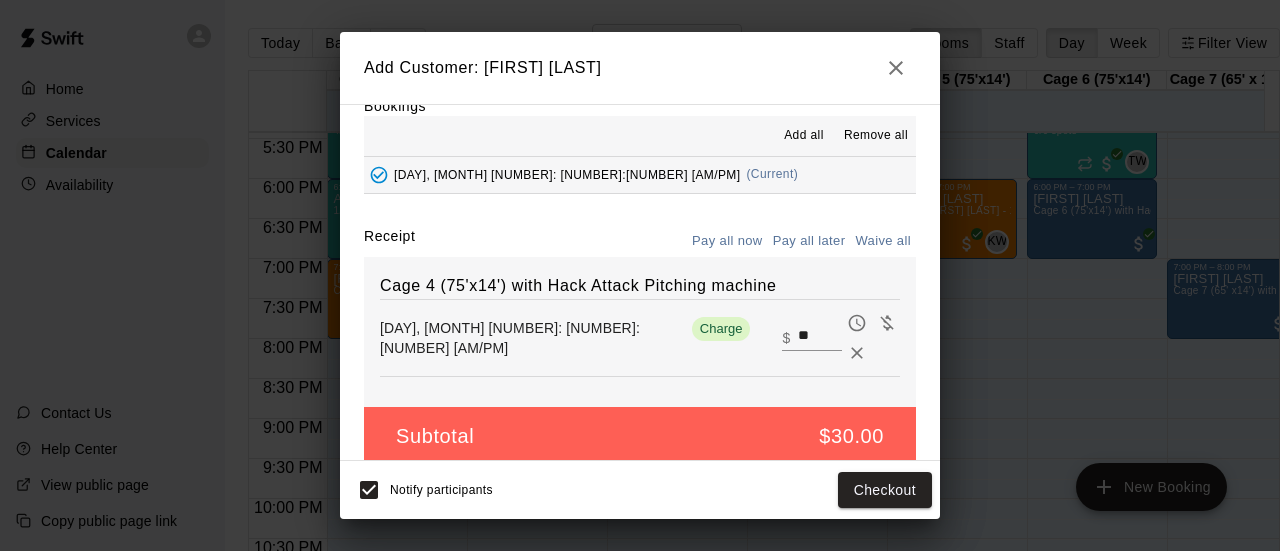 scroll, scrollTop: 88, scrollLeft: 0, axis: vertical 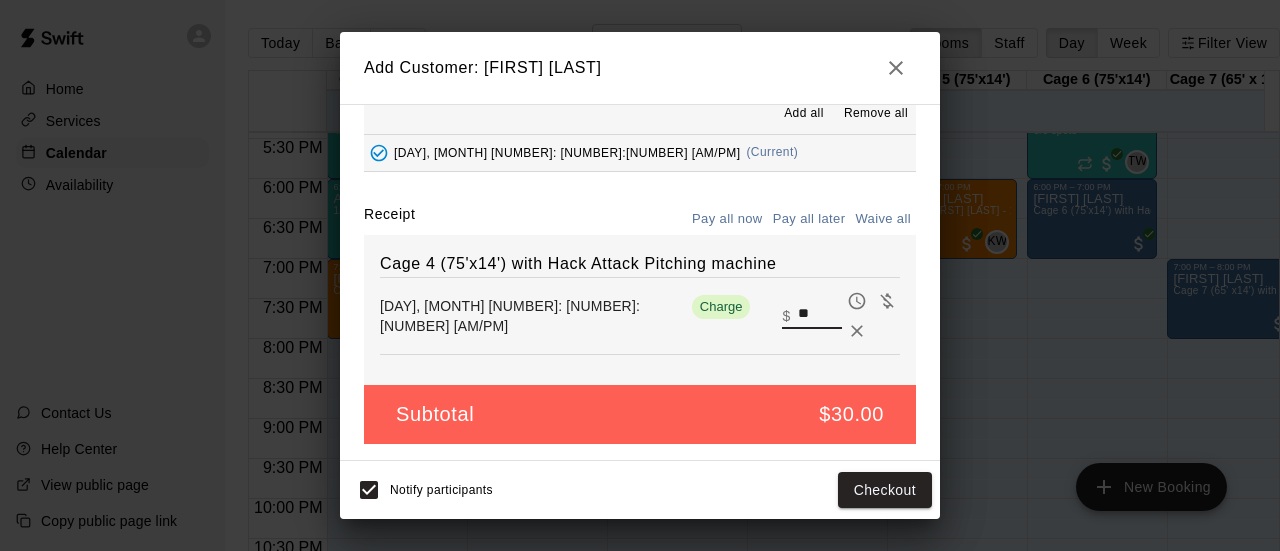 click on "**" at bounding box center (820, 315) 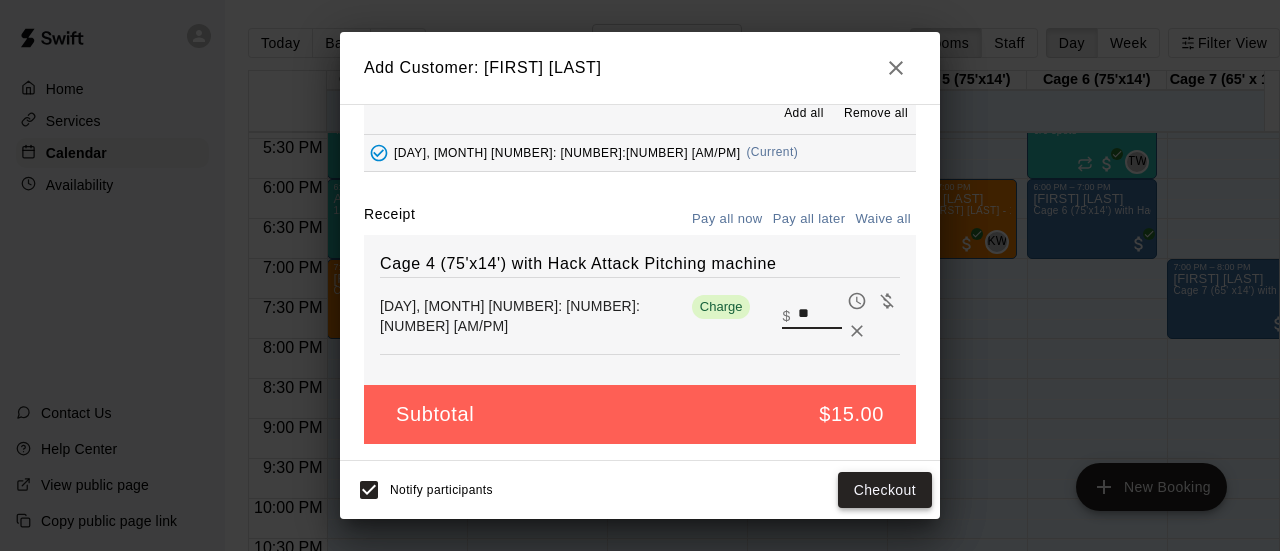 type on "**" 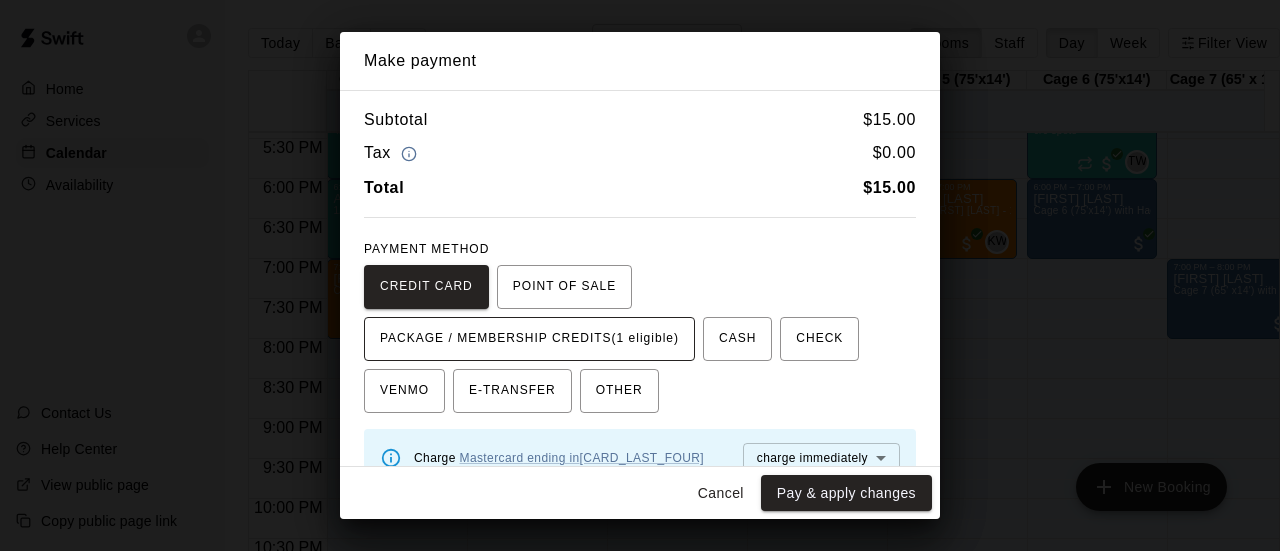 click on "PACKAGE / MEMBERSHIP CREDITS  (1 eligible)" at bounding box center [529, 339] 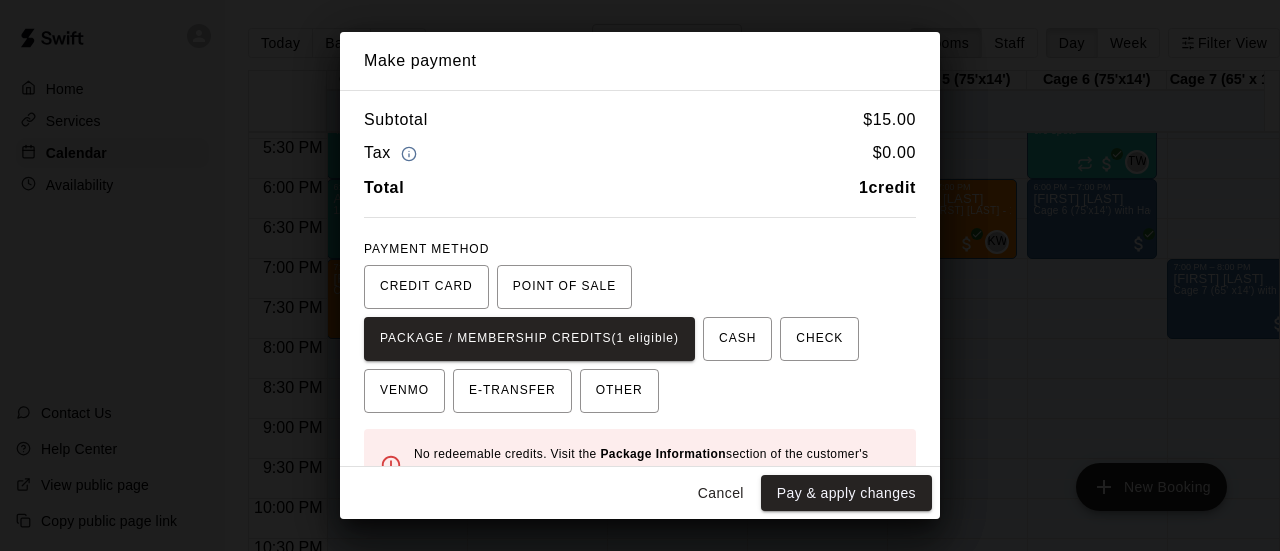 scroll, scrollTop: 100, scrollLeft: 0, axis: vertical 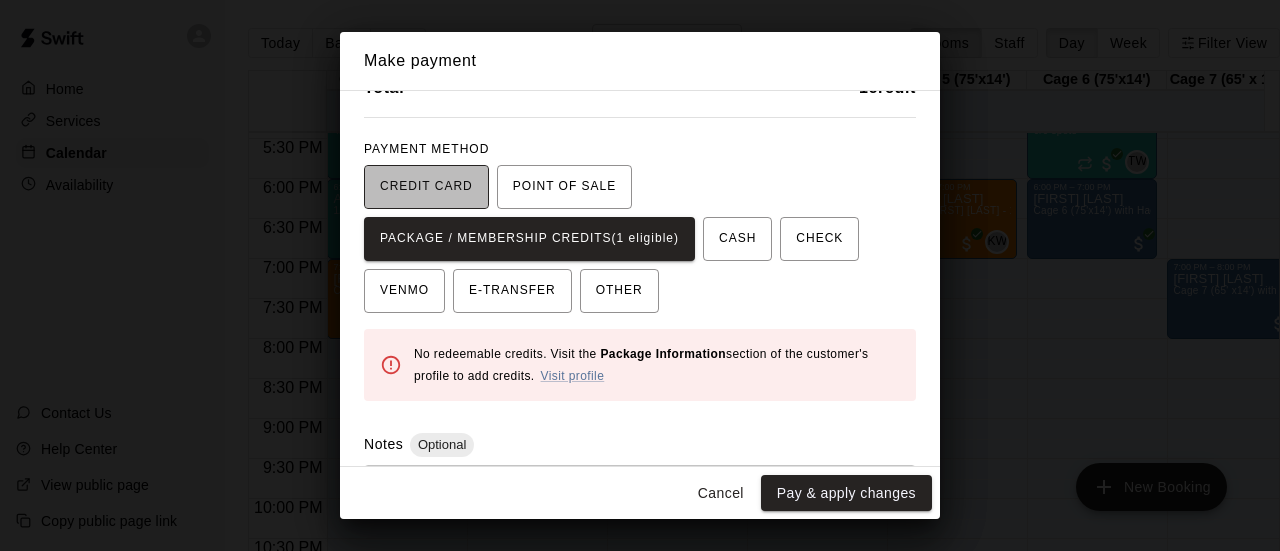 click on "CREDIT CARD" at bounding box center [426, 187] 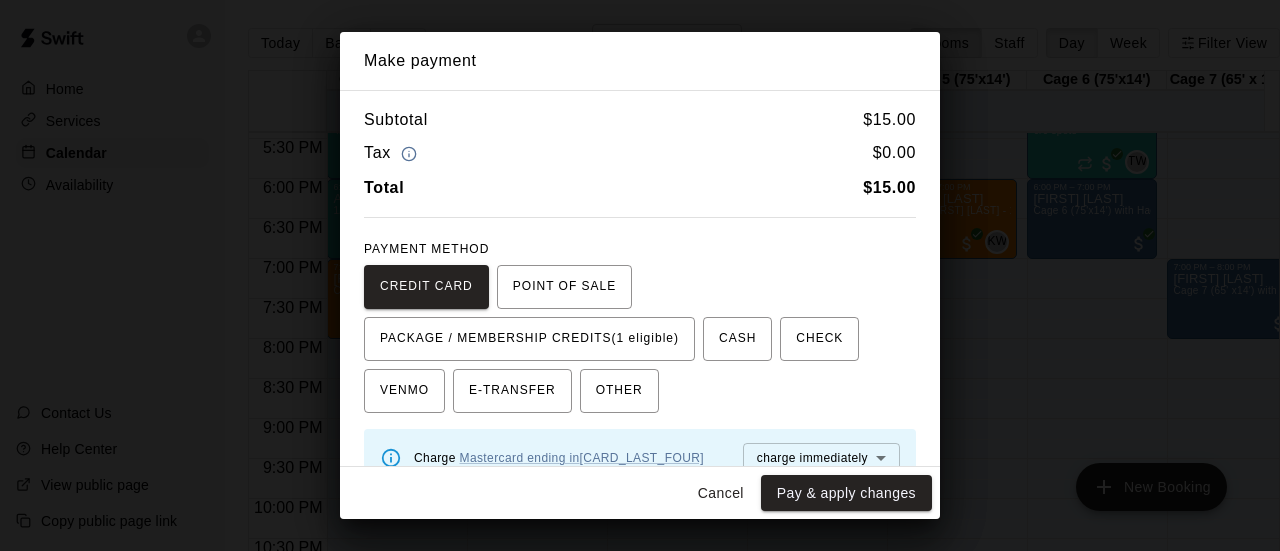 scroll, scrollTop: 193, scrollLeft: 0, axis: vertical 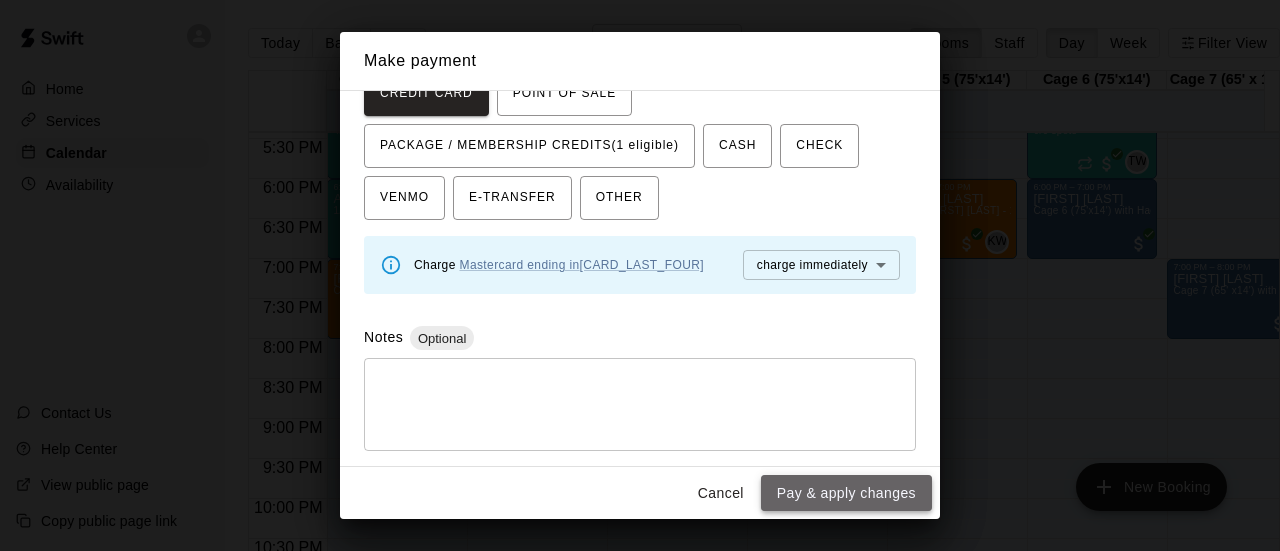 click on "Pay & apply changes" at bounding box center (846, 493) 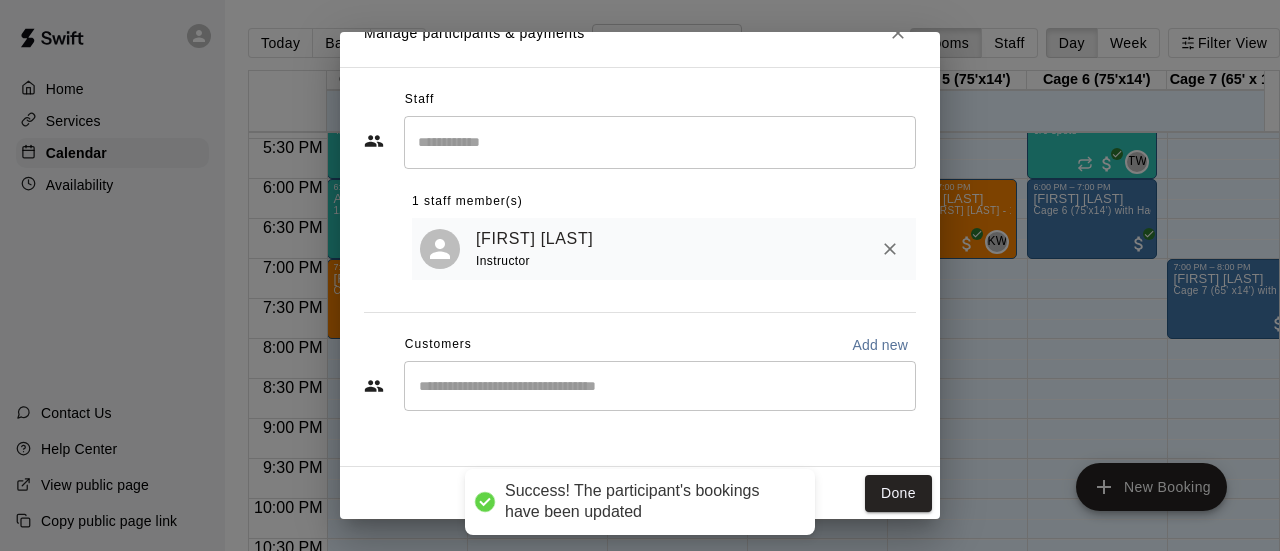 scroll, scrollTop: 0, scrollLeft: 0, axis: both 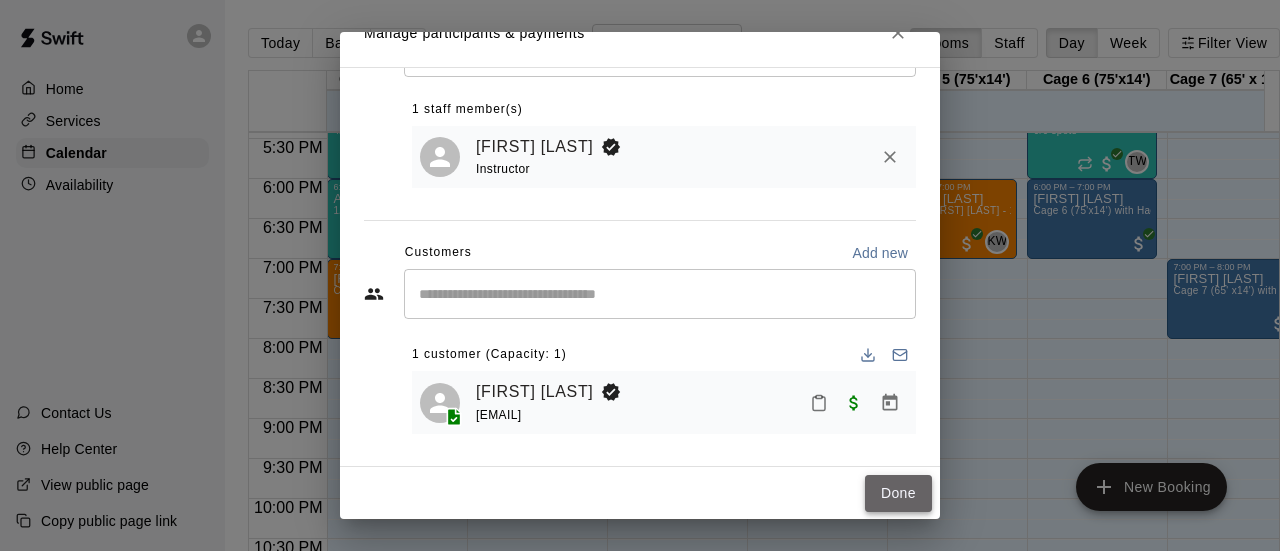click on "Done" at bounding box center [898, 493] 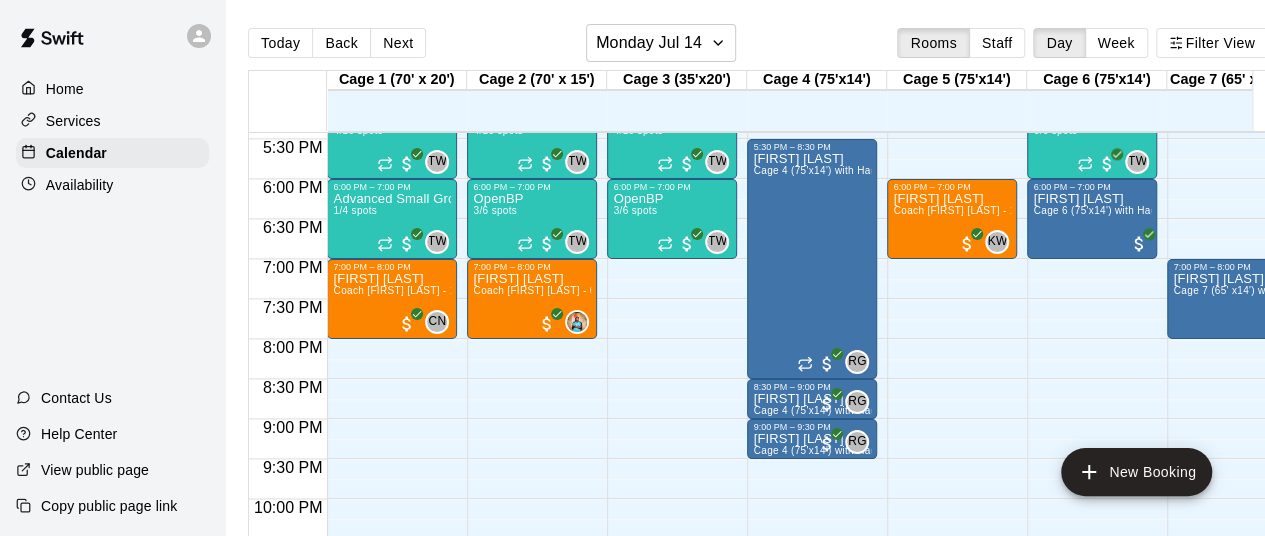 click on "[NUMBER]:[NUMBER] [AM/PM] – [NUMBER]:[NUMBER] [AM/PM] [FIRST] [LAST] Cage 5 (75'x14') [NUMBER]:[NUMBER] [AM/PM] – [NUMBER]:[NUMBER] [AM/PM] [FIRST] [LAST] Cage 5 (75'x14') [NUMBER]:[NUMBER] [AM/PM] – [NUMBER]:[NUMBER] [AM/PM] [FIRST] [LAST] Cage 5 (75'x14') [NUMBER]:[NUMBER] [AM/PM] – [NUMBER]:[NUMBER] [AM/PM] [FIRST] [LAST] Cage 5 (75'x14') [NUMBER]:[NUMBER] [AM/PM] – [NUMBER]:[NUMBER] [AM/PM] [FIRST] [LAST] Coach [FIRST] [LAST] - 1 hour [FIRST] [NUMBER]:[NUMBER] [AM/PM] – [NUMBER]:[NUMBER] [AM/PM] Closed" at bounding box center (952, -301) 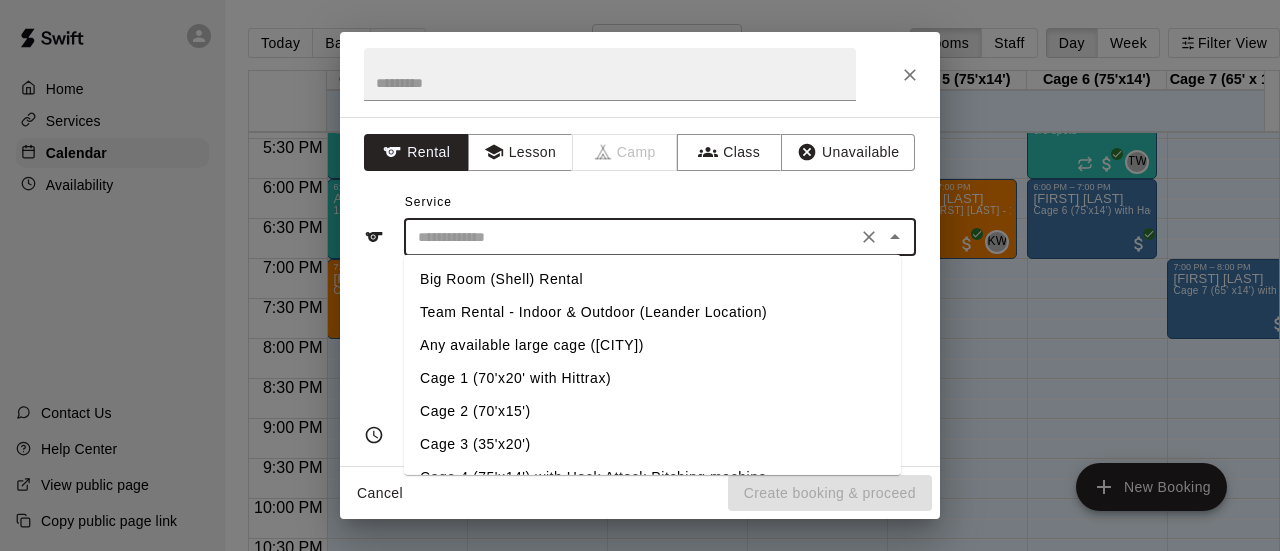 click at bounding box center (630, 237) 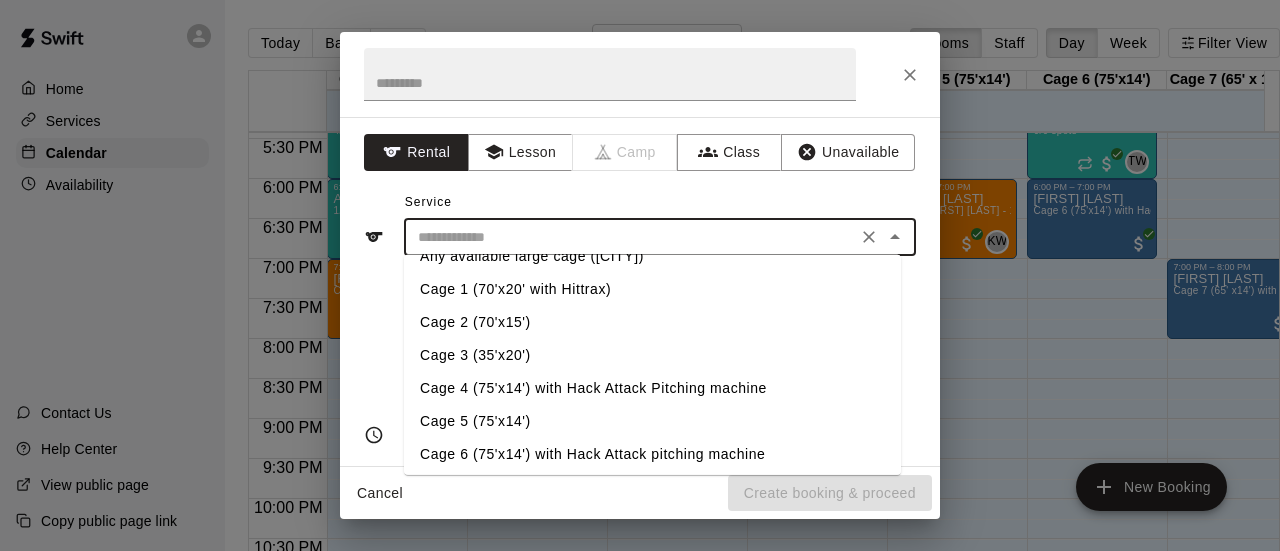 scroll, scrollTop: 200, scrollLeft: 0, axis: vertical 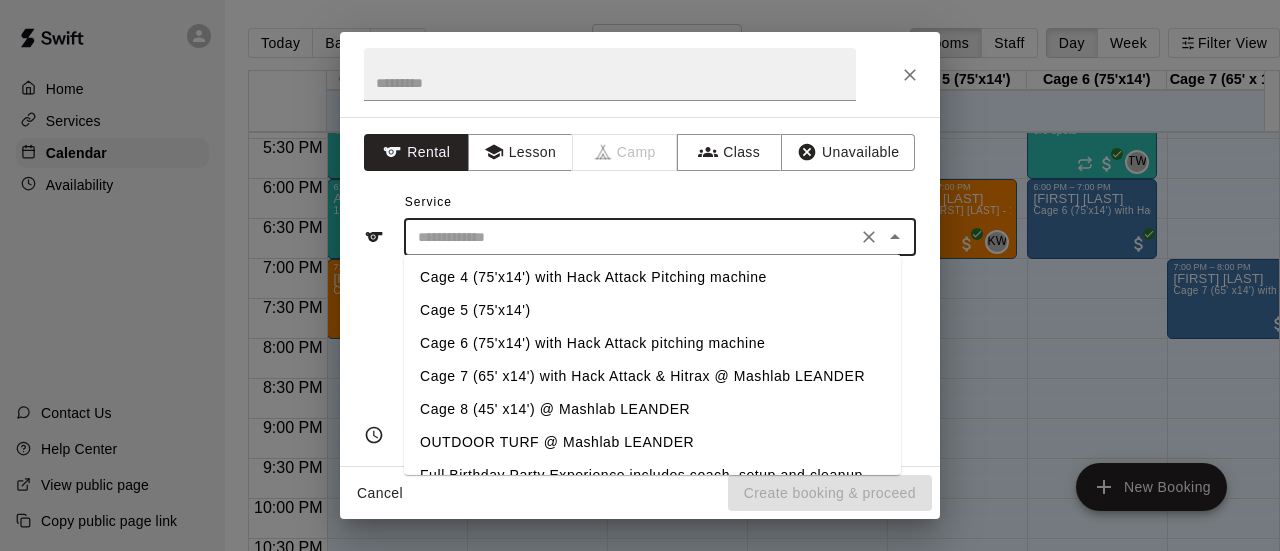 click on "Cage 5 (75'x14')" at bounding box center [652, 310] 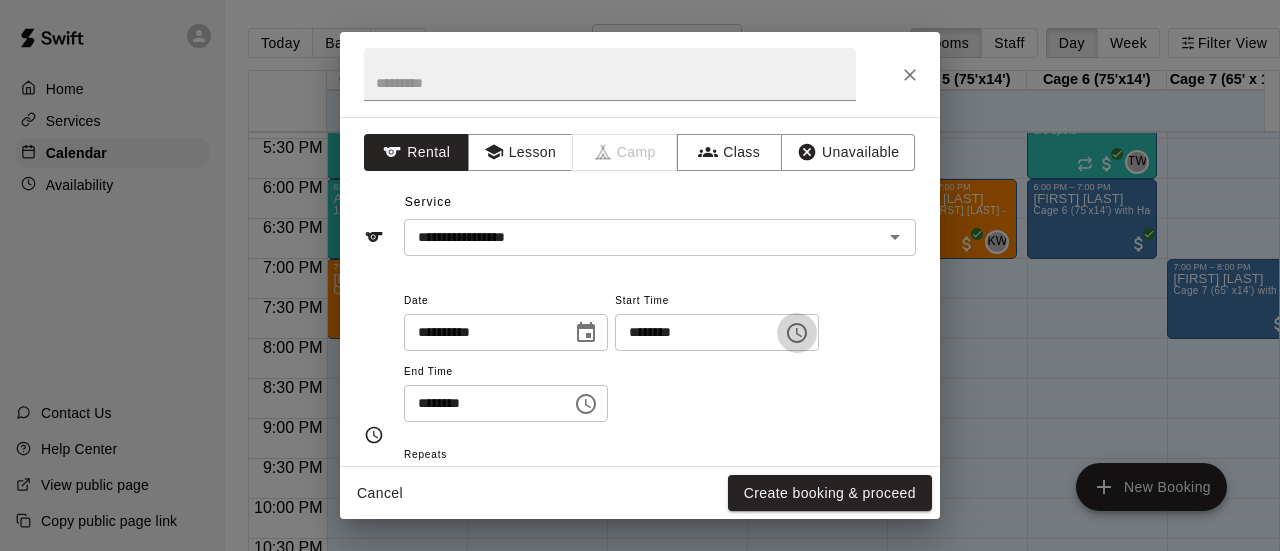 click 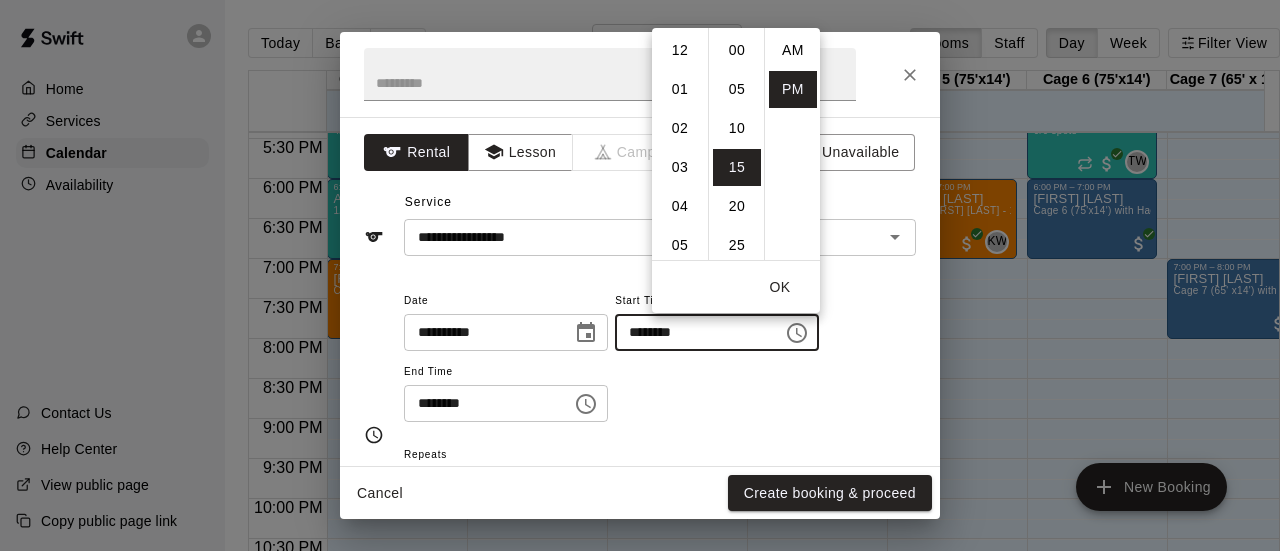 scroll, scrollTop: 312, scrollLeft: 0, axis: vertical 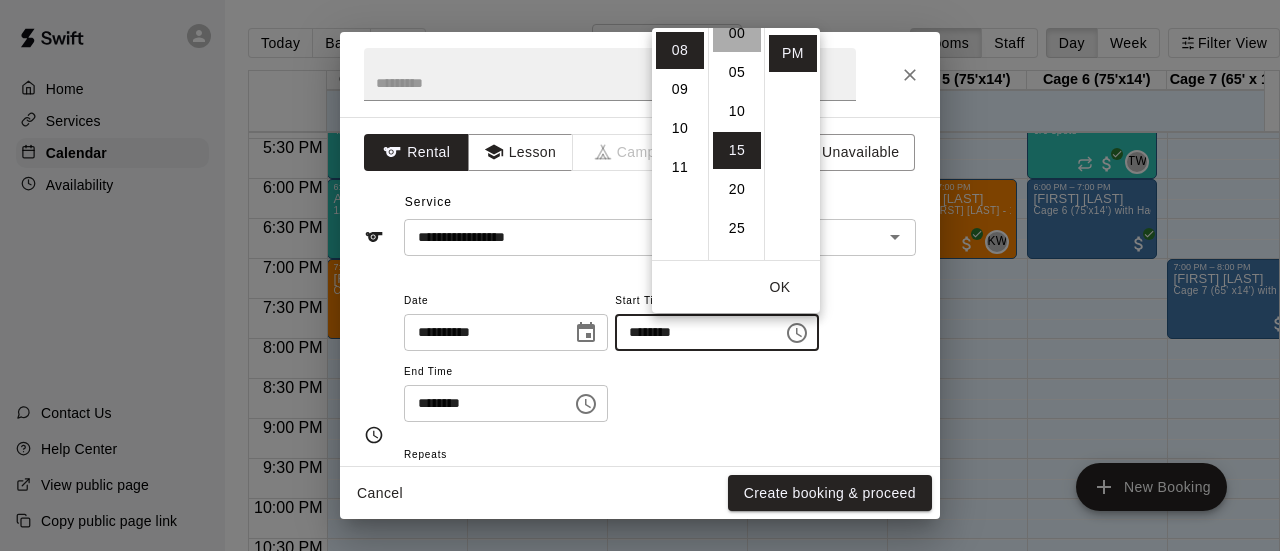 click on "00" at bounding box center [737, 33] 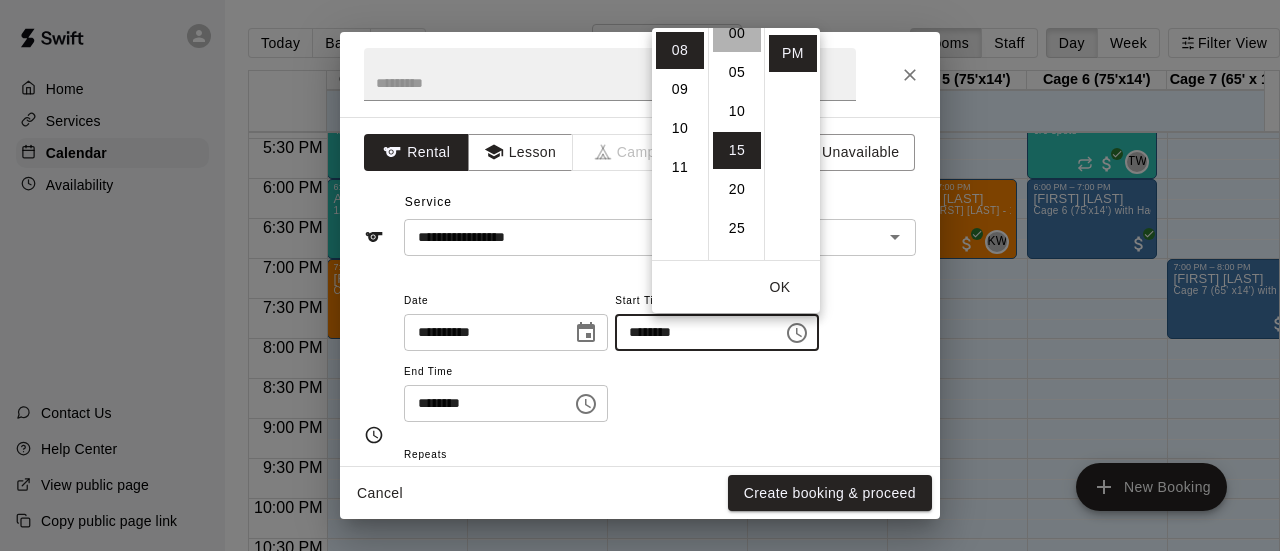 type on "********" 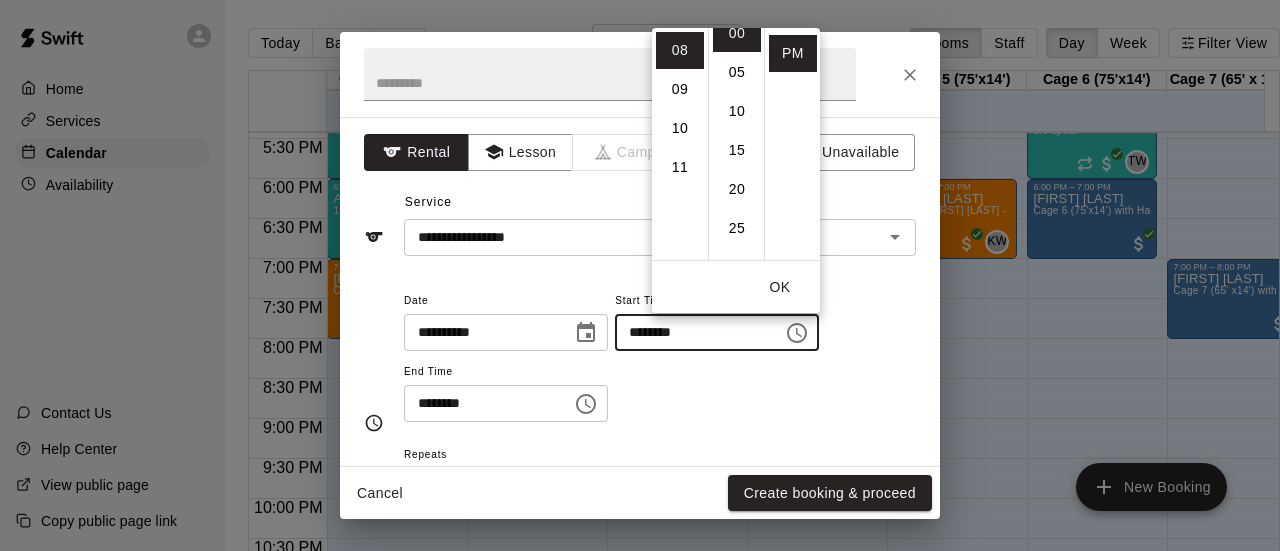 scroll, scrollTop: 0, scrollLeft: 0, axis: both 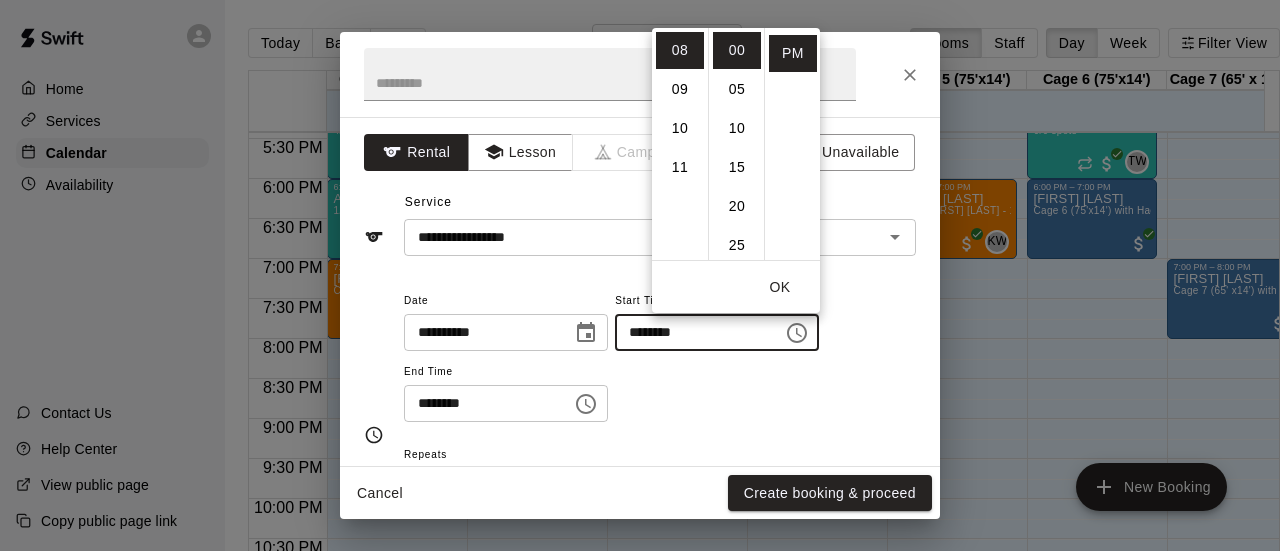 click 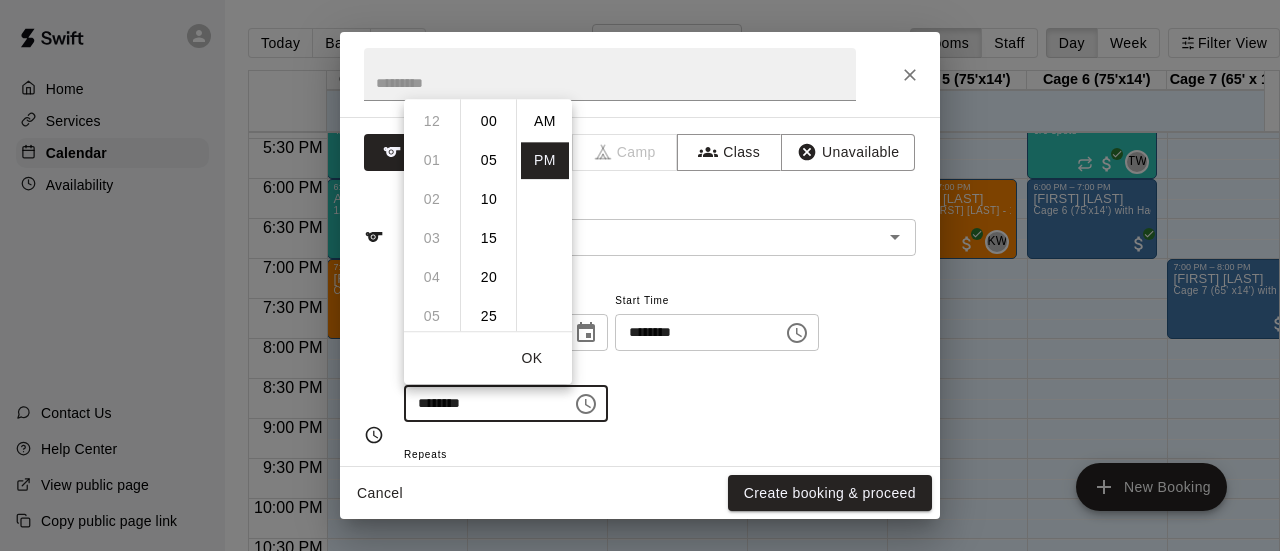 scroll, scrollTop: 312, scrollLeft: 0, axis: vertical 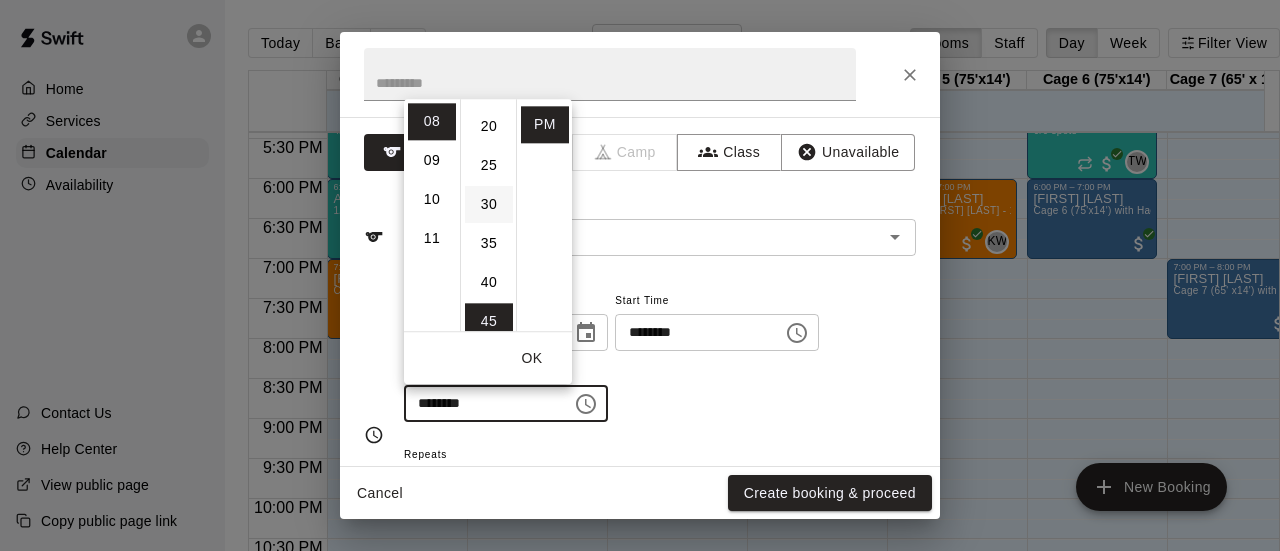 click on "30" at bounding box center [489, 204] 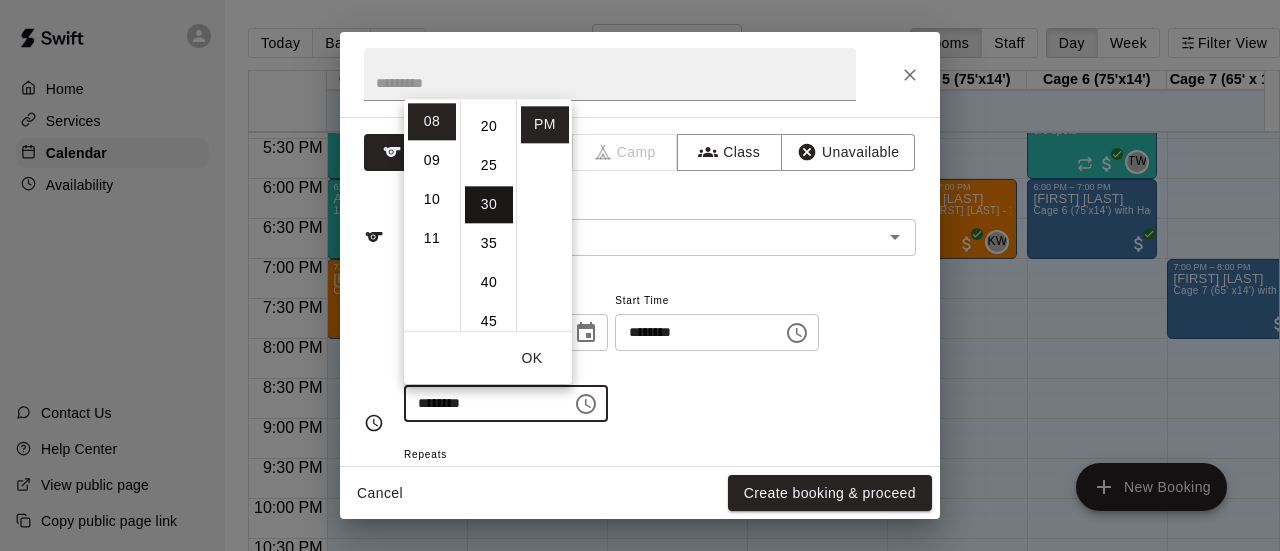 type on "********" 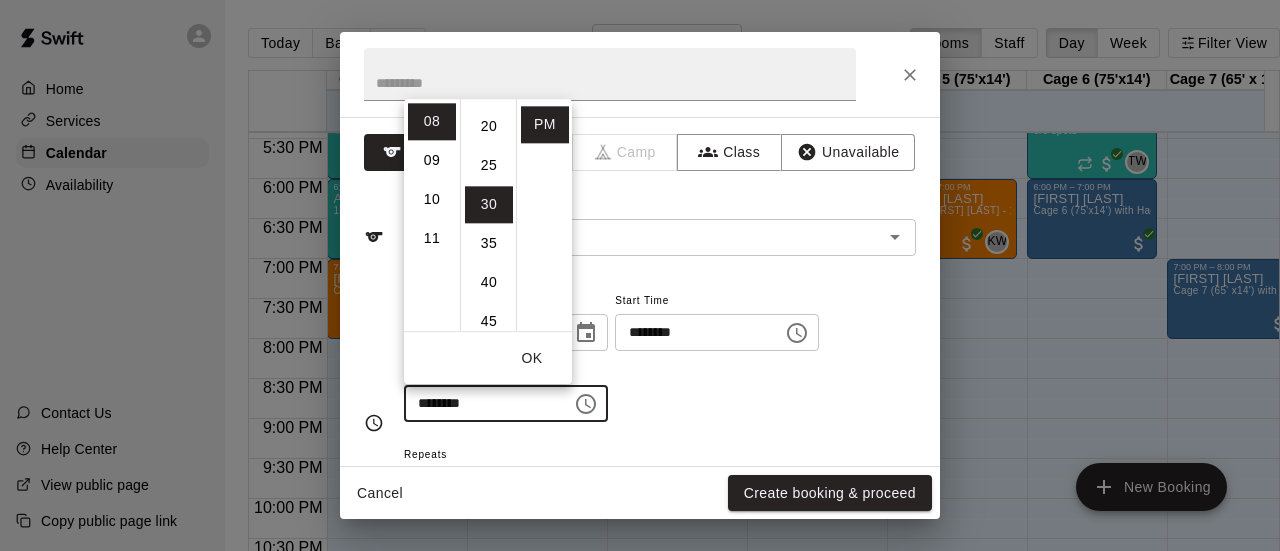 scroll, scrollTop: 234, scrollLeft: 0, axis: vertical 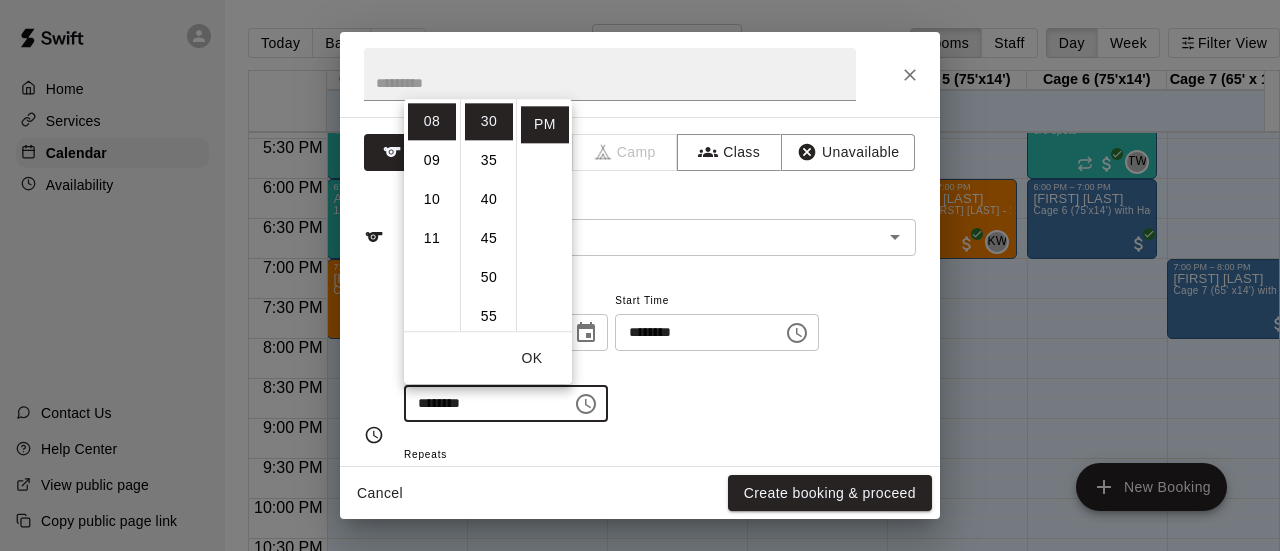 click on "Repeats No Yes" at bounding box center [660, 473] 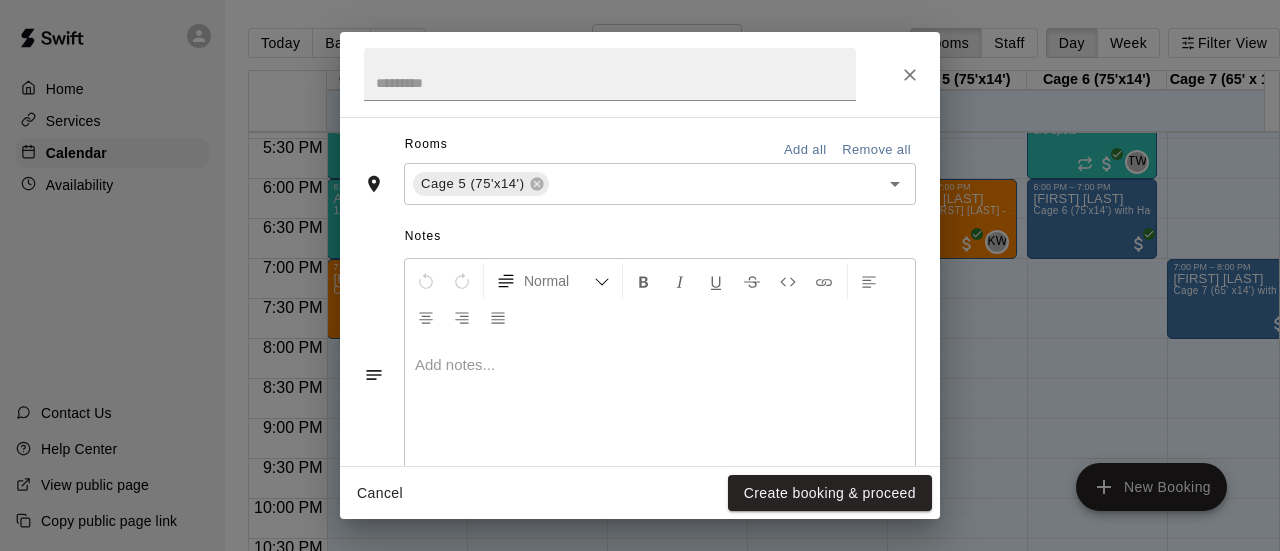 scroll, scrollTop: 500, scrollLeft: 0, axis: vertical 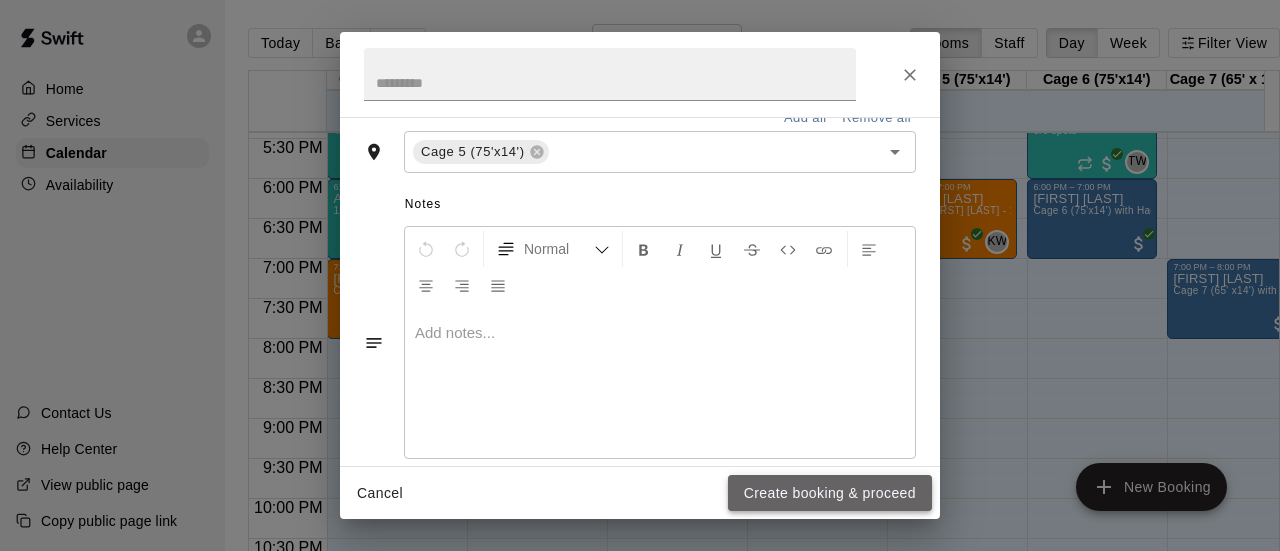 click on "Create booking & proceed" at bounding box center (830, 493) 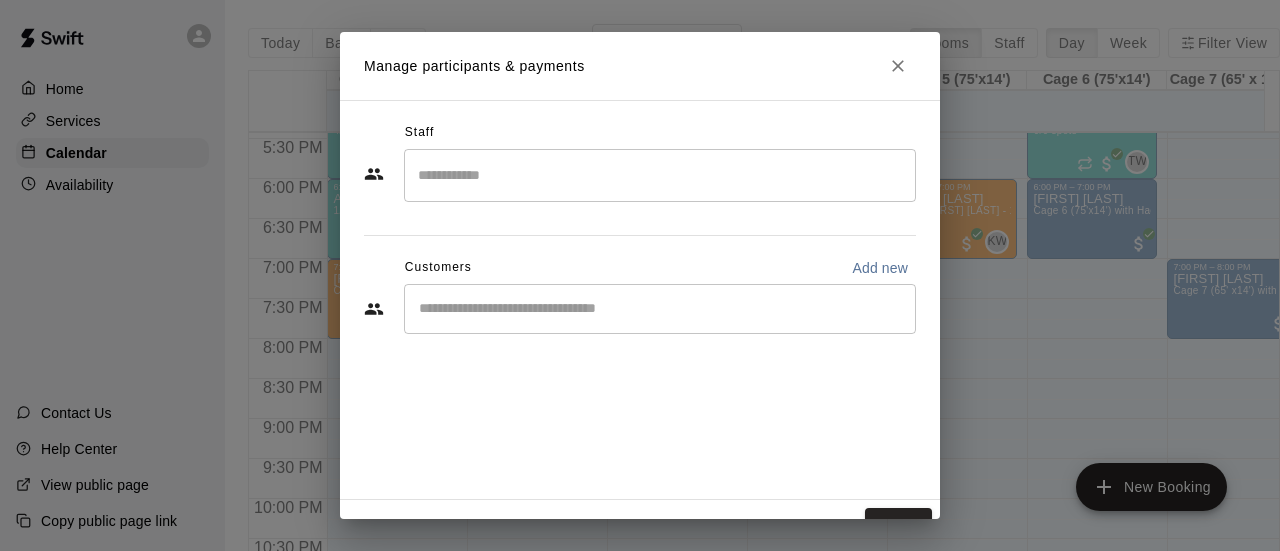 click at bounding box center [660, 309] 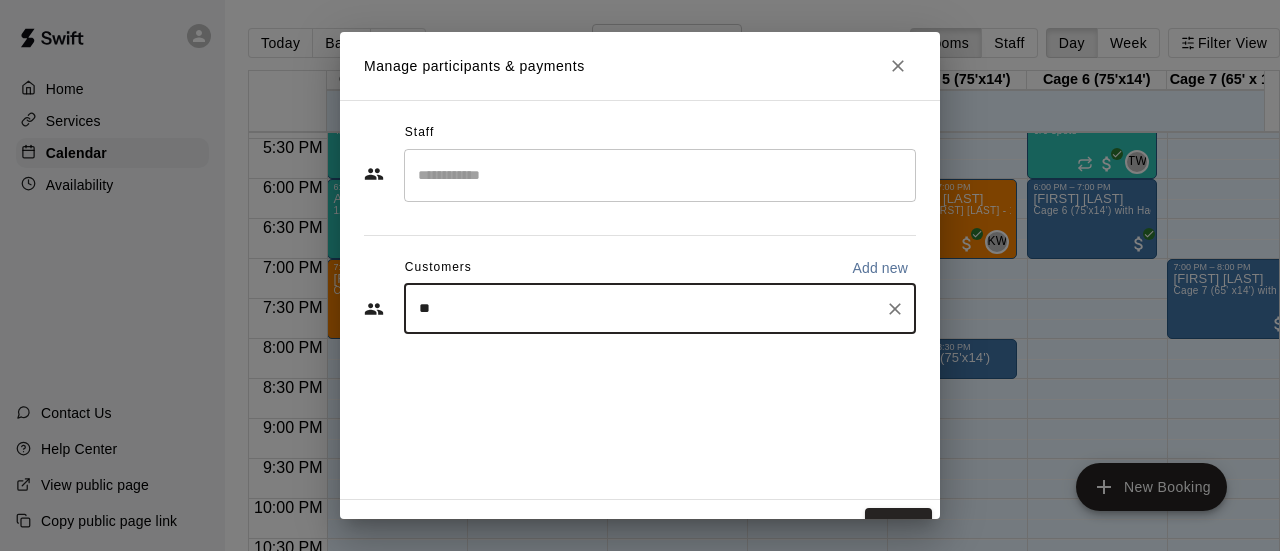 type on "***" 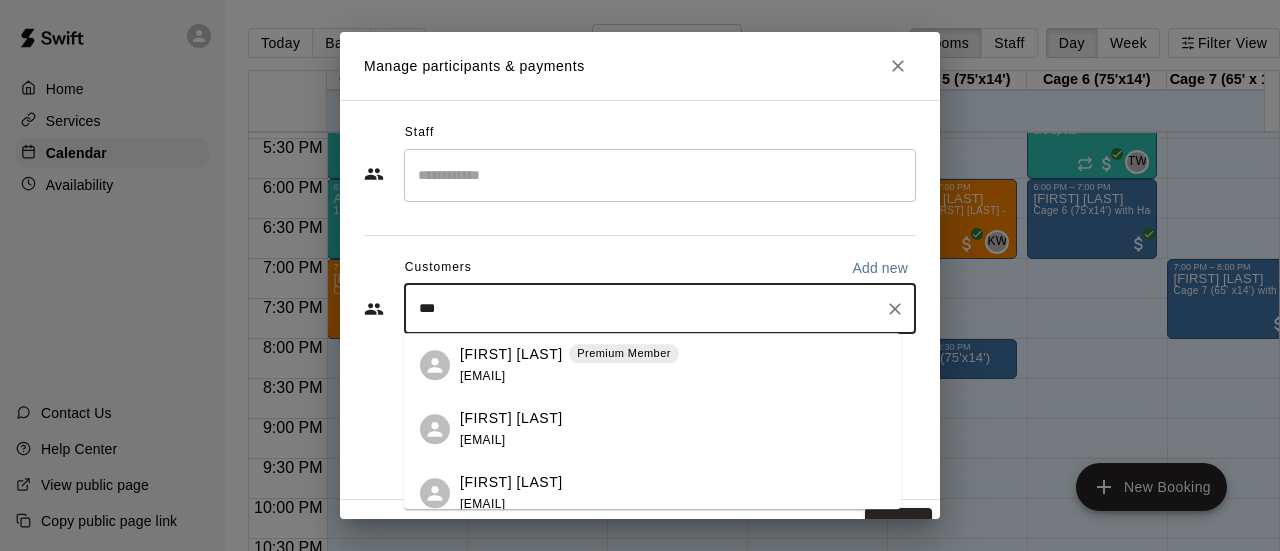 click on "[FIRST] [LAST]" at bounding box center [511, 354] 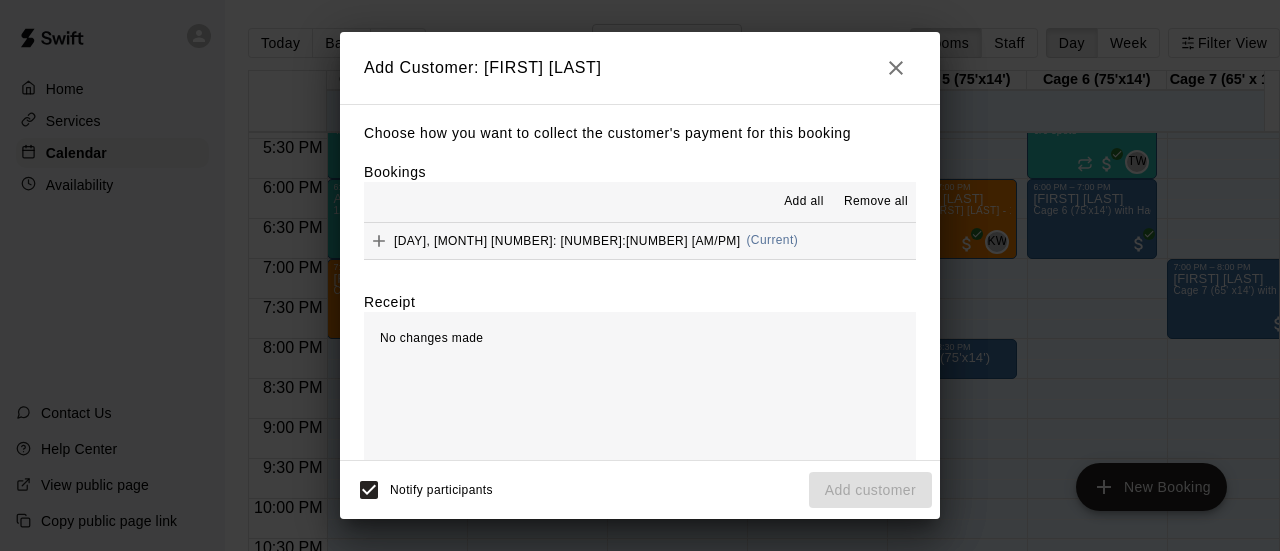 click on "[DAY], [MONTH] [NUMBER]: [NUMBER]:[NUMBER] (Current)" at bounding box center [640, 241] 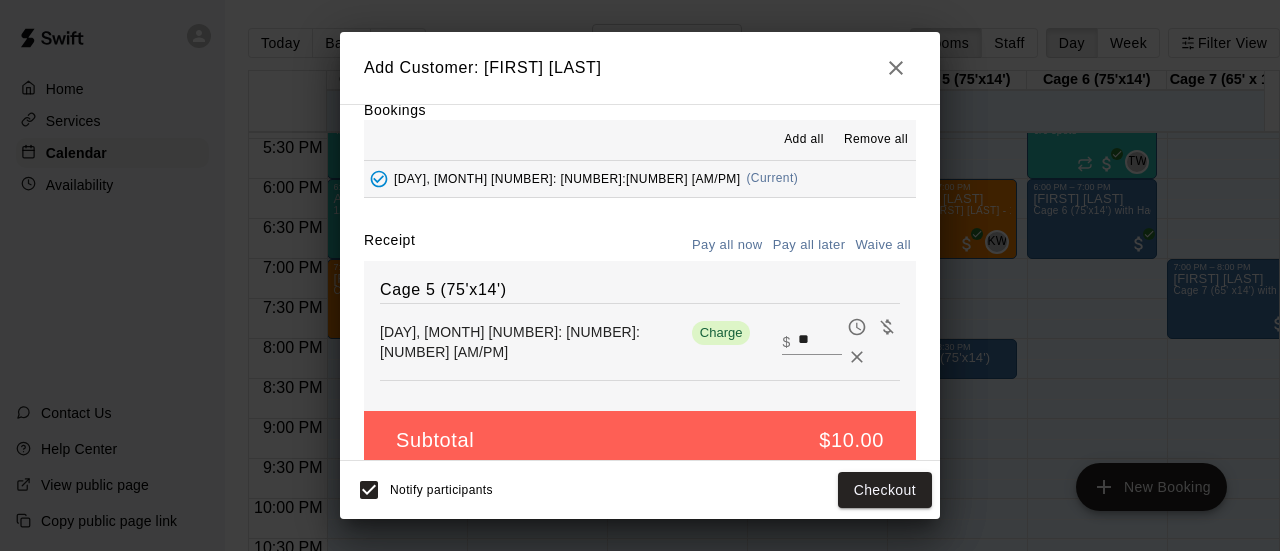 scroll, scrollTop: 88, scrollLeft: 0, axis: vertical 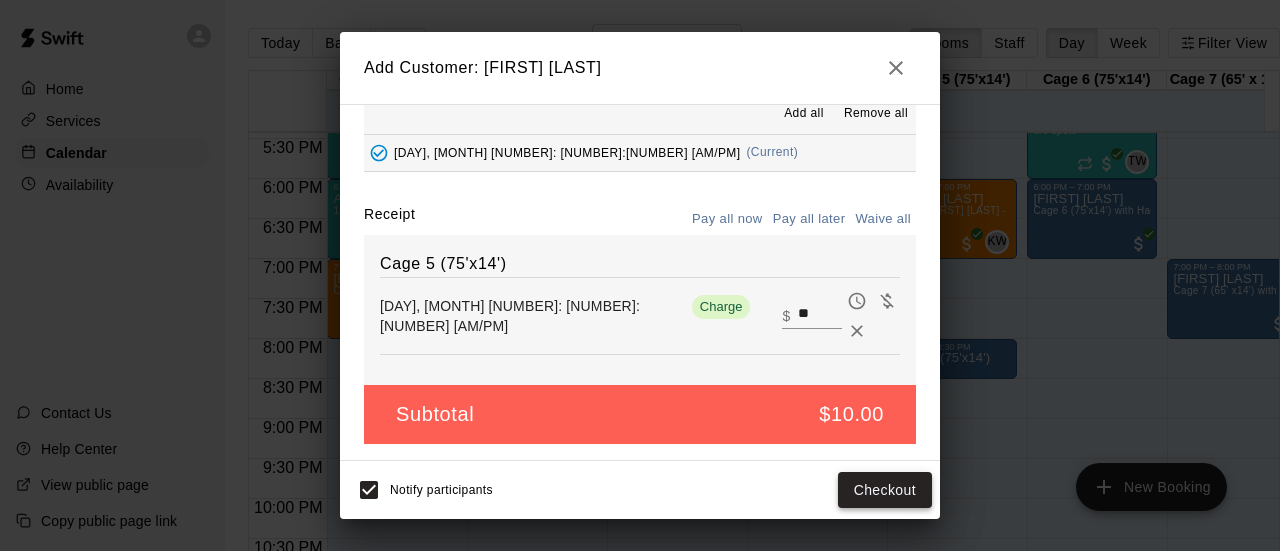 click on "Checkout" at bounding box center [885, 490] 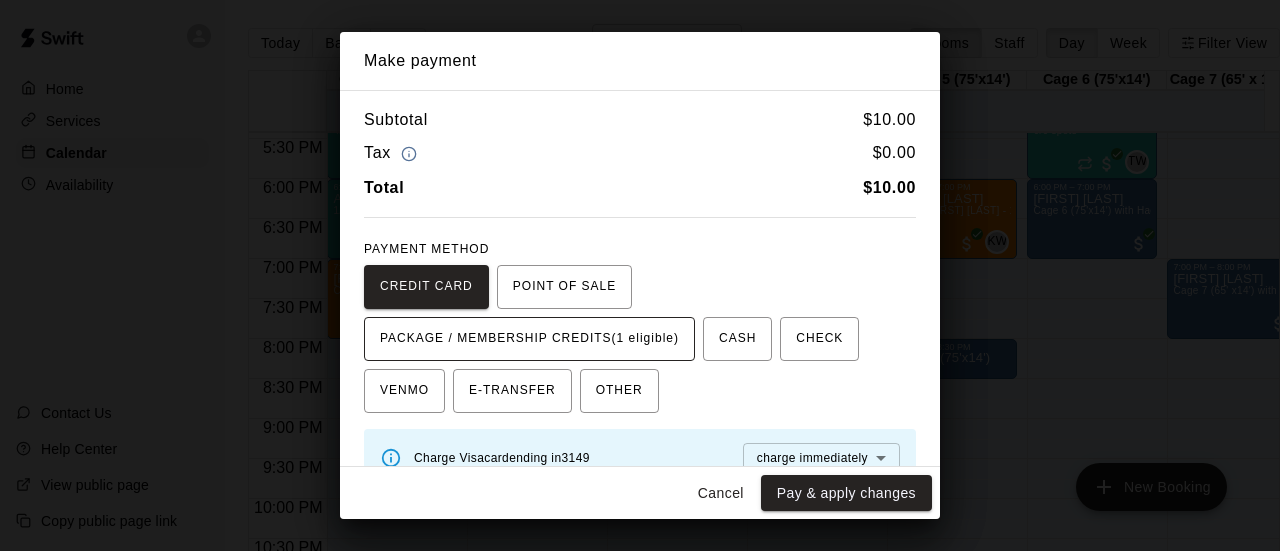 click on "PACKAGE / MEMBERSHIP CREDITS  (1 eligible)" at bounding box center [529, 339] 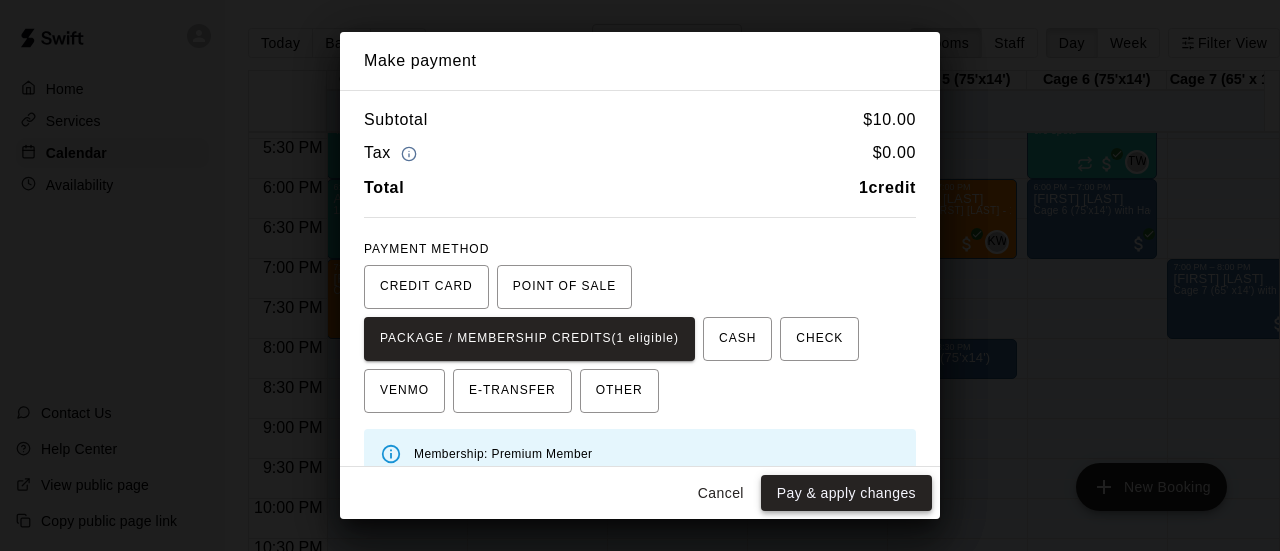 click on "Pay & apply changes" at bounding box center (846, 493) 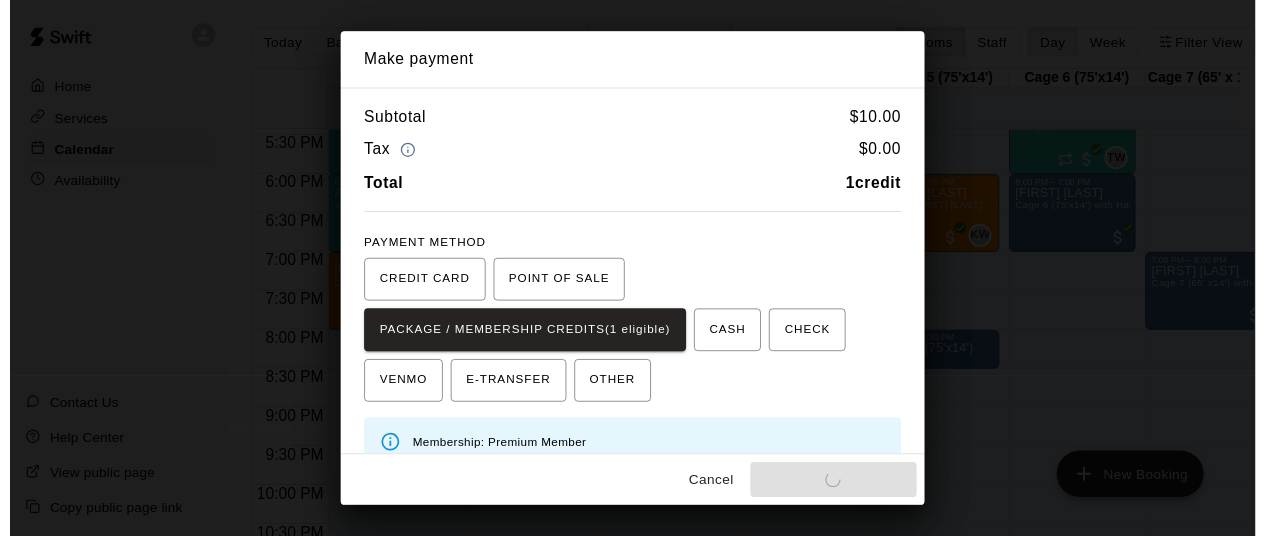 scroll, scrollTop: 0, scrollLeft: 0, axis: both 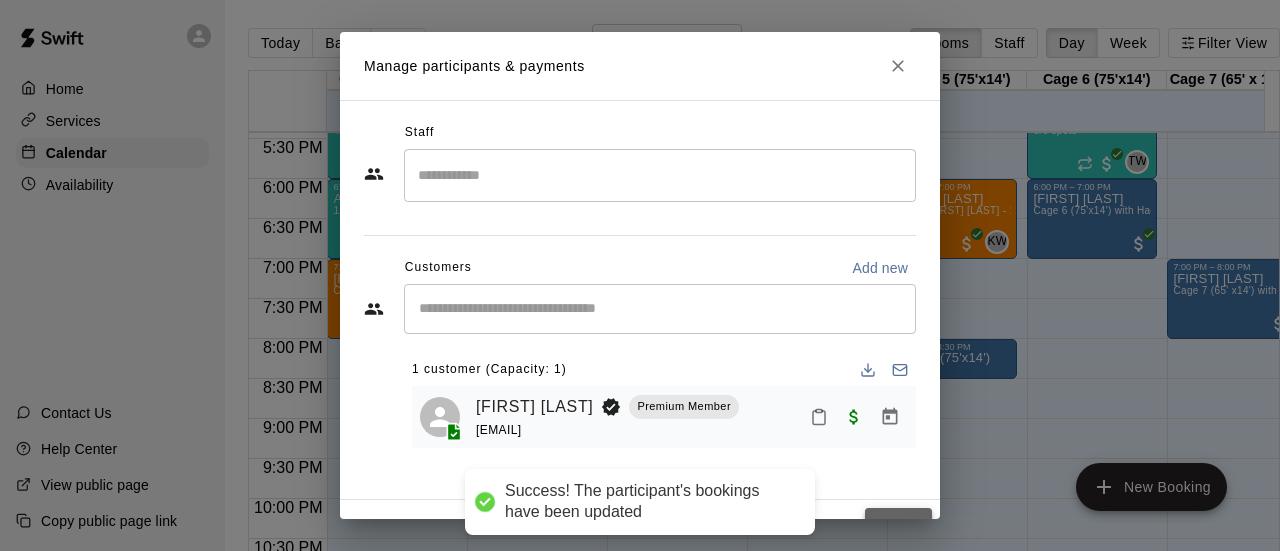 click on "Done" at bounding box center [898, 526] 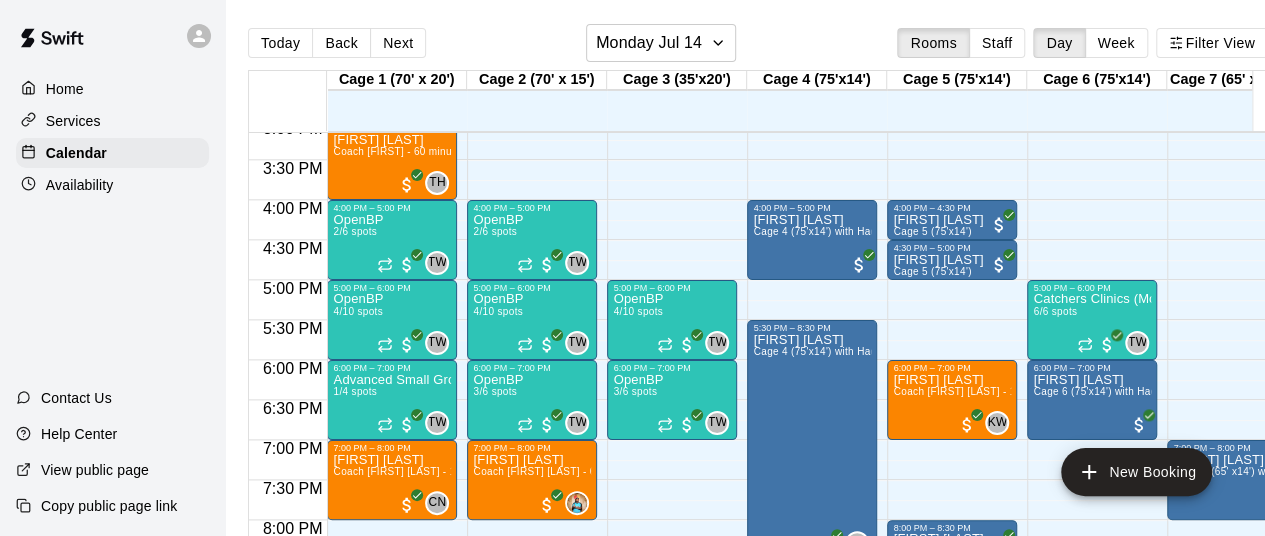 scroll, scrollTop: 994, scrollLeft: 0, axis: vertical 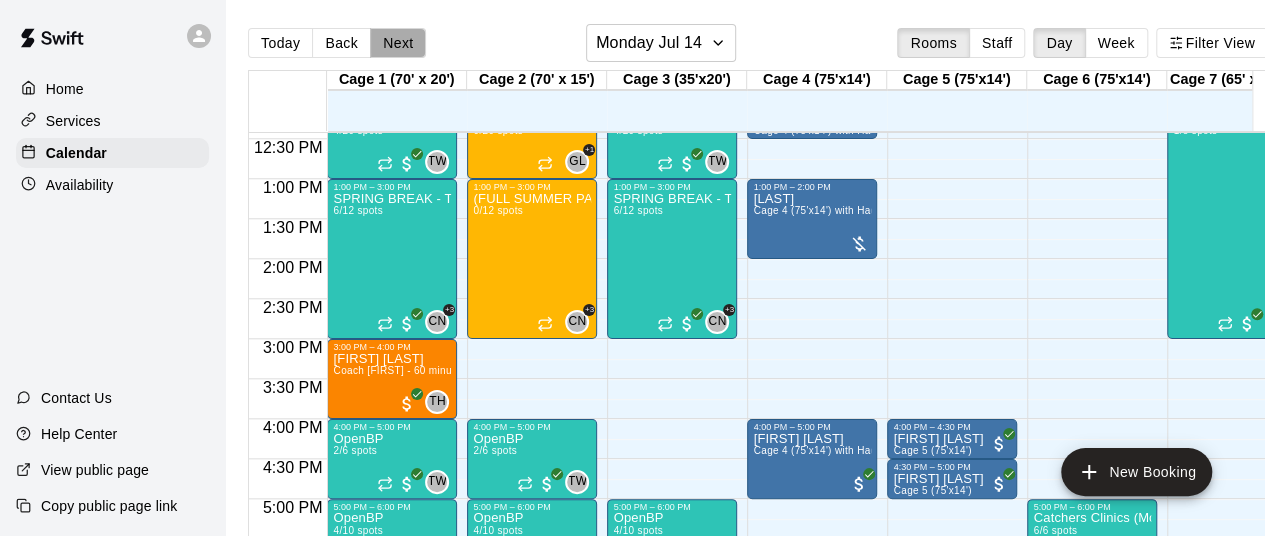 click on "Next" at bounding box center [398, 43] 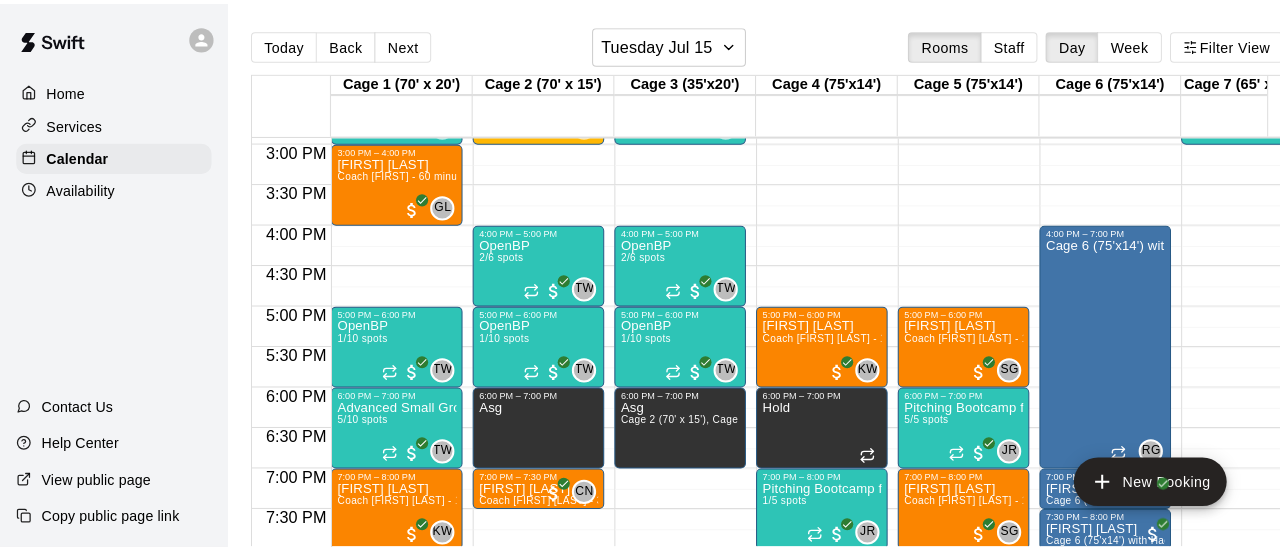 scroll, scrollTop: 1394, scrollLeft: 0, axis: vertical 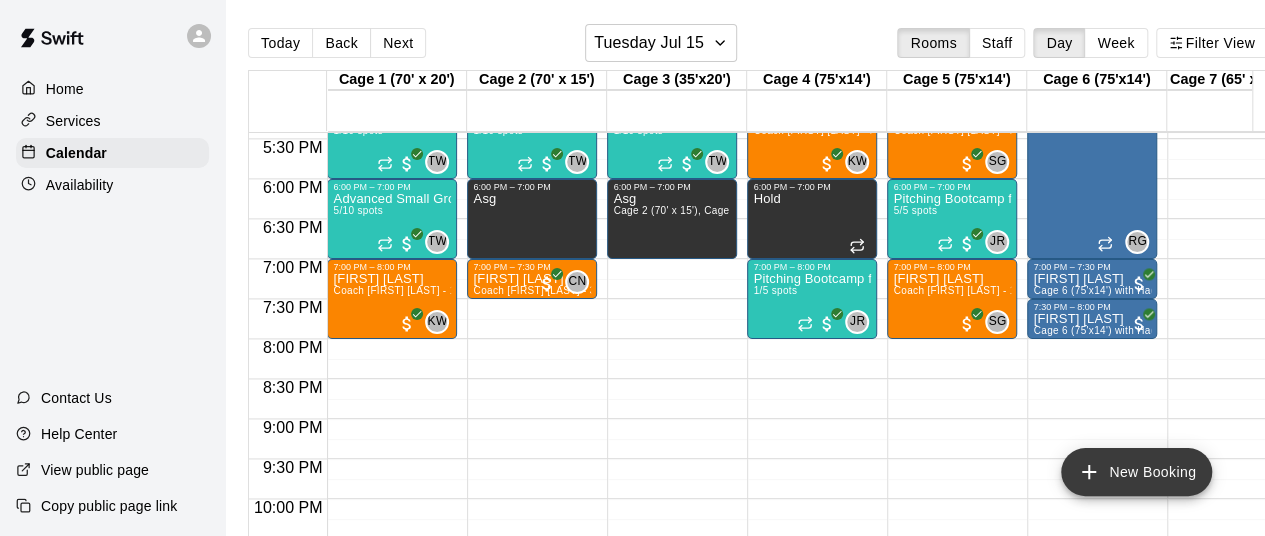 click on "New Booking" at bounding box center [1136, 472] 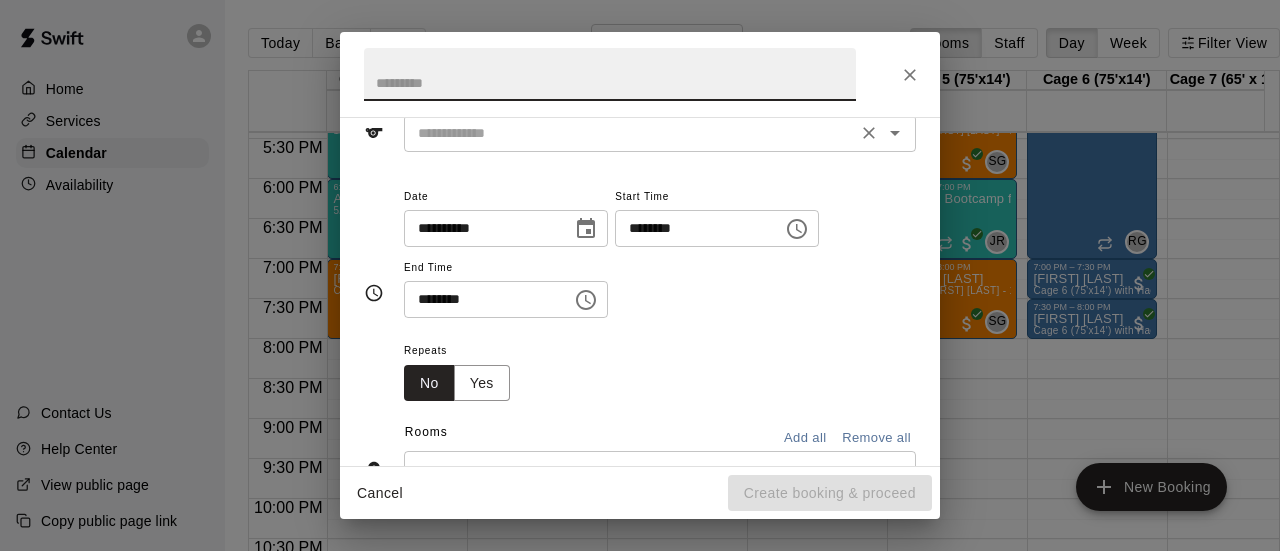 scroll, scrollTop: 200, scrollLeft: 0, axis: vertical 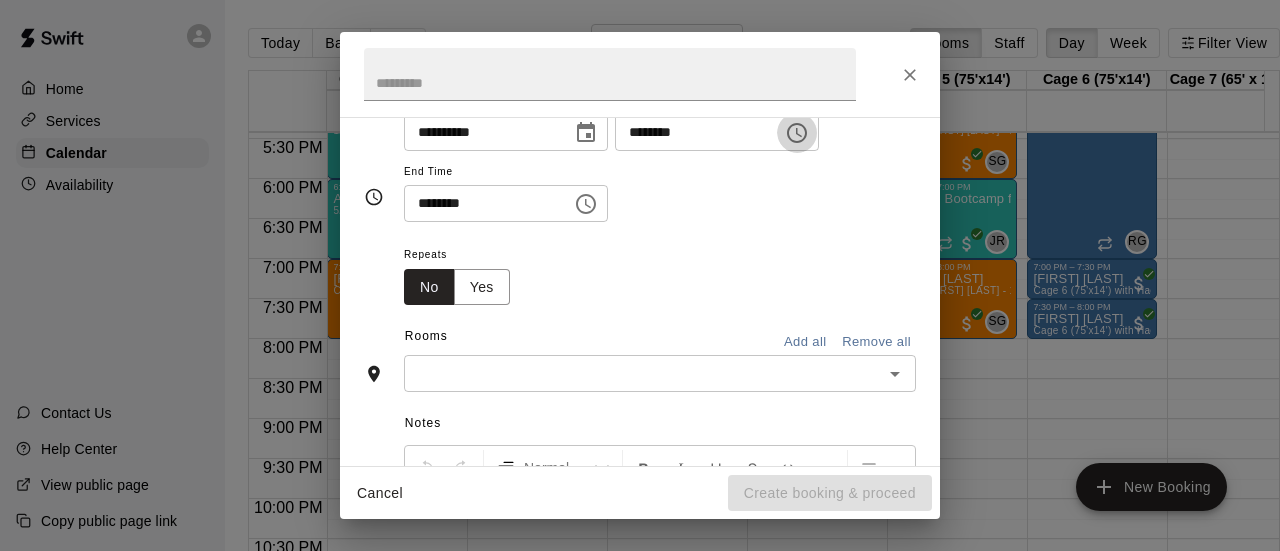 click at bounding box center (797, 133) 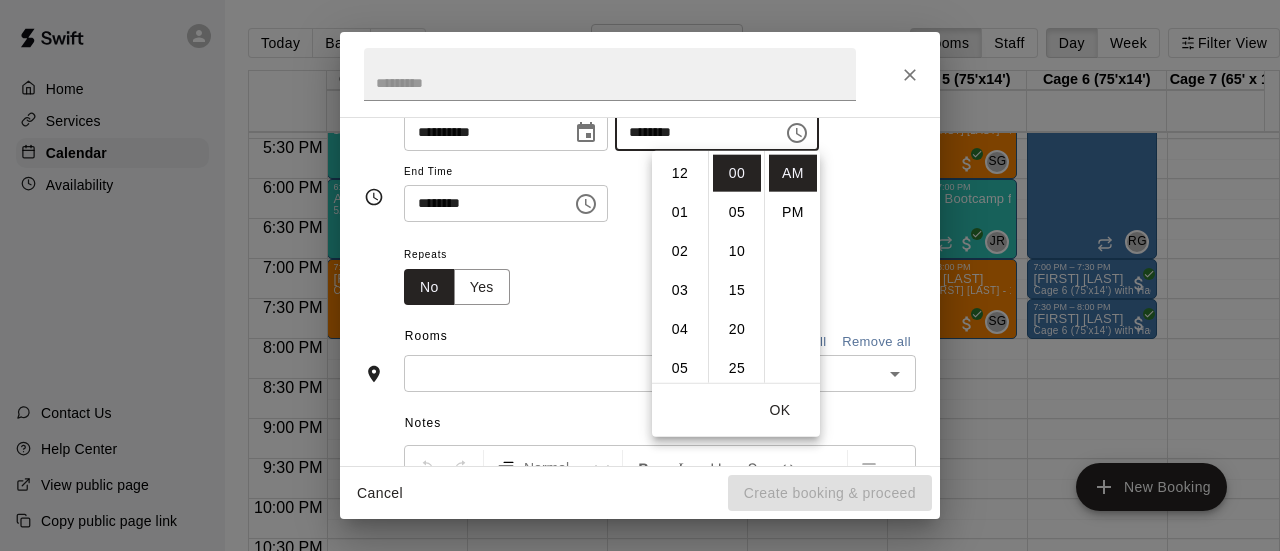 scroll, scrollTop: 426, scrollLeft: 0, axis: vertical 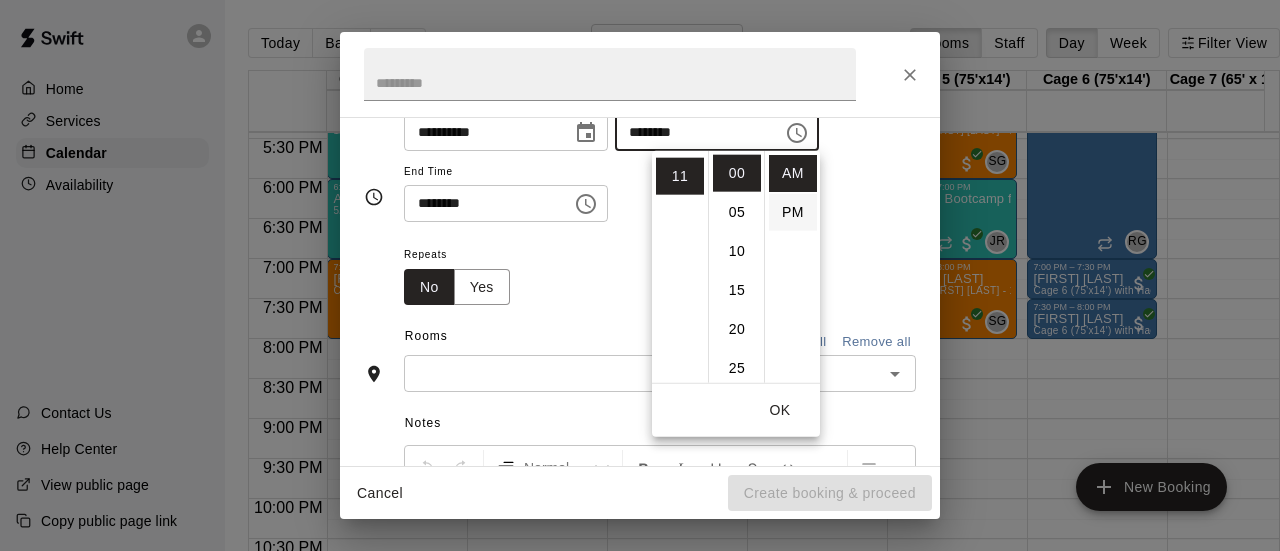 click on "PM" at bounding box center (793, 212) 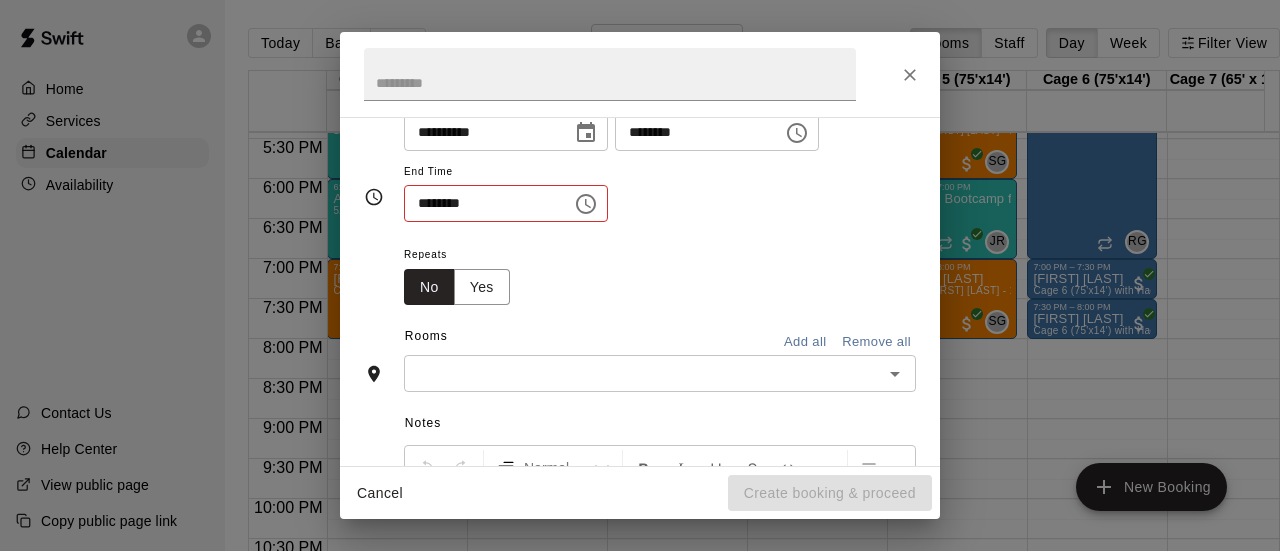scroll, scrollTop: 194, scrollLeft: 0, axis: vertical 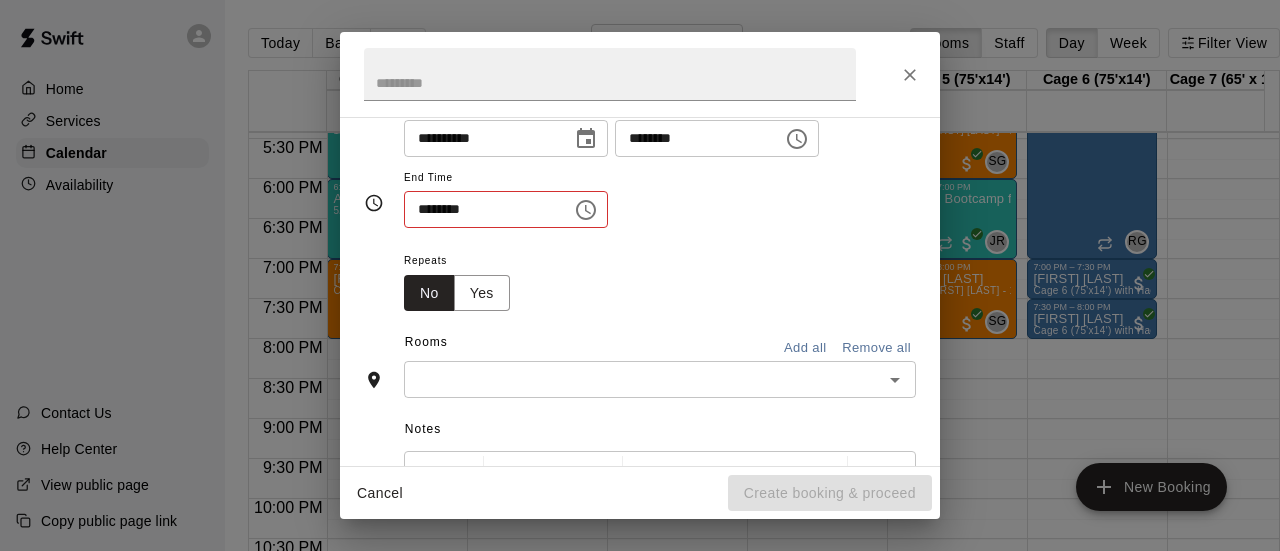 click on "********" at bounding box center [692, 138] 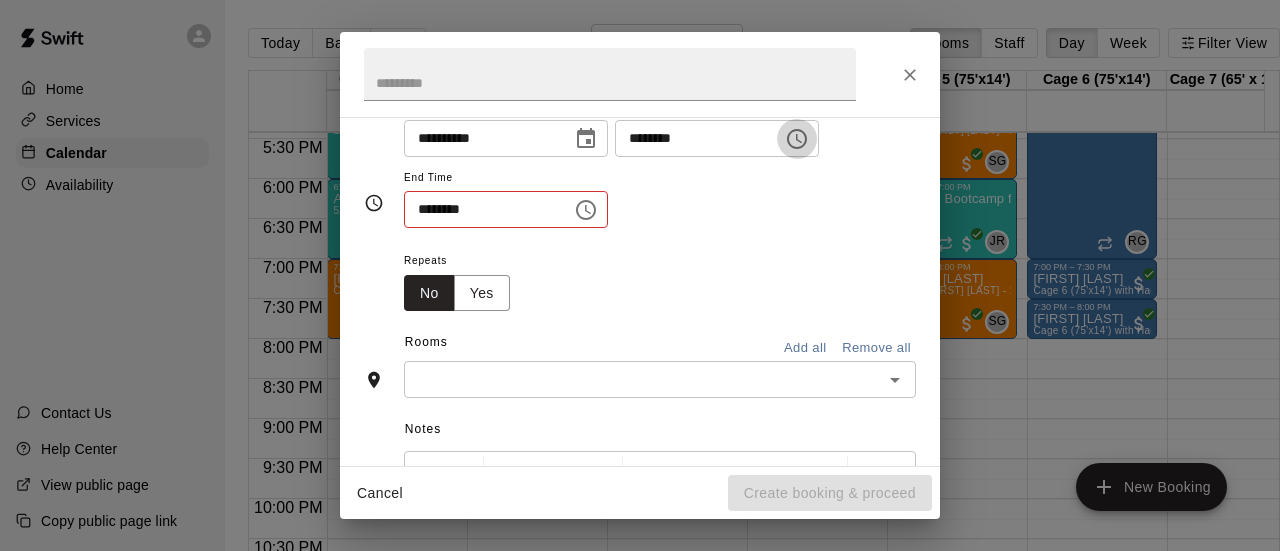 click 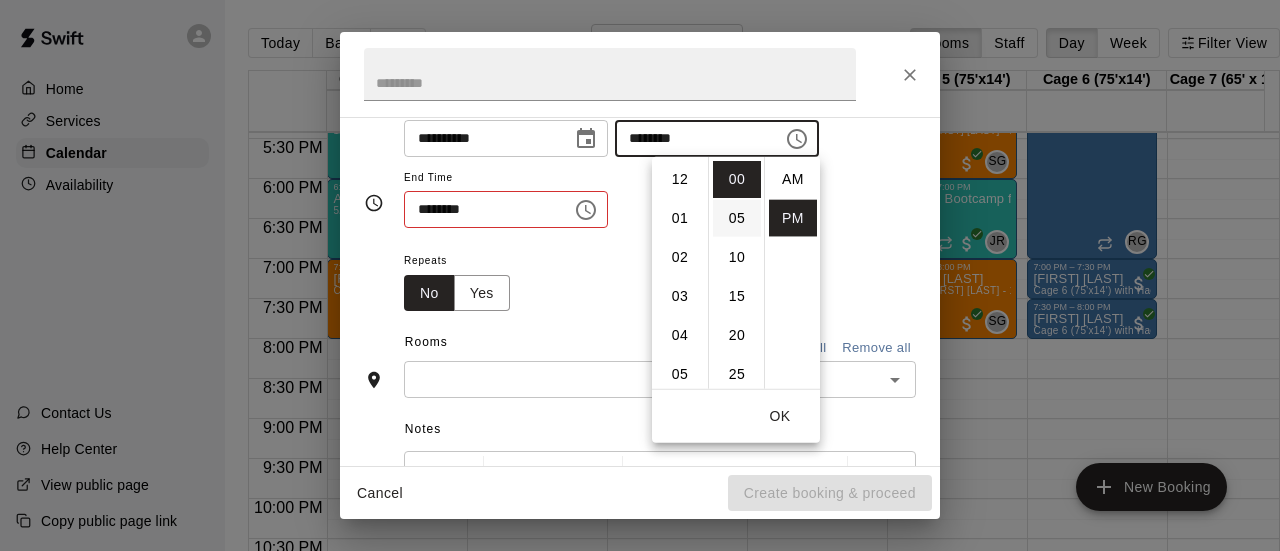 scroll, scrollTop: 426, scrollLeft: 0, axis: vertical 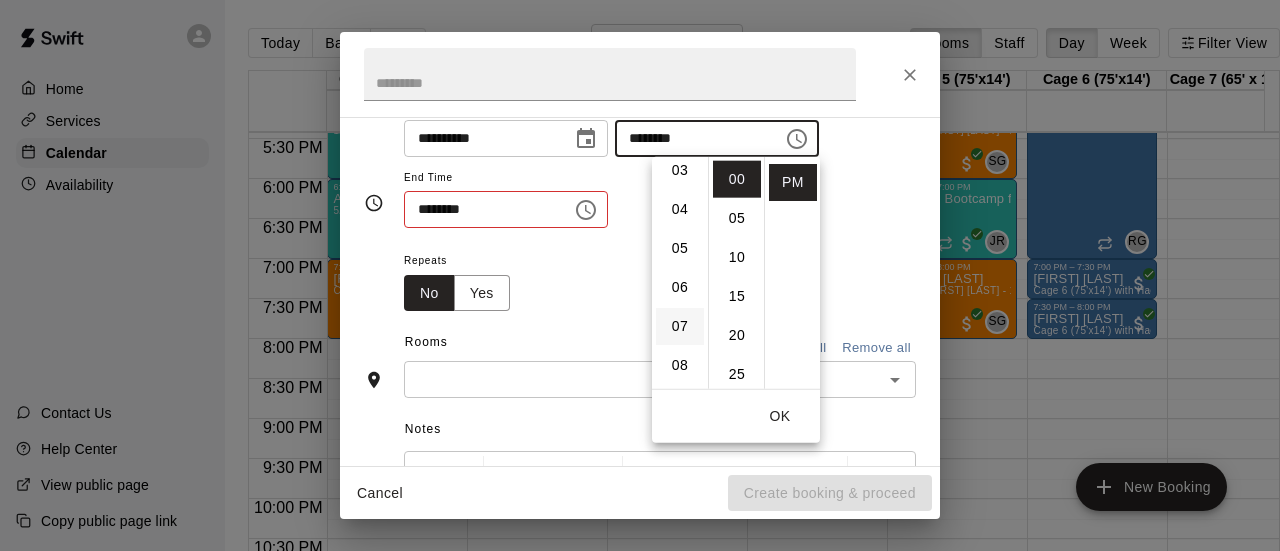 click on "07" at bounding box center (680, 326) 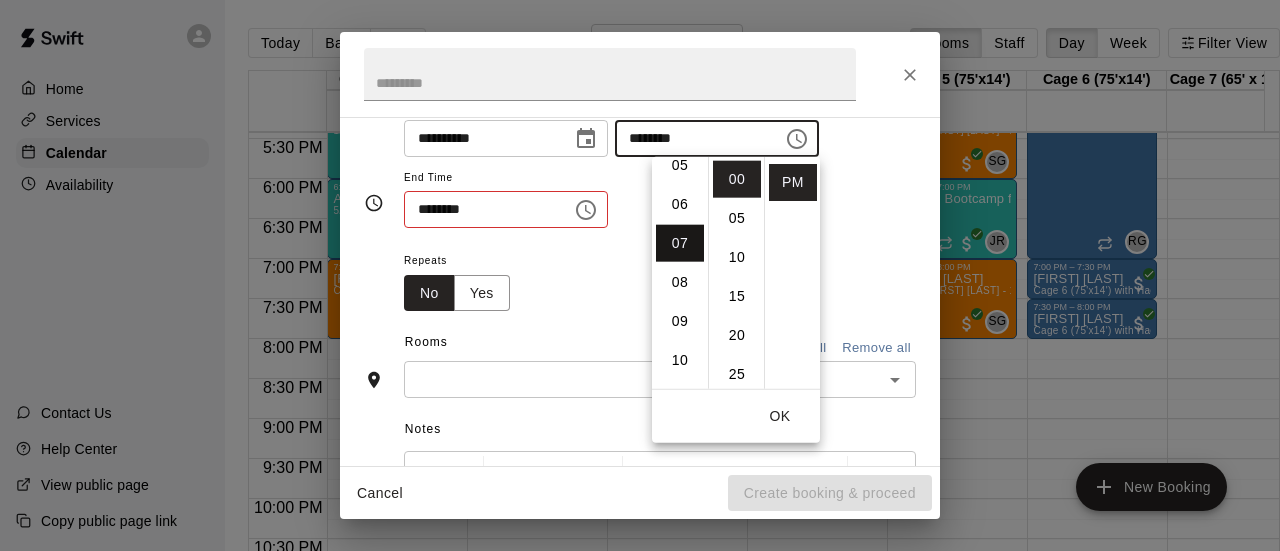 scroll, scrollTop: 273, scrollLeft: 0, axis: vertical 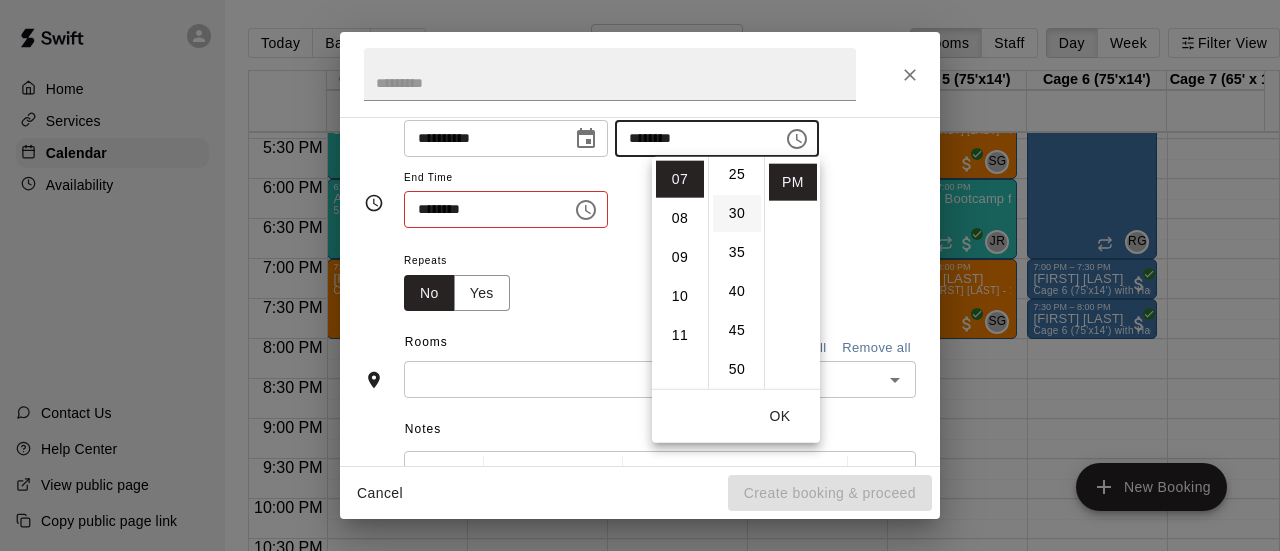 click on "30" at bounding box center [737, 213] 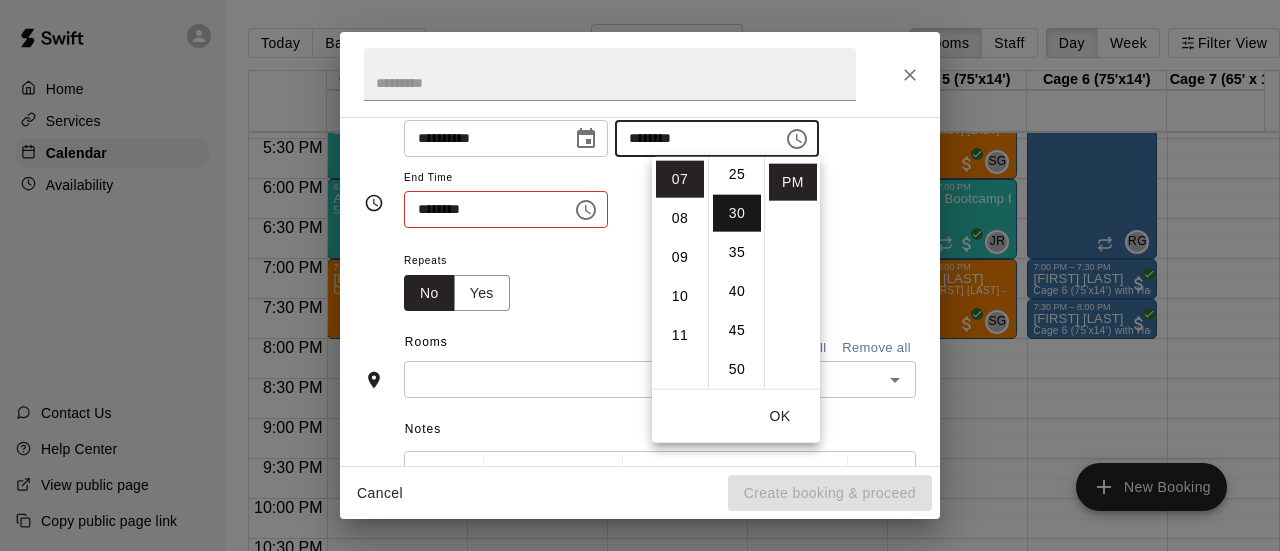 scroll, scrollTop: 234, scrollLeft: 0, axis: vertical 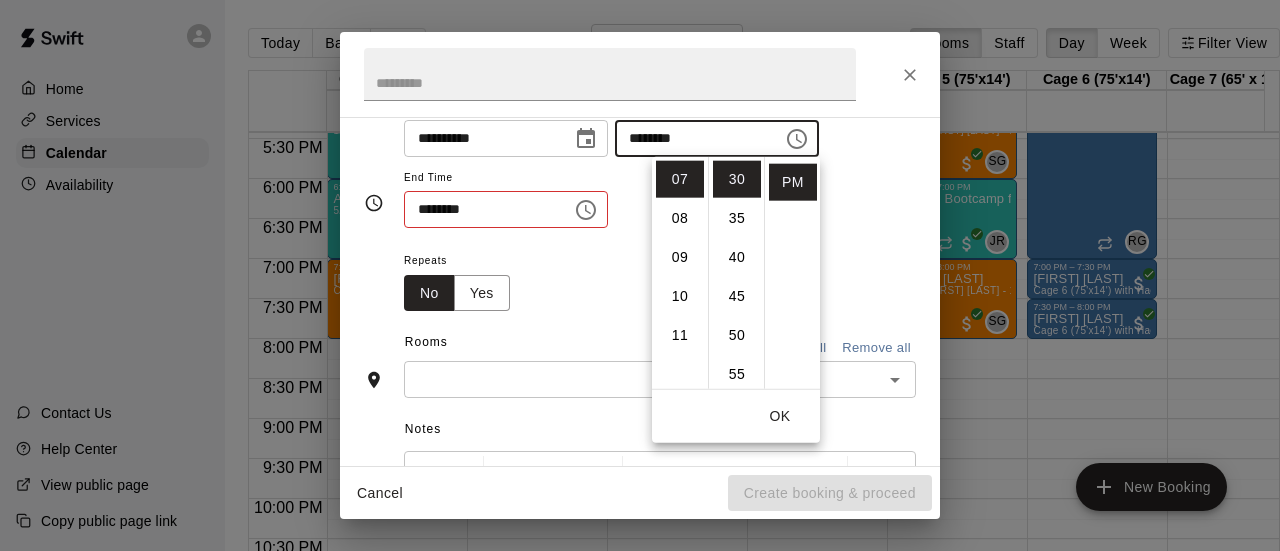 click 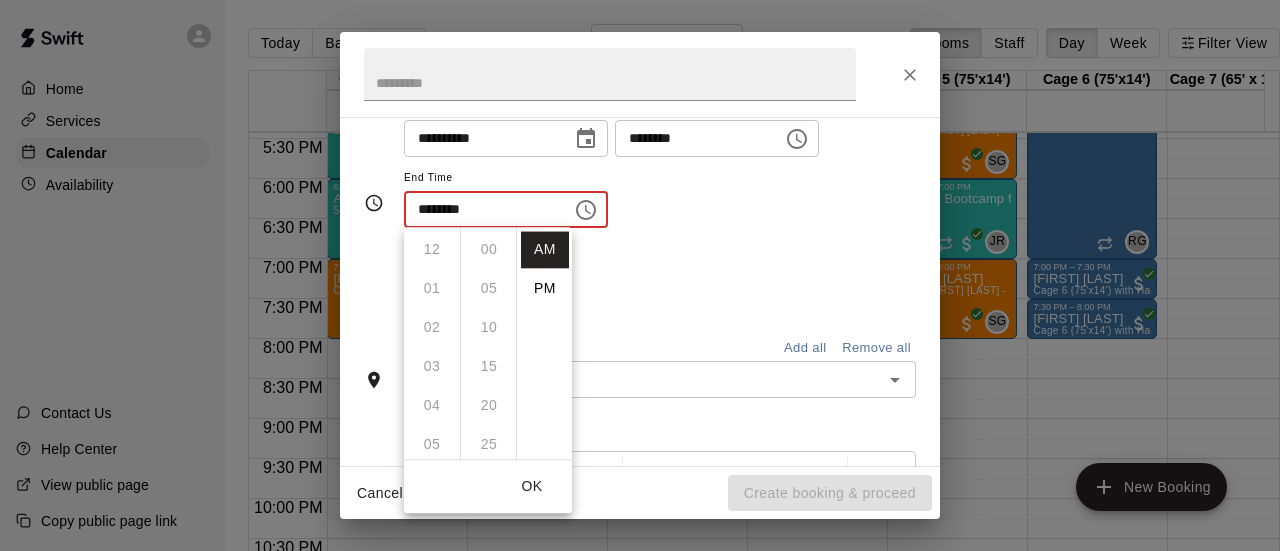 scroll, scrollTop: 426, scrollLeft: 0, axis: vertical 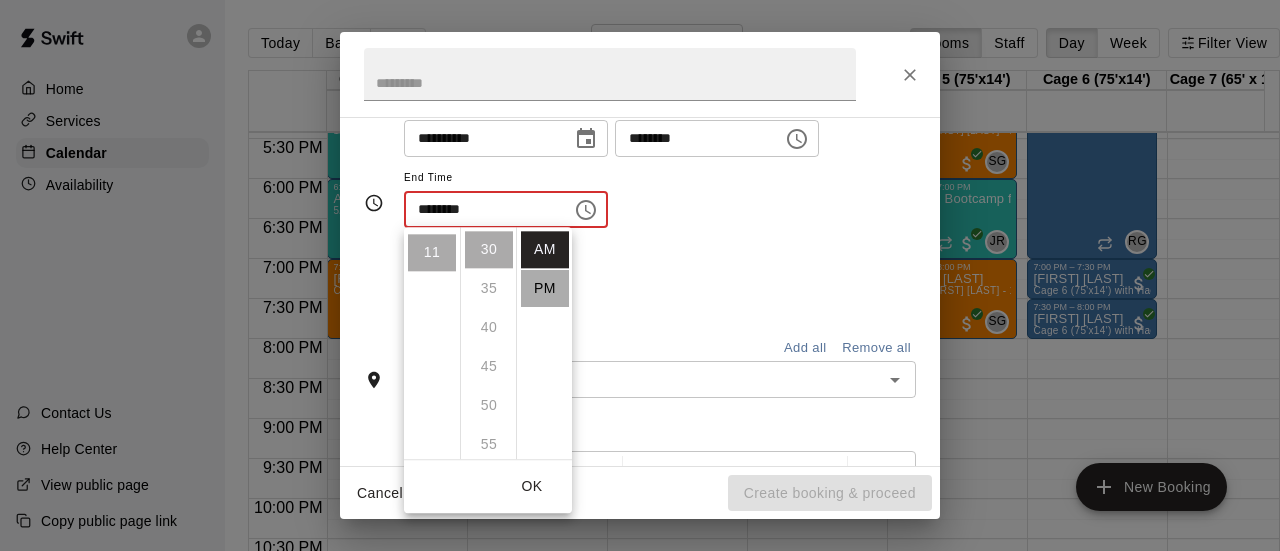 click on "PM" at bounding box center (545, 288) 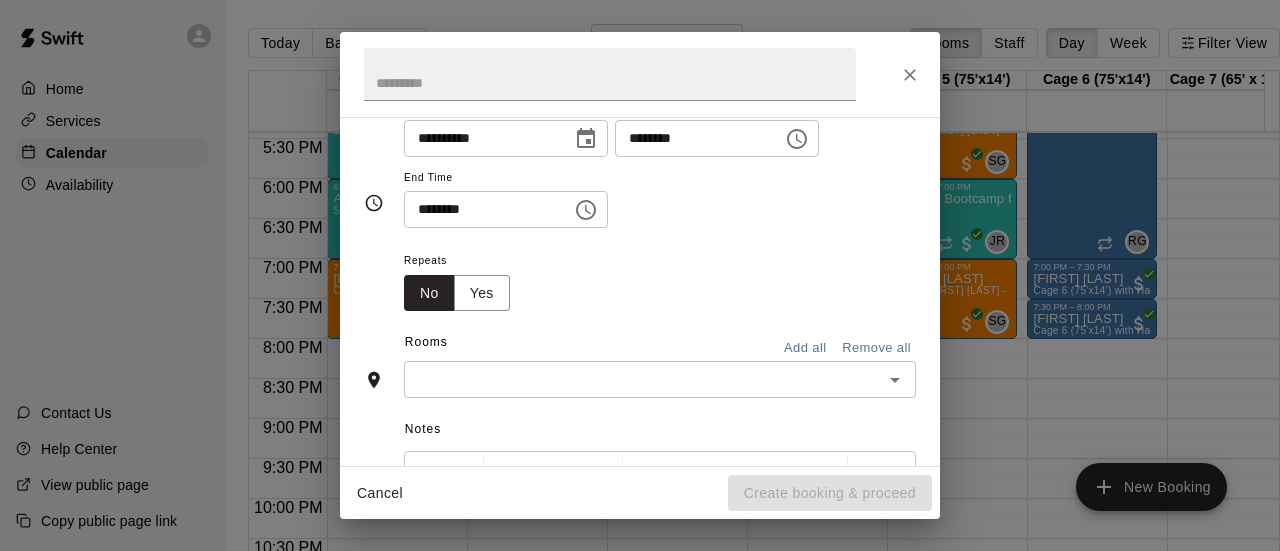 click 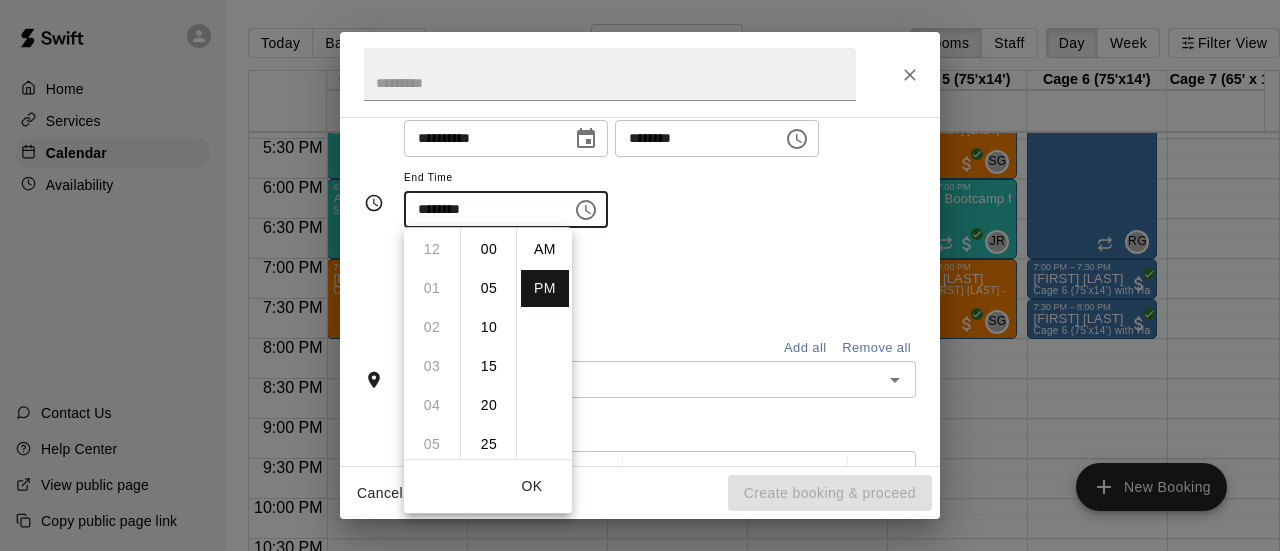 scroll, scrollTop: 426, scrollLeft: 0, axis: vertical 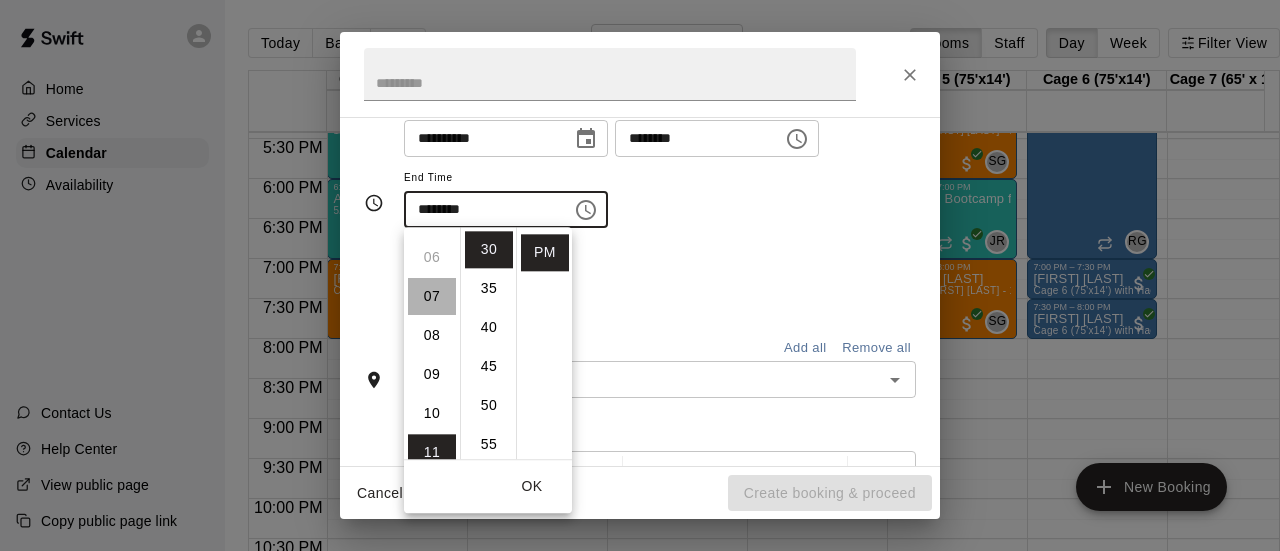 click on "07" at bounding box center [432, 296] 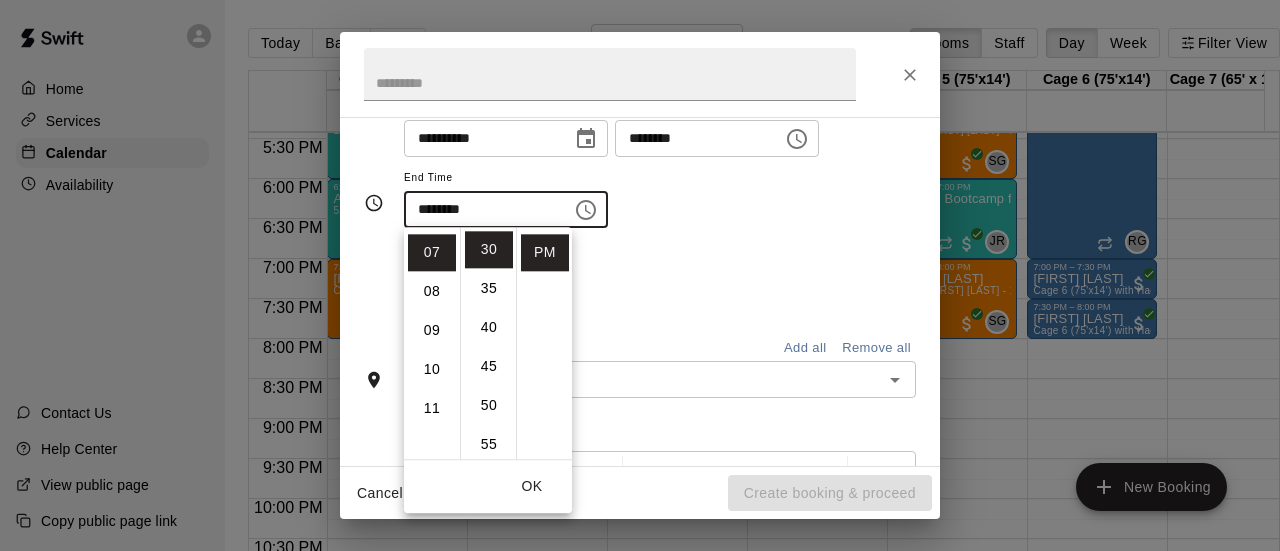 scroll, scrollTop: 273, scrollLeft: 0, axis: vertical 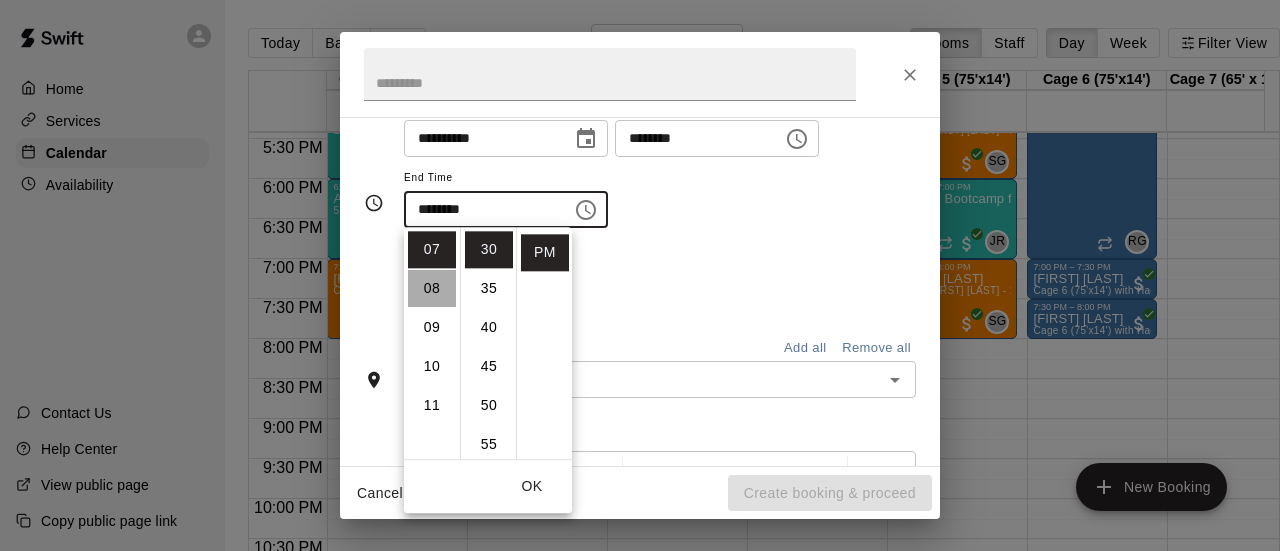 click on "08" at bounding box center [432, 288] 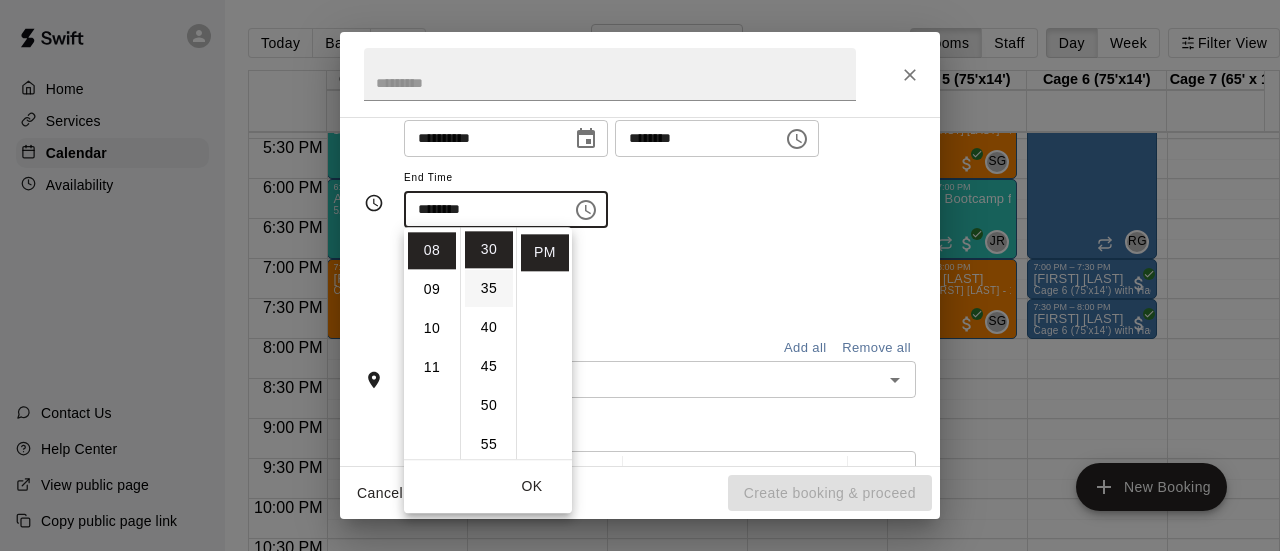 scroll, scrollTop: 312, scrollLeft: 0, axis: vertical 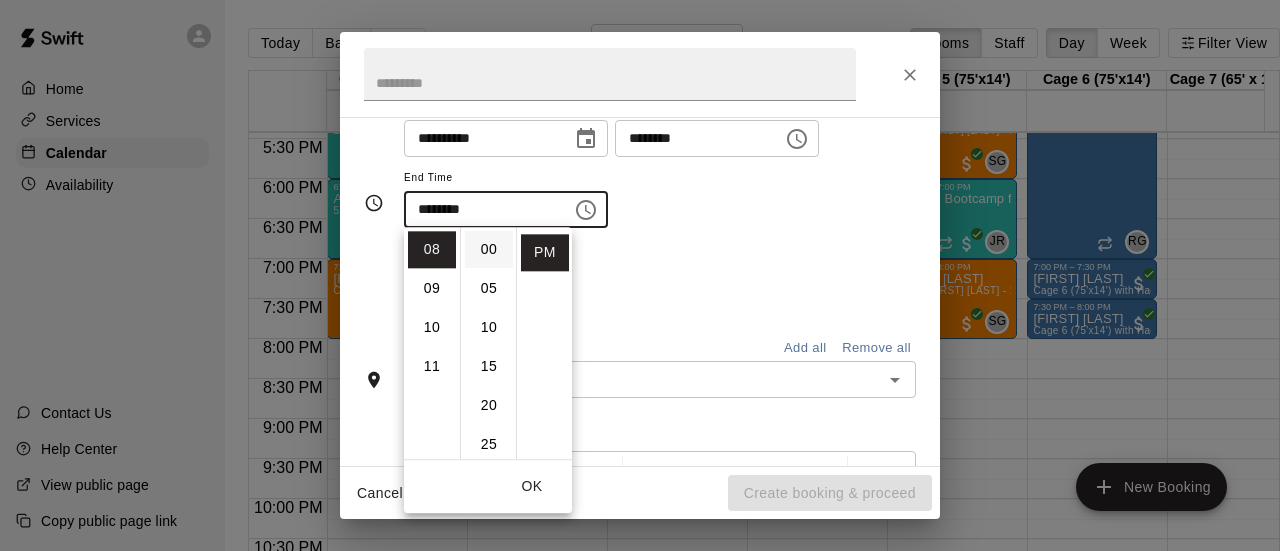 click on "00" at bounding box center (489, 249) 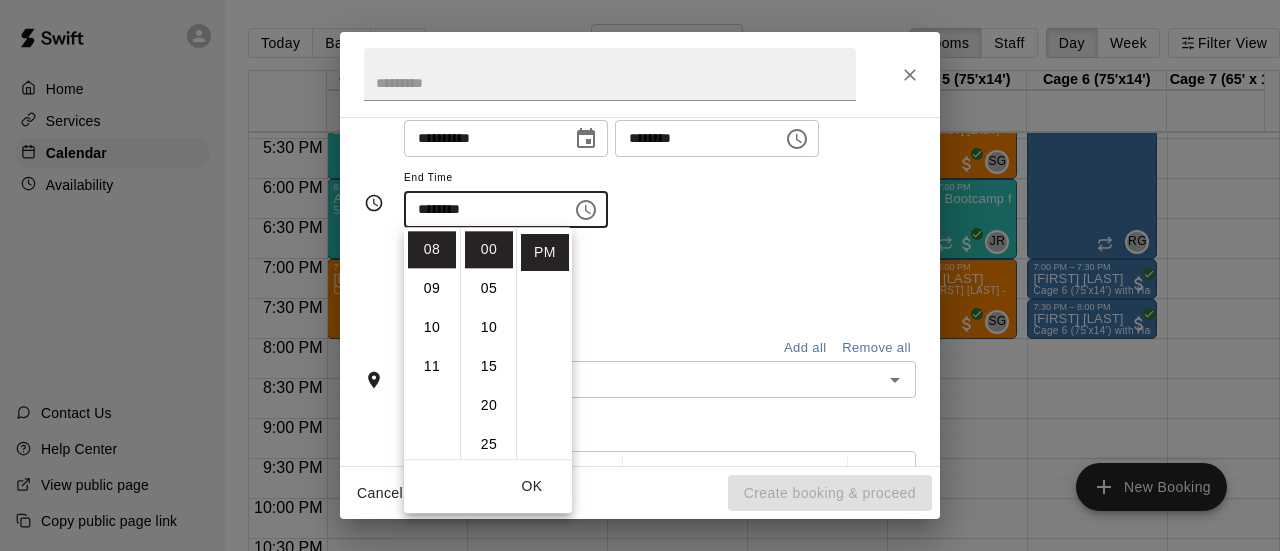 click on "OK" at bounding box center [532, 486] 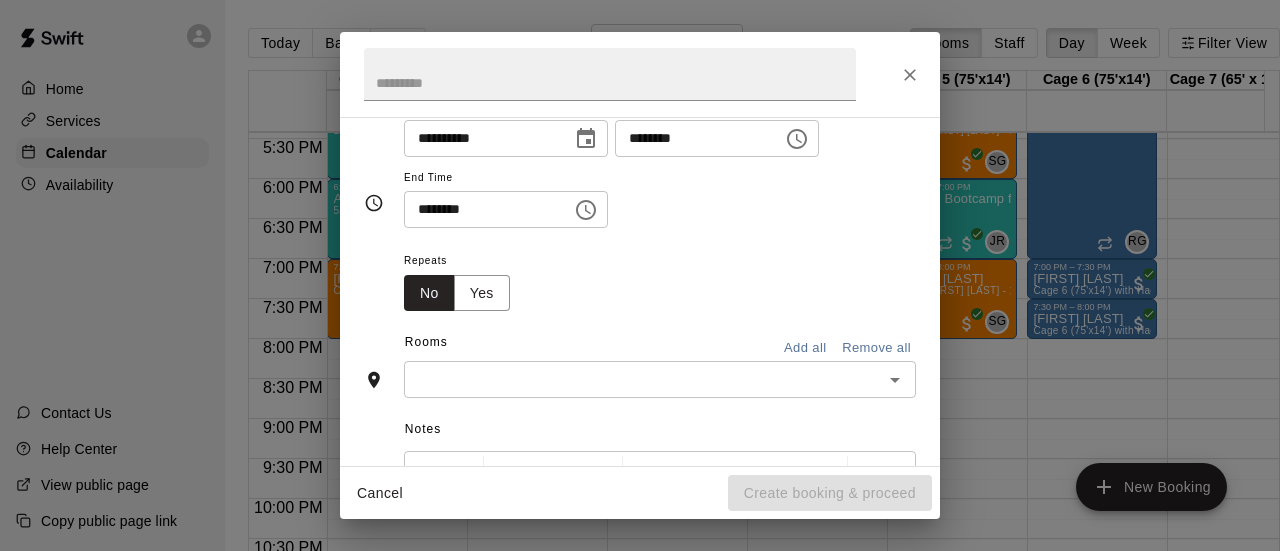 click 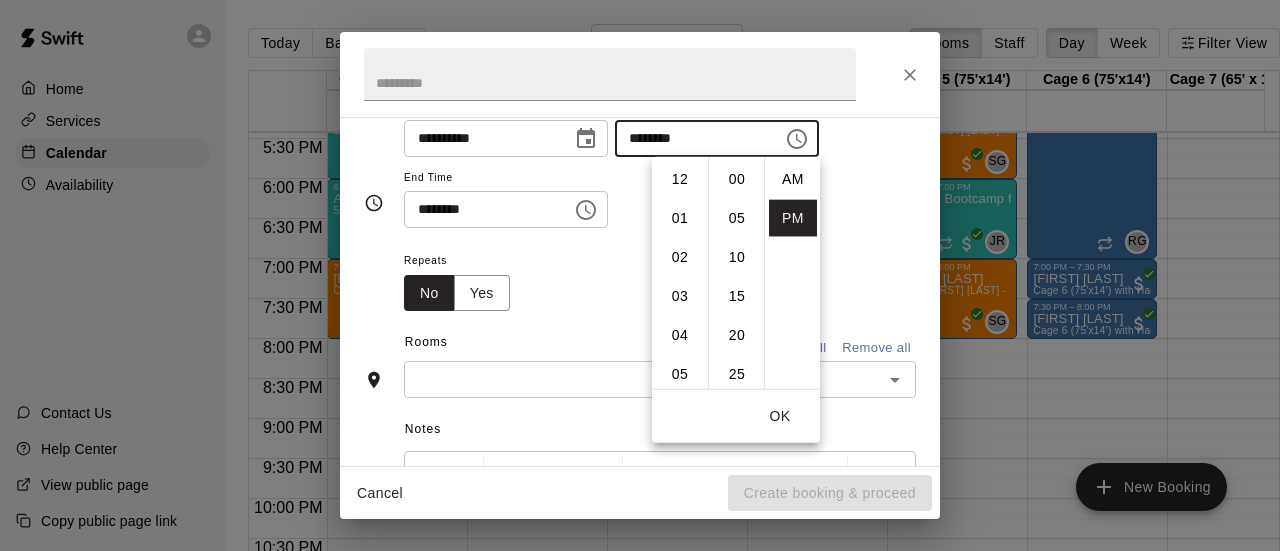 scroll, scrollTop: 273, scrollLeft: 0, axis: vertical 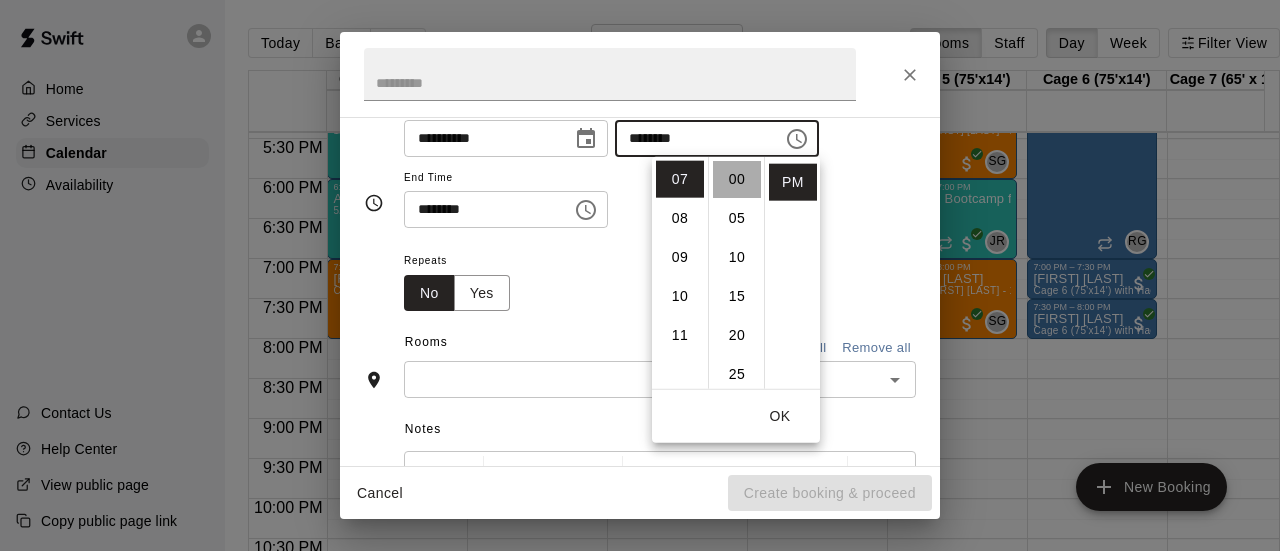 click on "00" at bounding box center [737, 179] 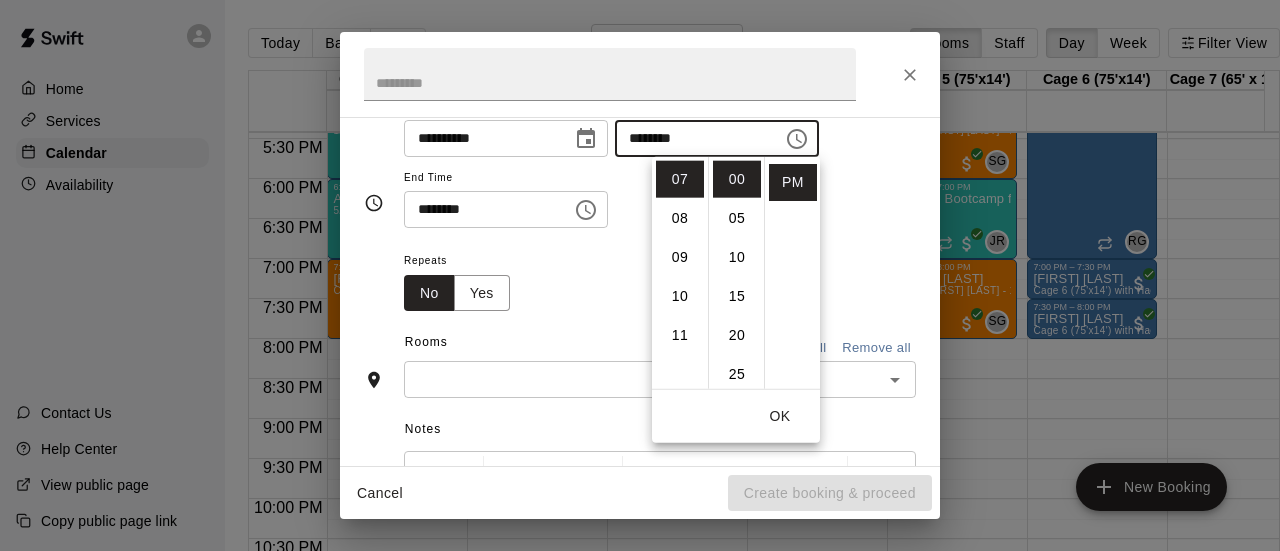 click 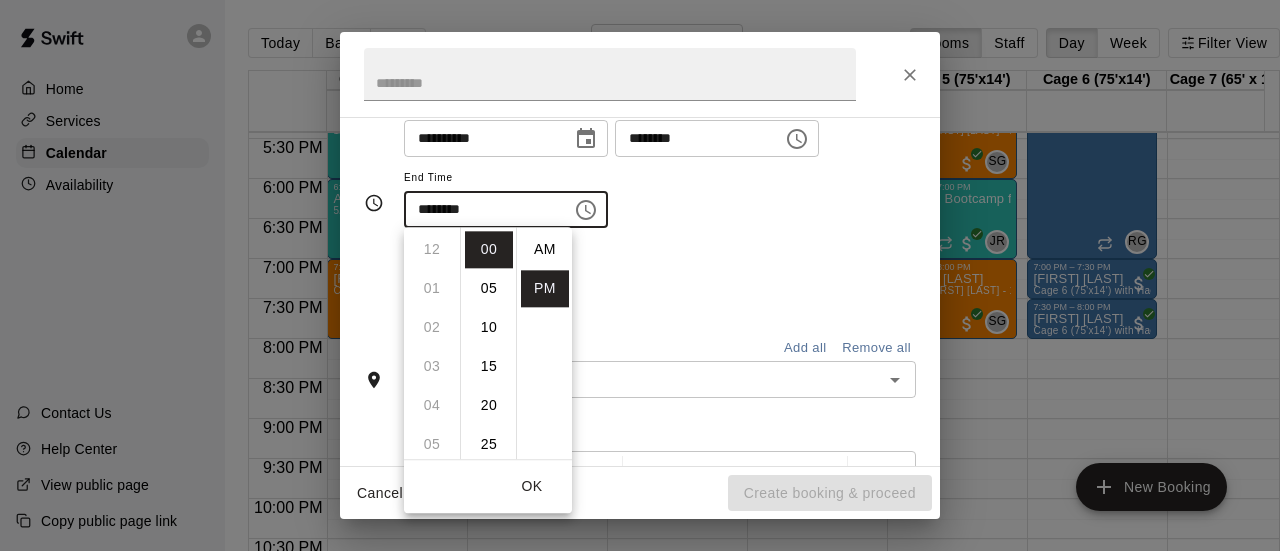 scroll 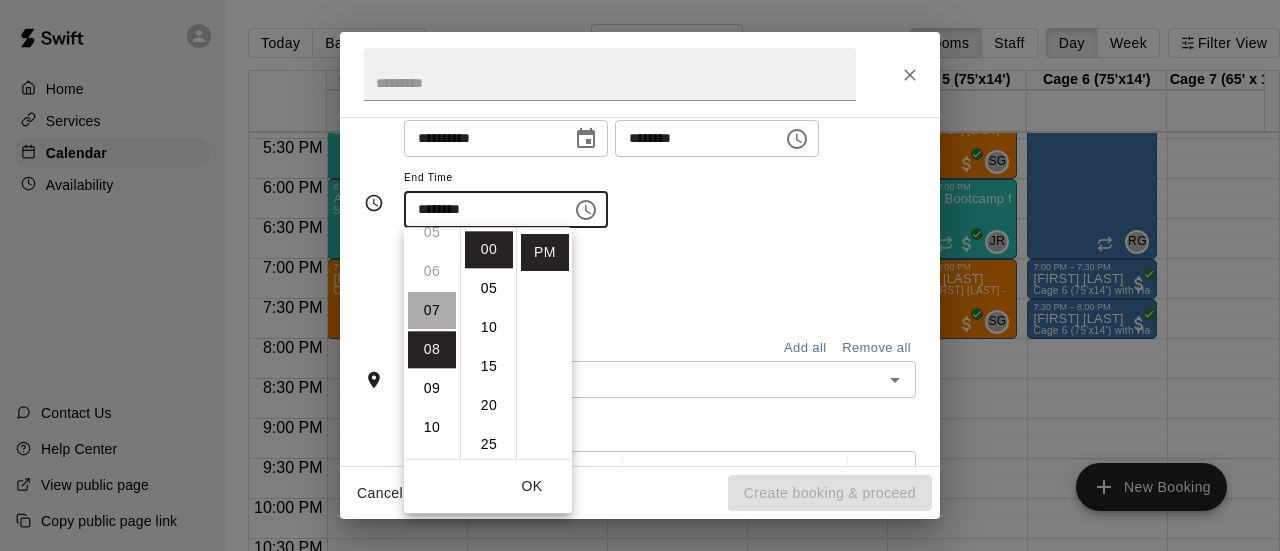 click on "07" at bounding box center (432, 310) 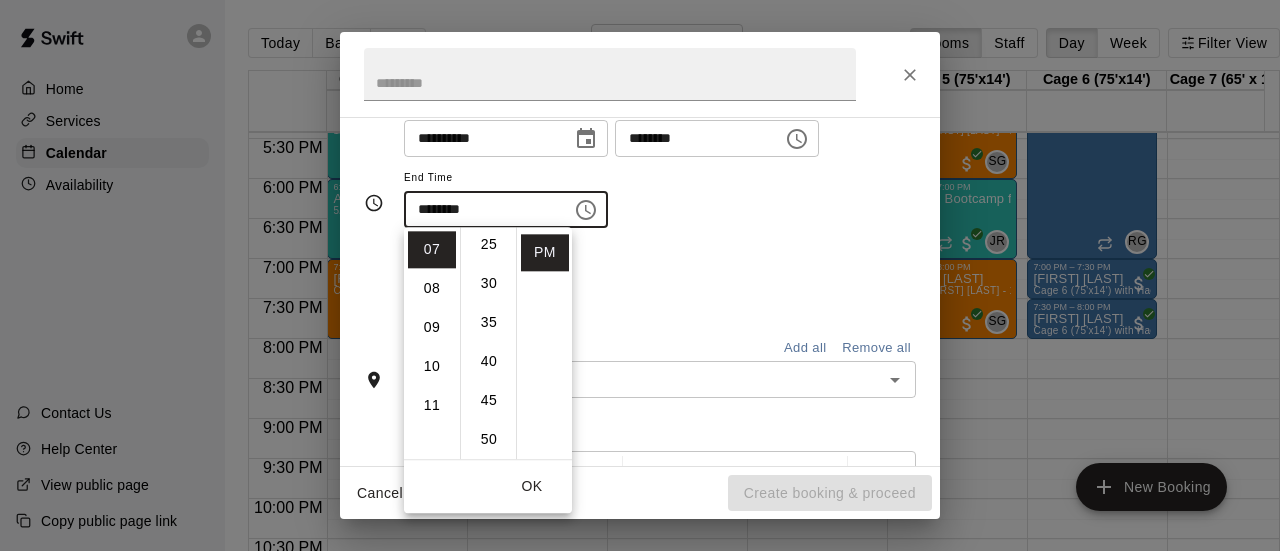 click on "30" at bounding box center [489, 283] 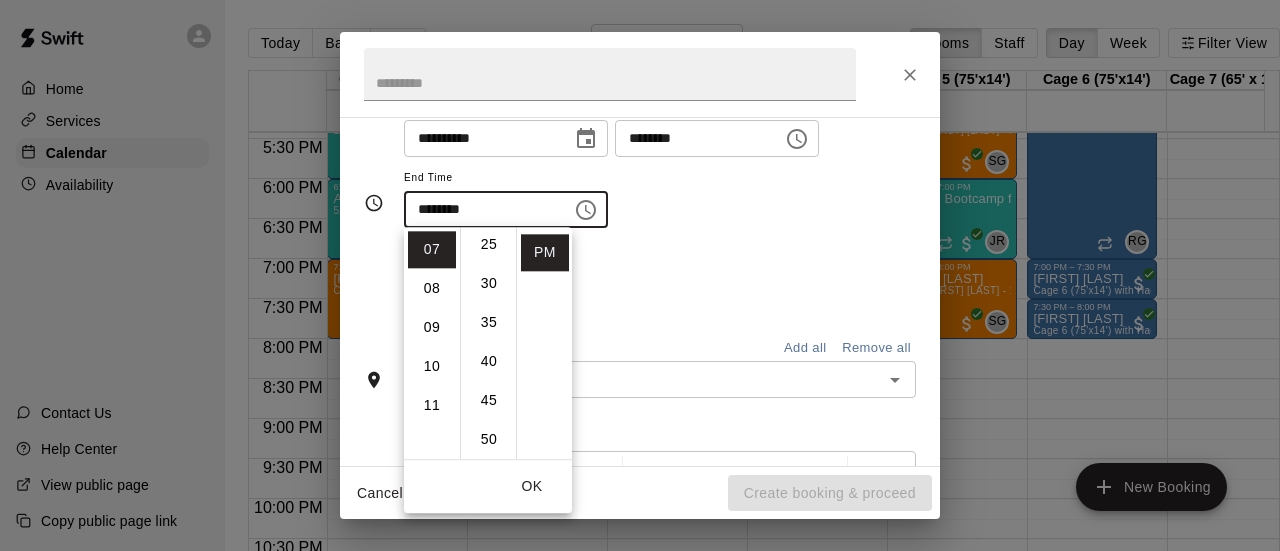 type on "********" 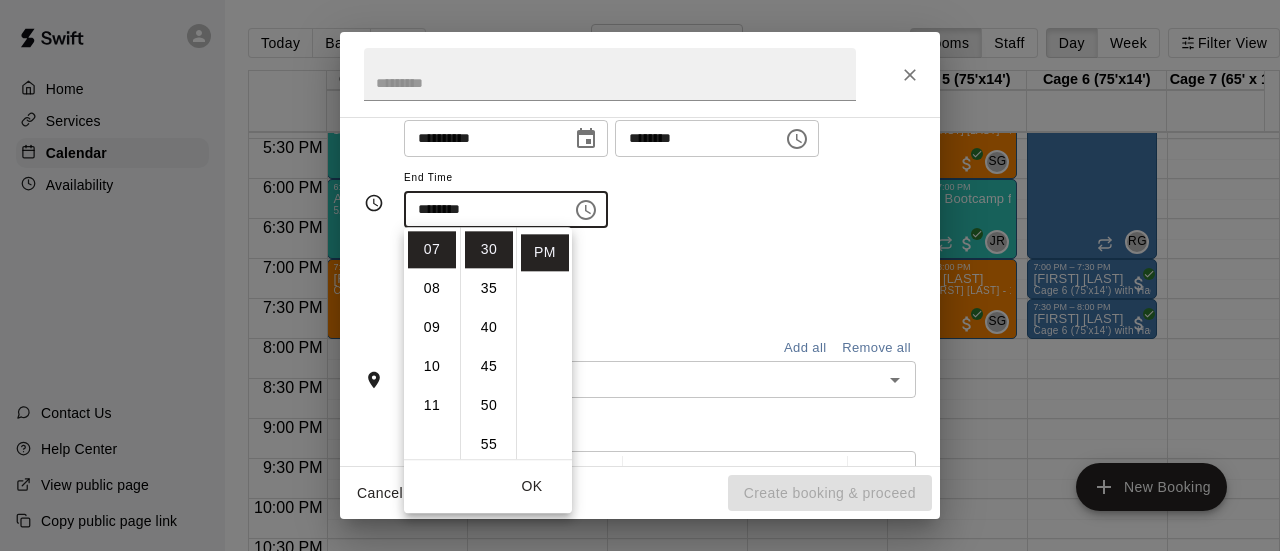 click on "Repeats No Yes" at bounding box center (660, 279) 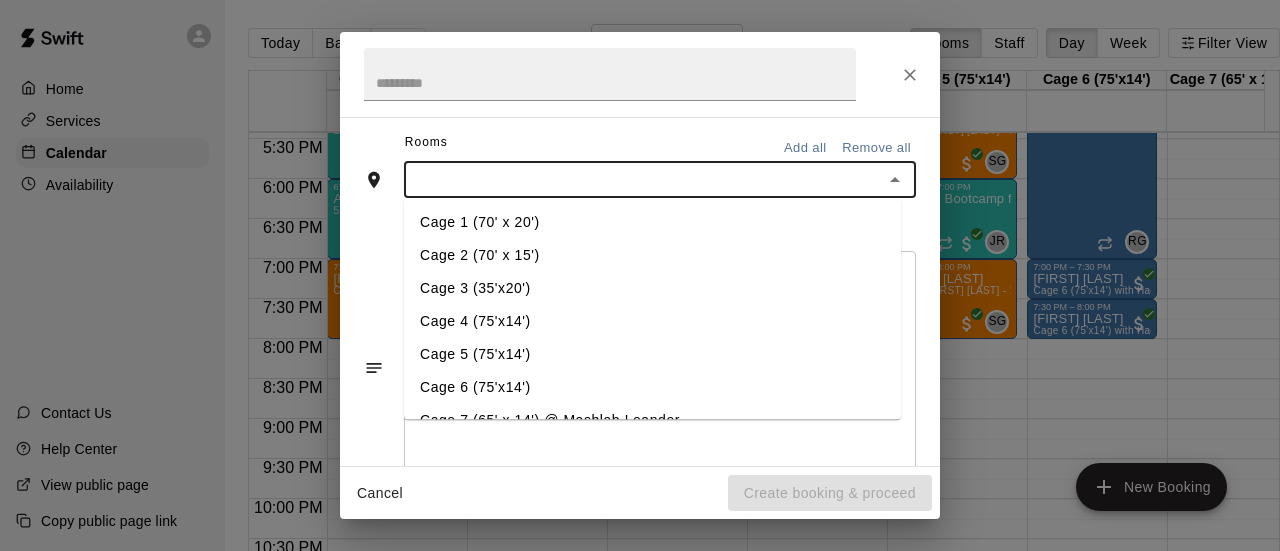 click at bounding box center (643, 179) 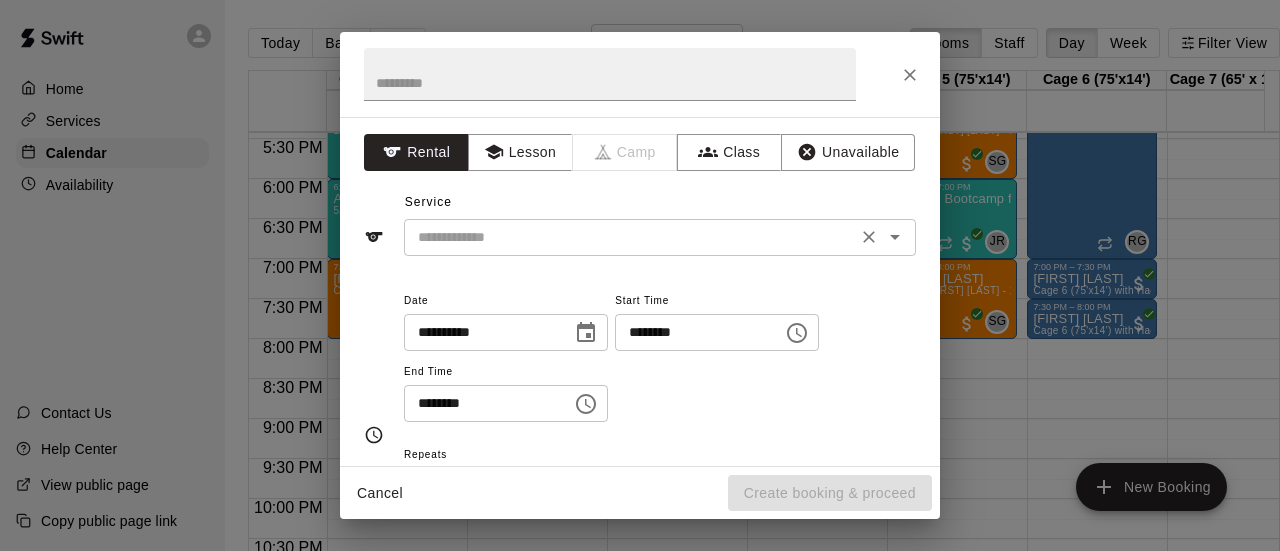 click at bounding box center [630, 237] 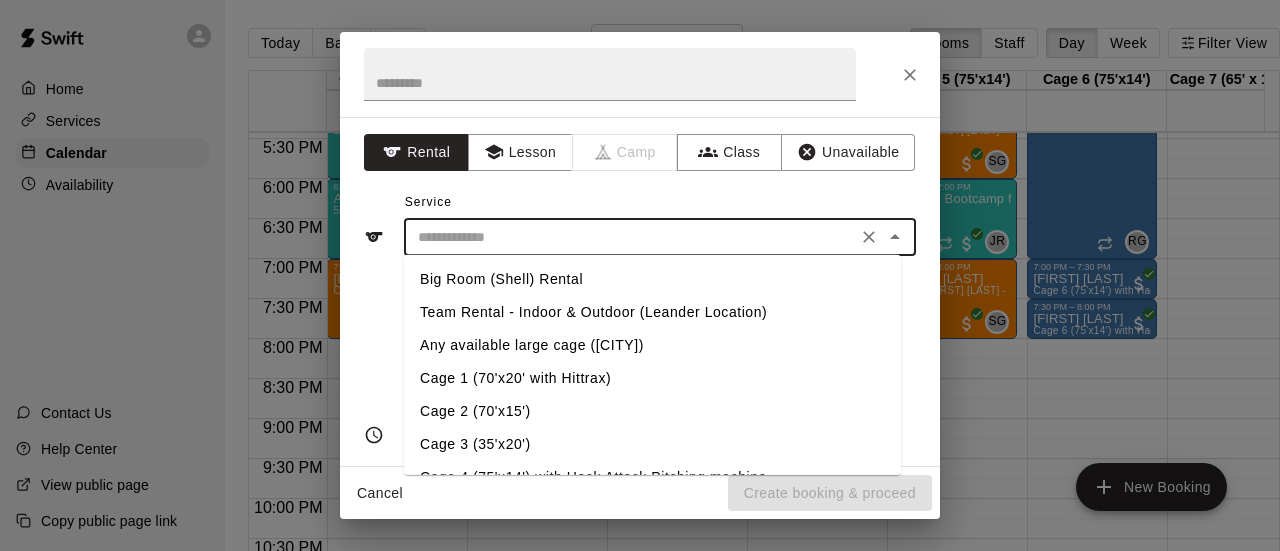 click on "Cage 3 (35'x20')" at bounding box center (652, 444) 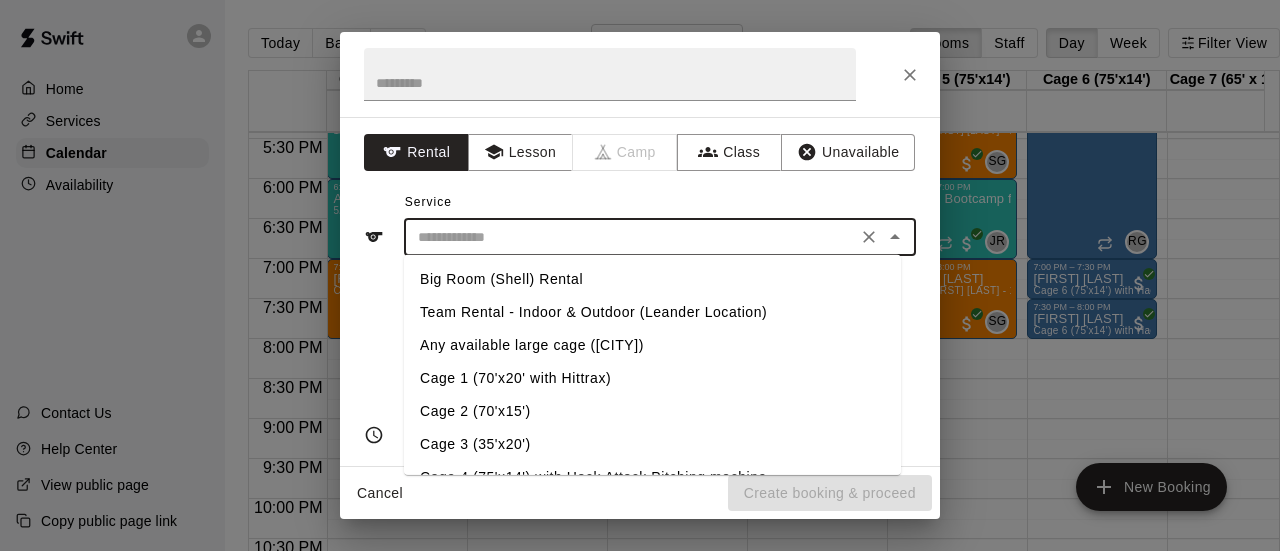 type on "**********" 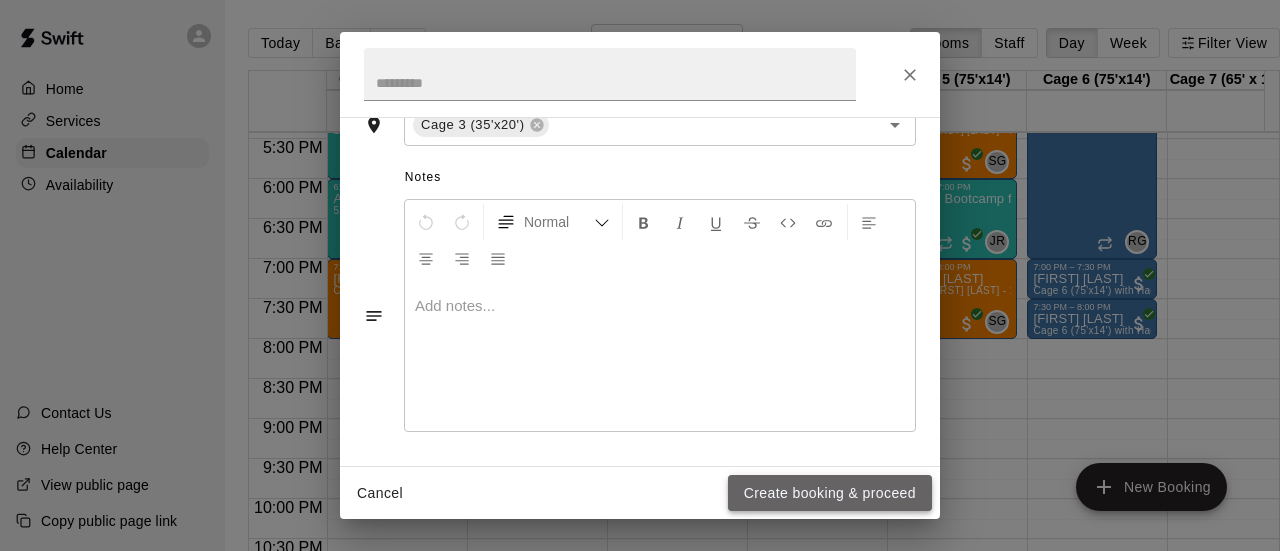 click on "Create booking & proceed" at bounding box center (830, 493) 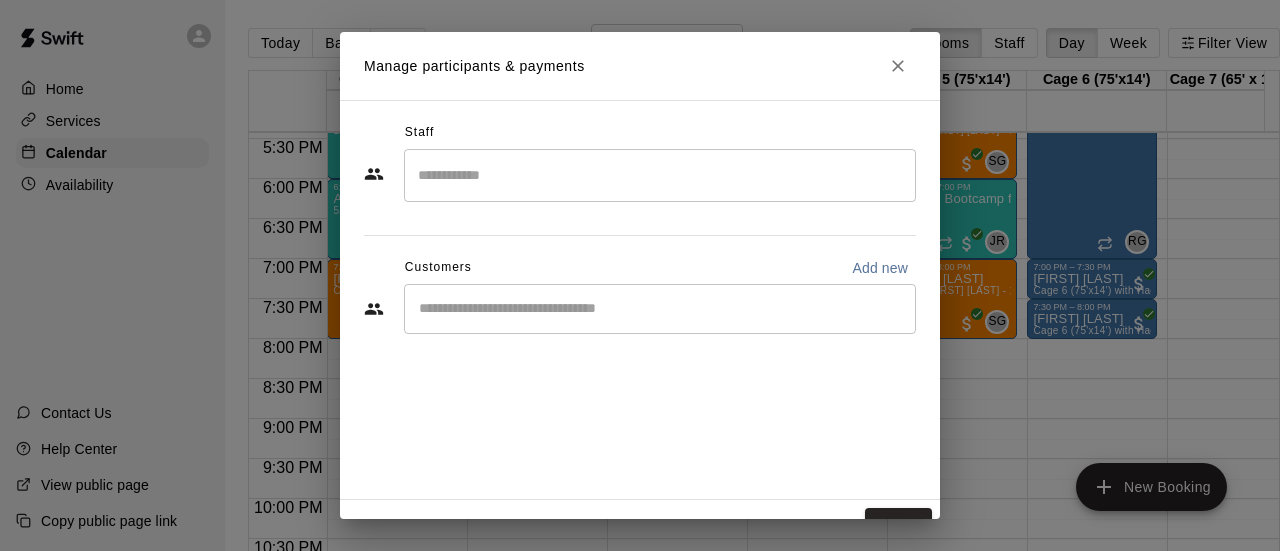click at bounding box center (660, 175) 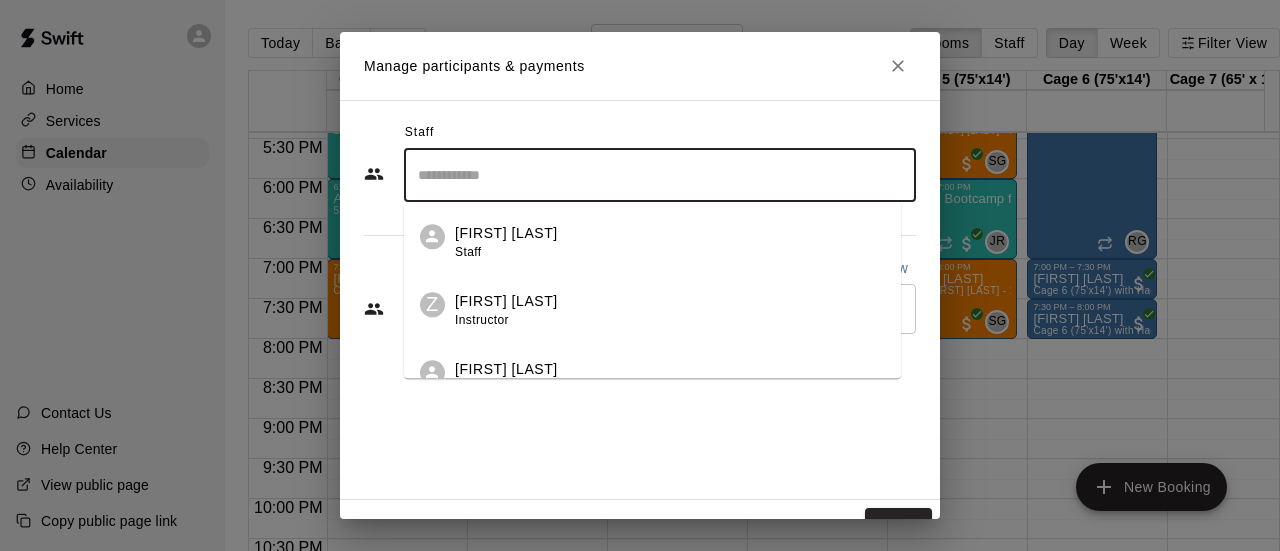 click on "[FIRST] [LAST] Instructor" at bounding box center (652, 372) 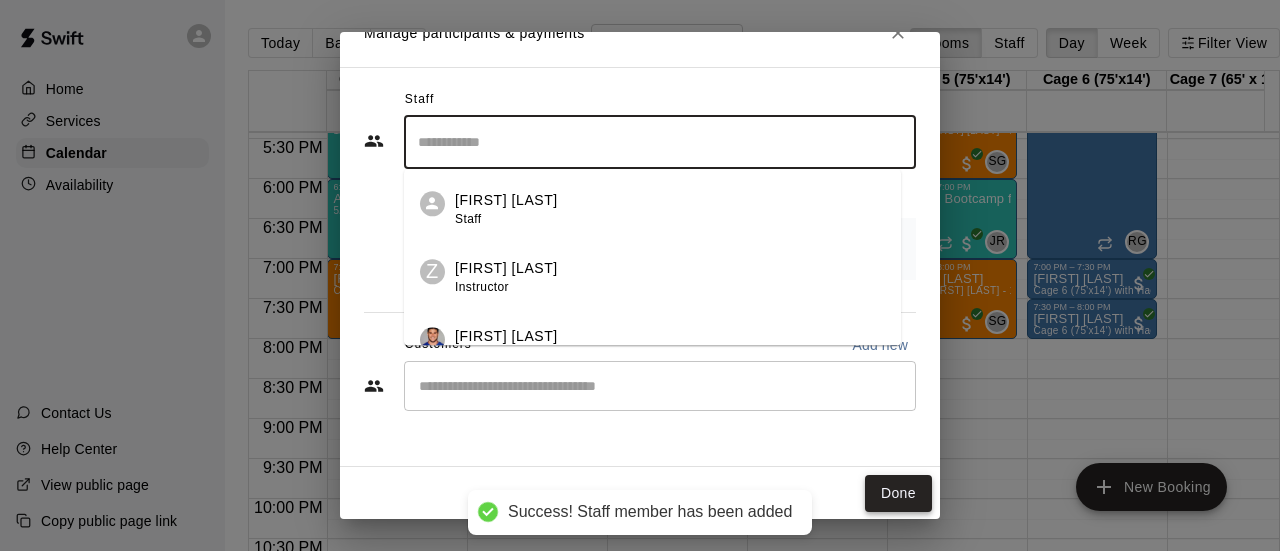 click on "Done" at bounding box center (898, 493) 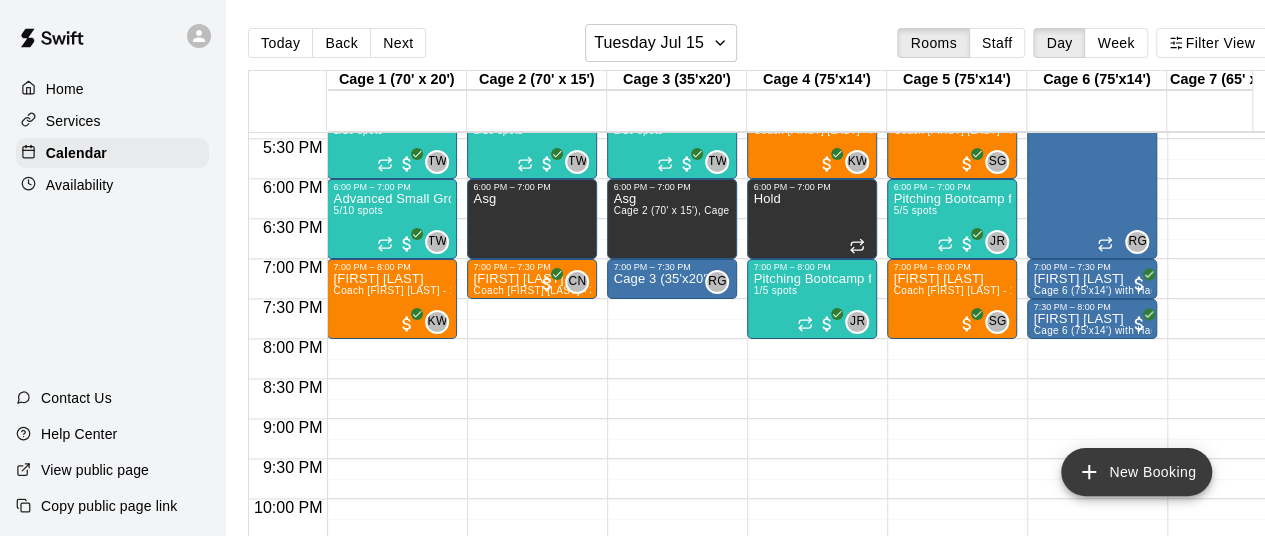 click on "New Booking" at bounding box center (1136, 472) 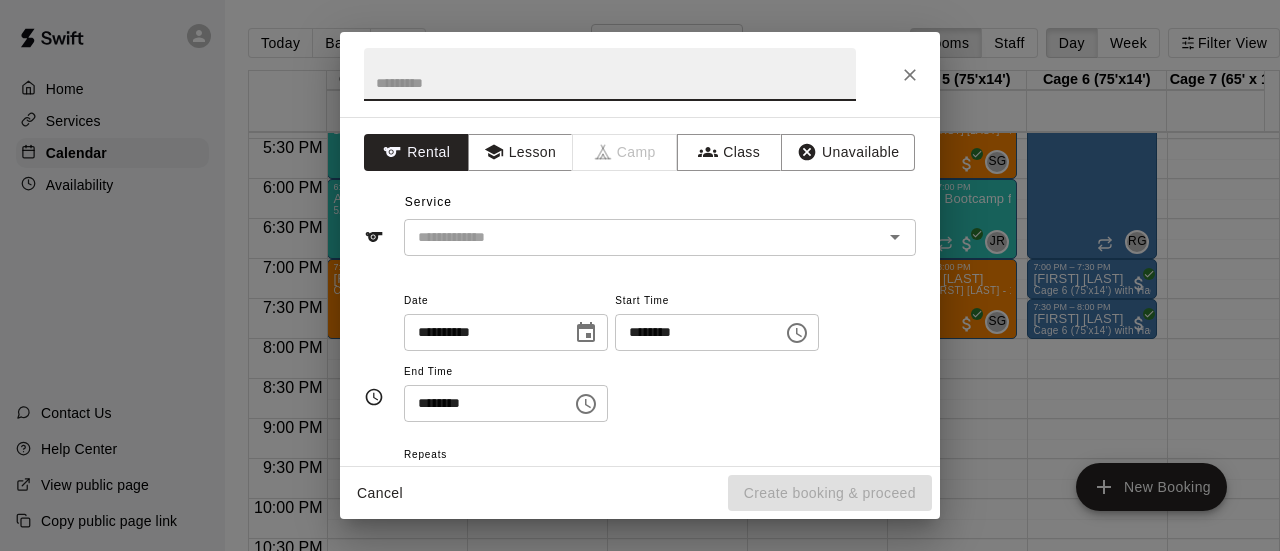 click 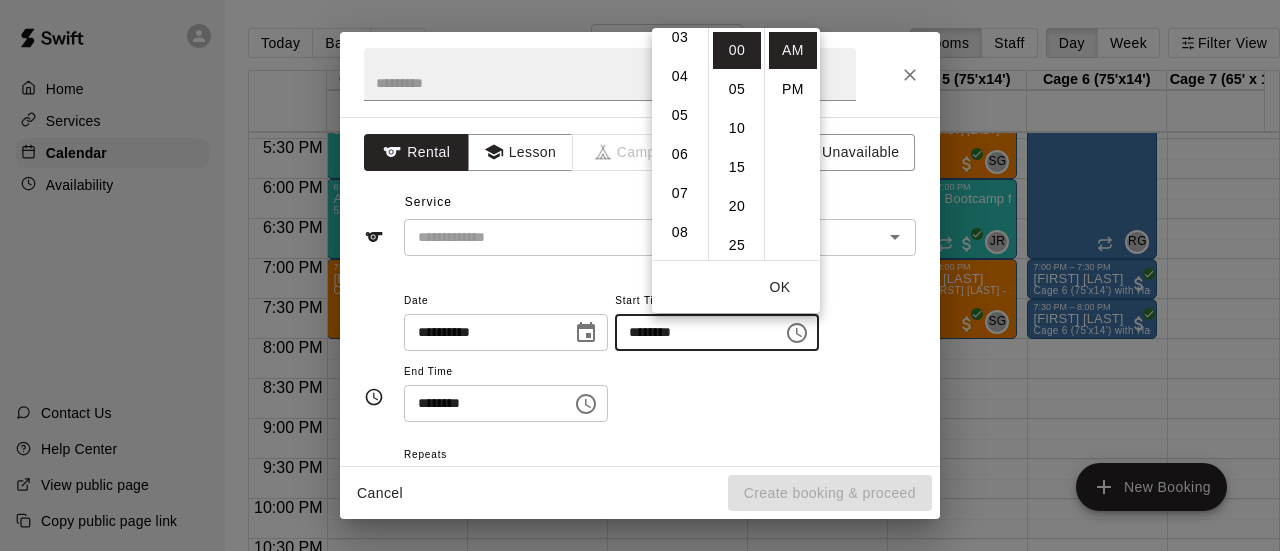 scroll, scrollTop: 126, scrollLeft: 0, axis: vertical 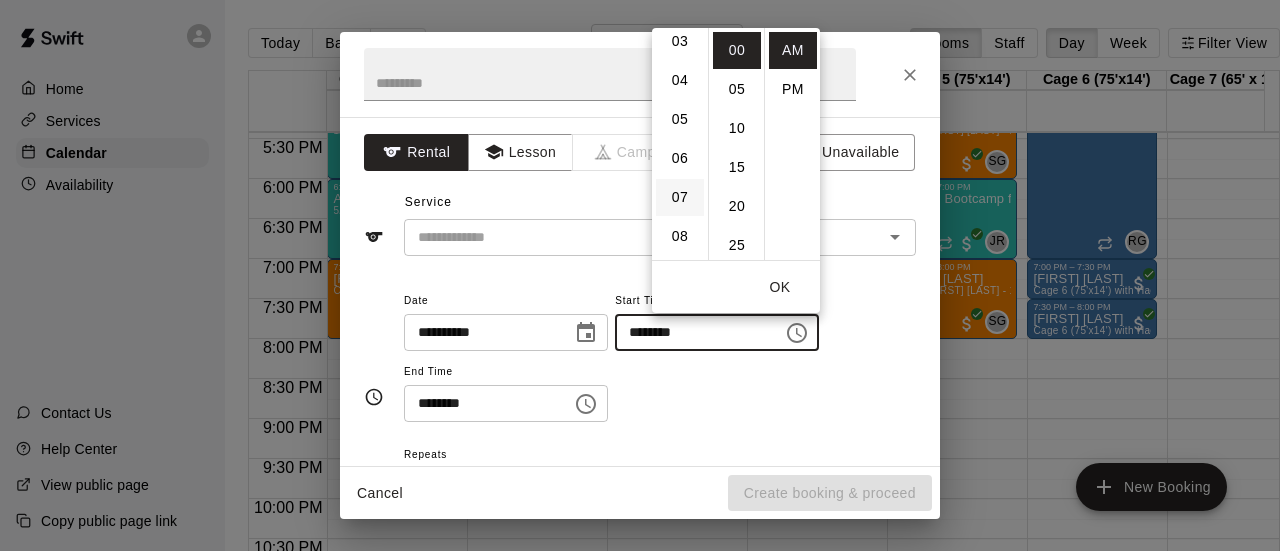 click on "07" at bounding box center [680, 197] 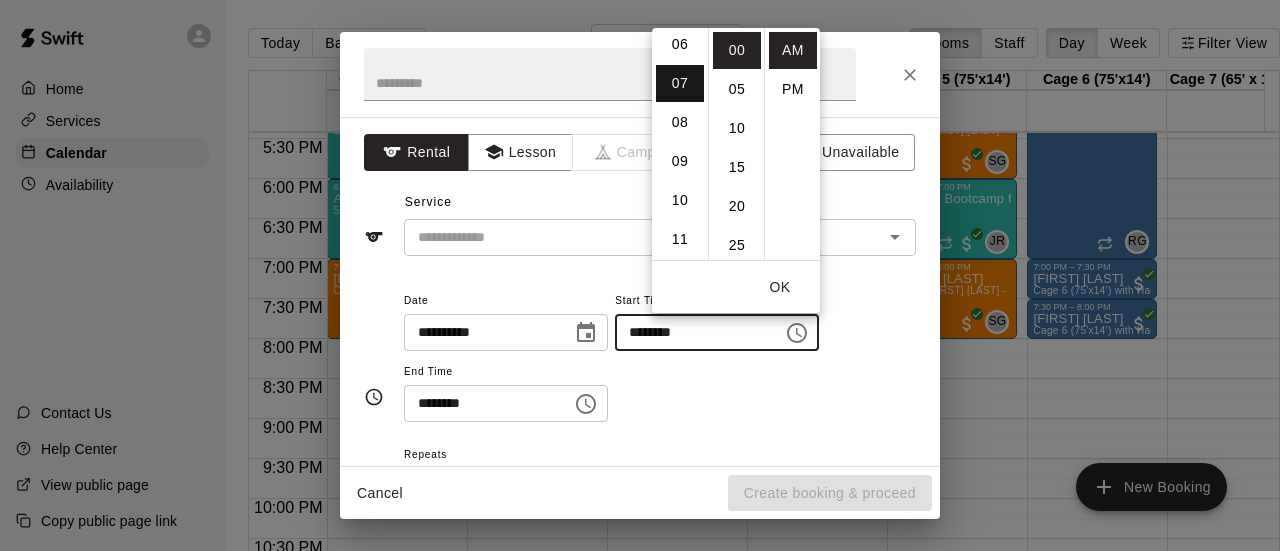scroll, scrollTop: 273, scrollLeft: 0, axis: vertical 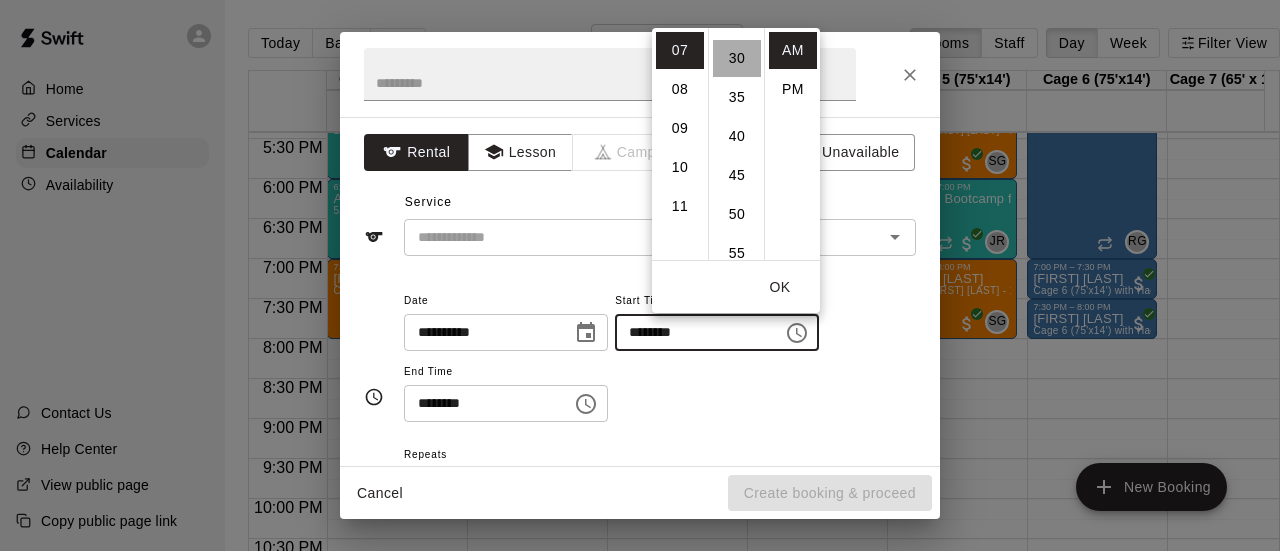 click on "30" at bounding box center [737, 58] 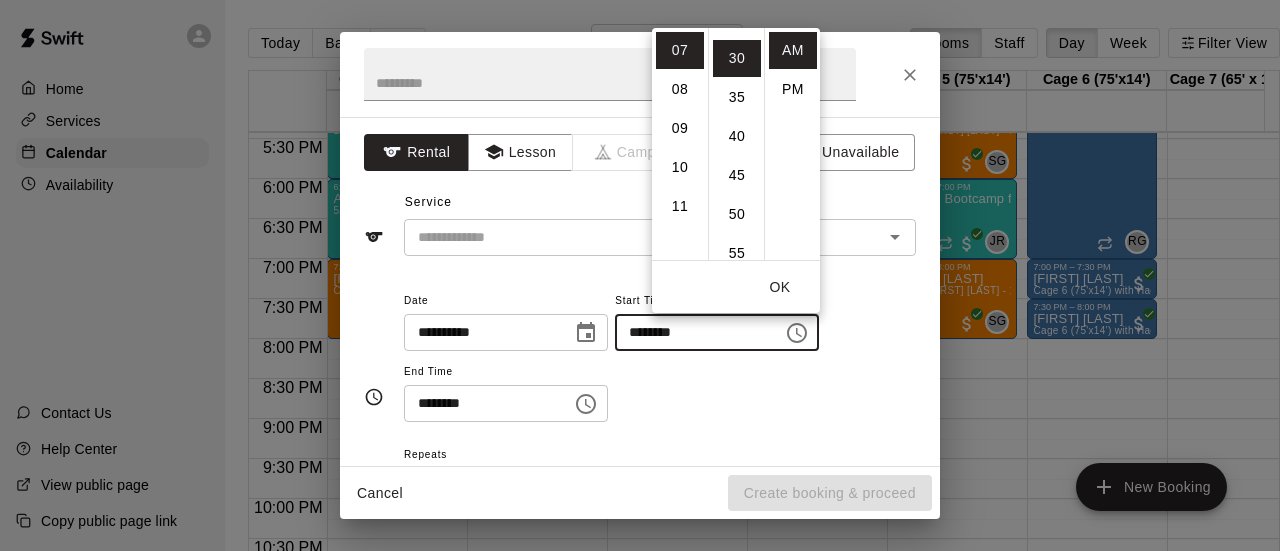 scroll, scrollTop: 234, scrollLeft: 0, axis: vertical 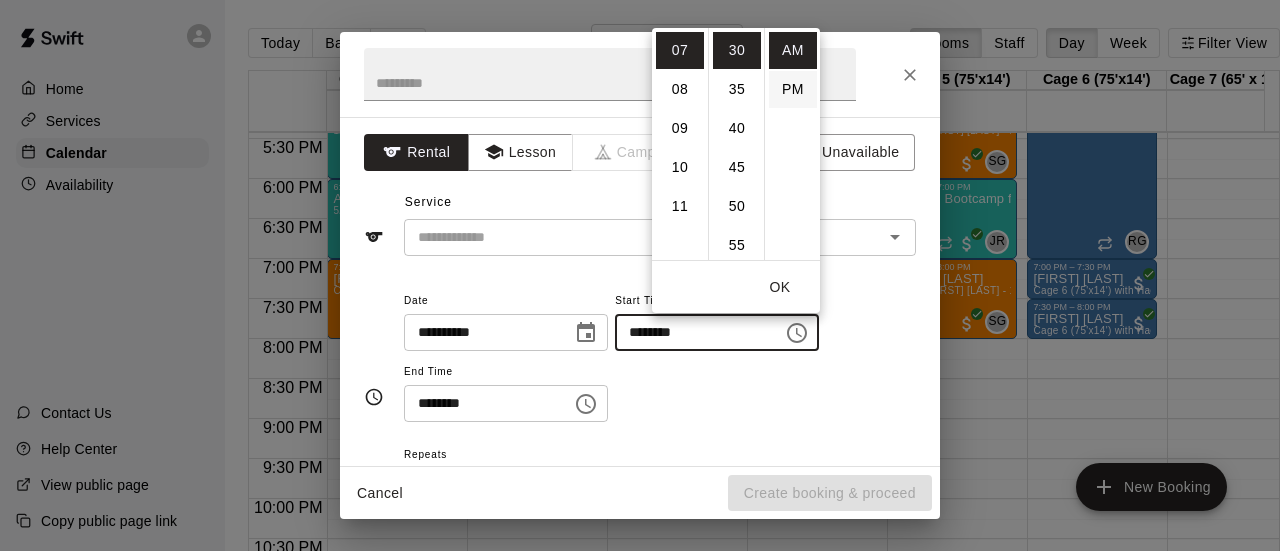 click on "PM" at bounding box center (793, 89) 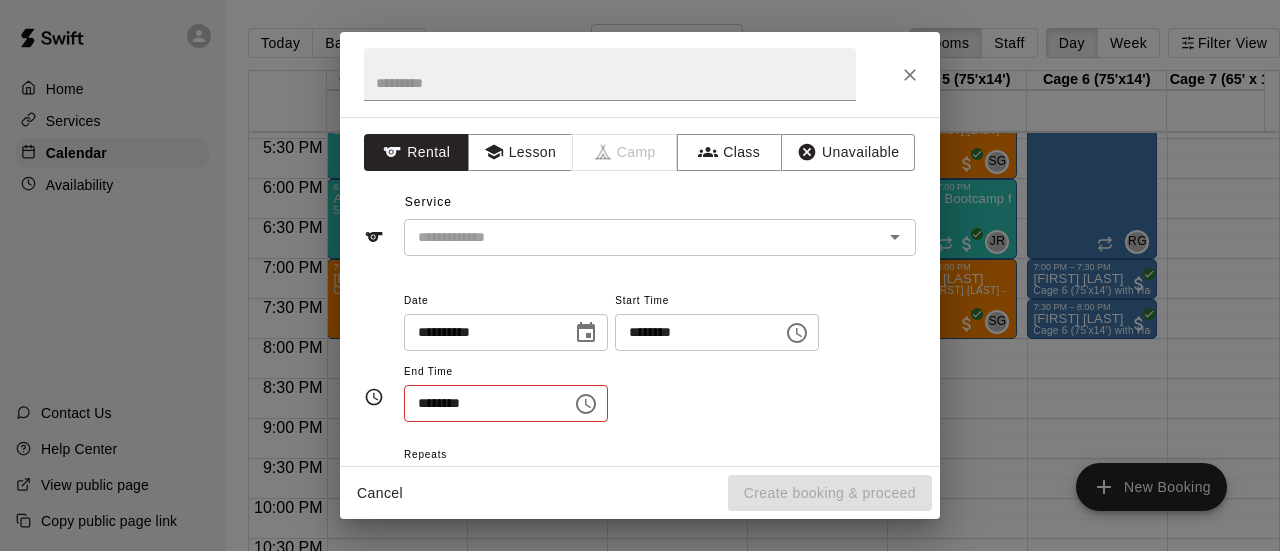 scroll, scrollTop: 36, scrollLeft: 0, axis: vertical 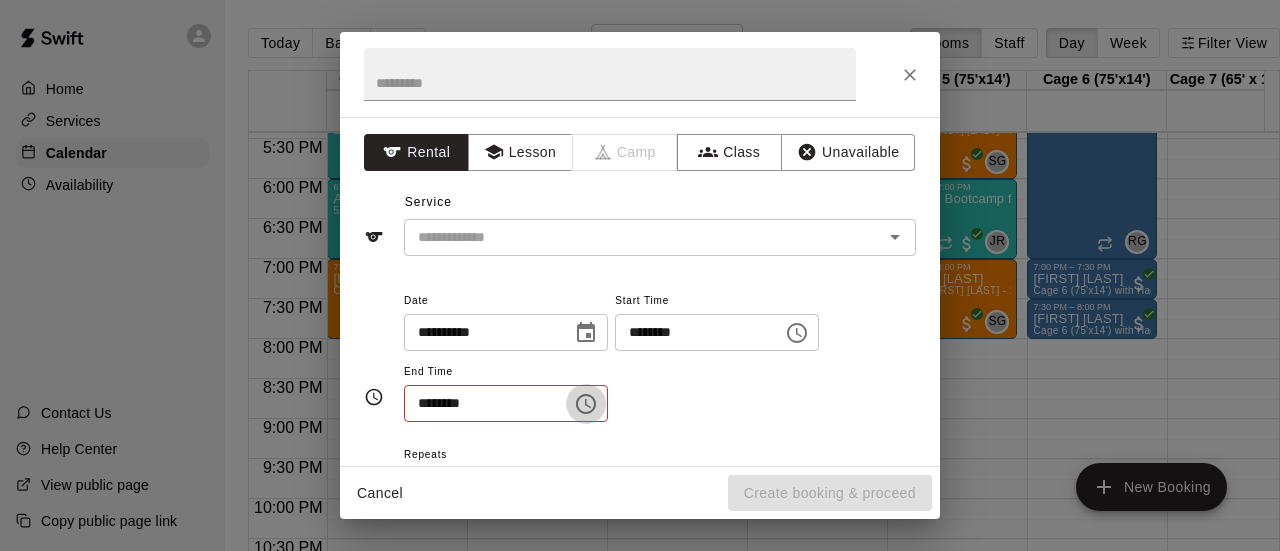 click 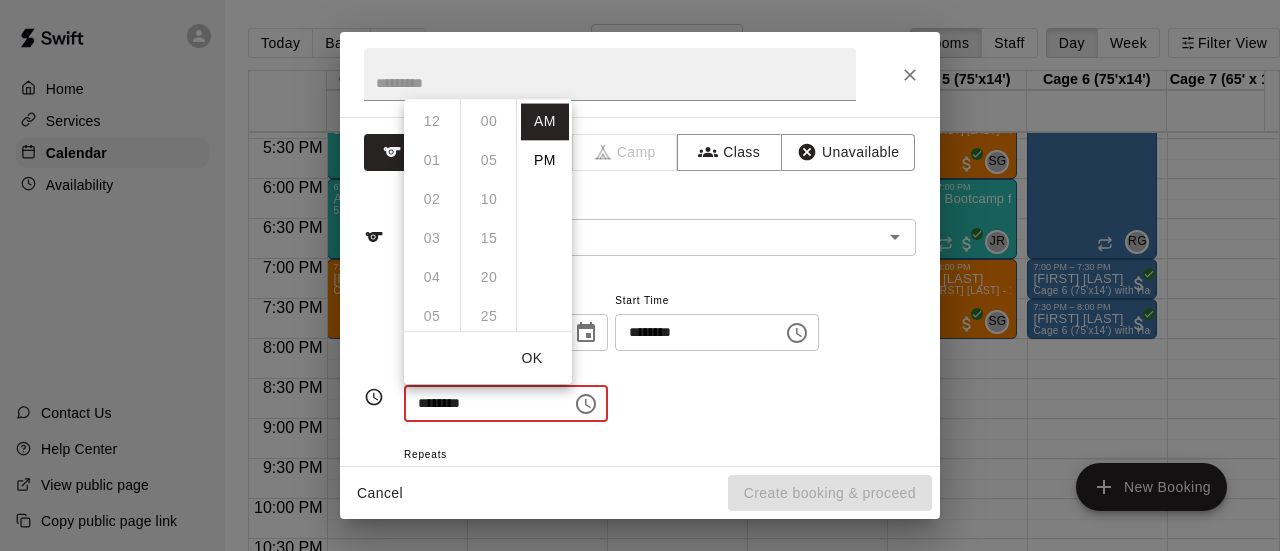 scroll, scrollTop: 426, scrollLeft: 0, axis: vertical 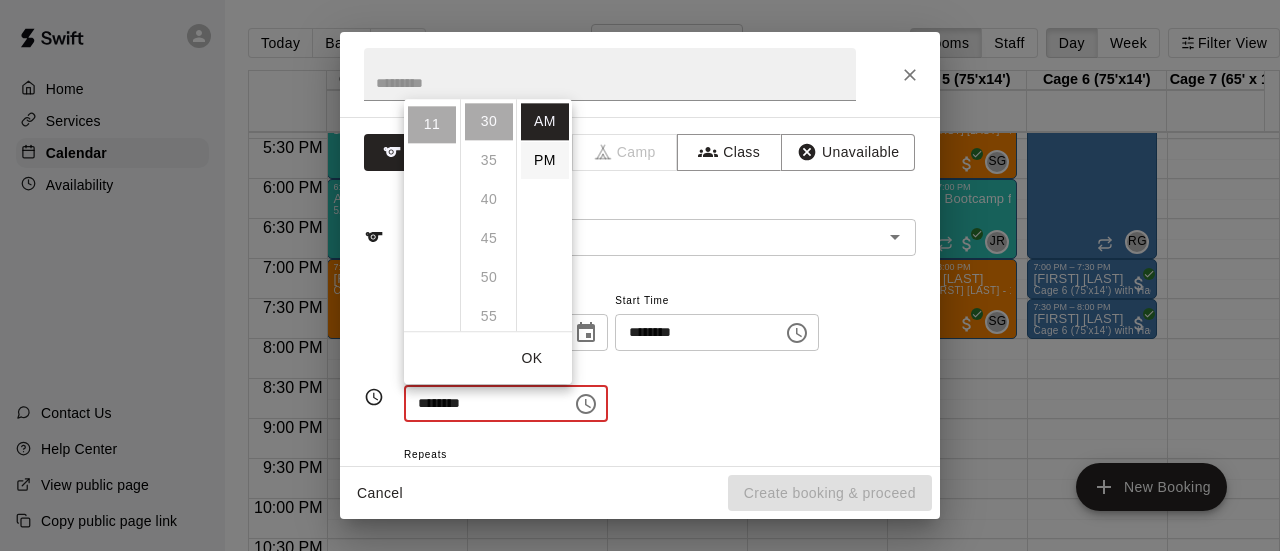 click on "PM" at bounding box center (545, 160) 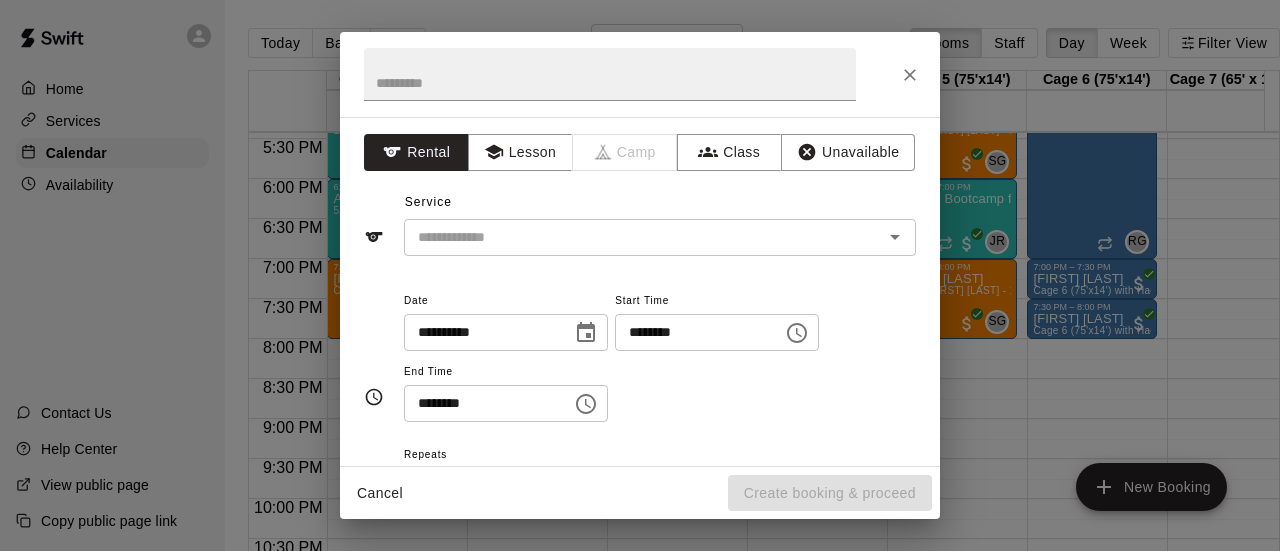 scroll, scrollTop: 36, scrollLeft: 0, axis: vertical 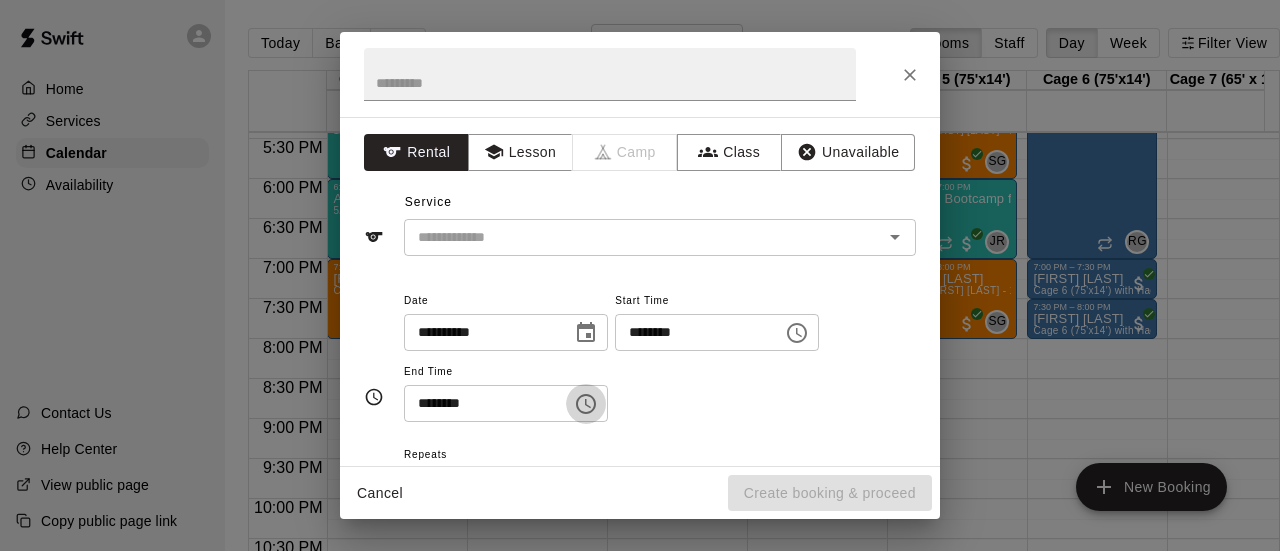 click 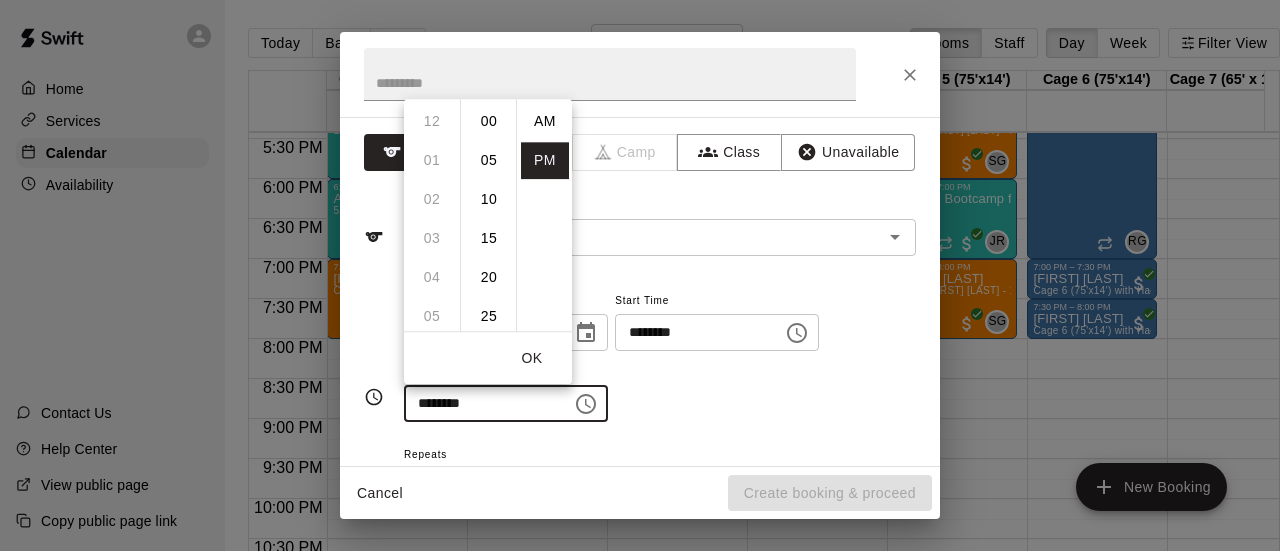scroll, scrollTop: 426, scrollLeft: 0, axis: vertical 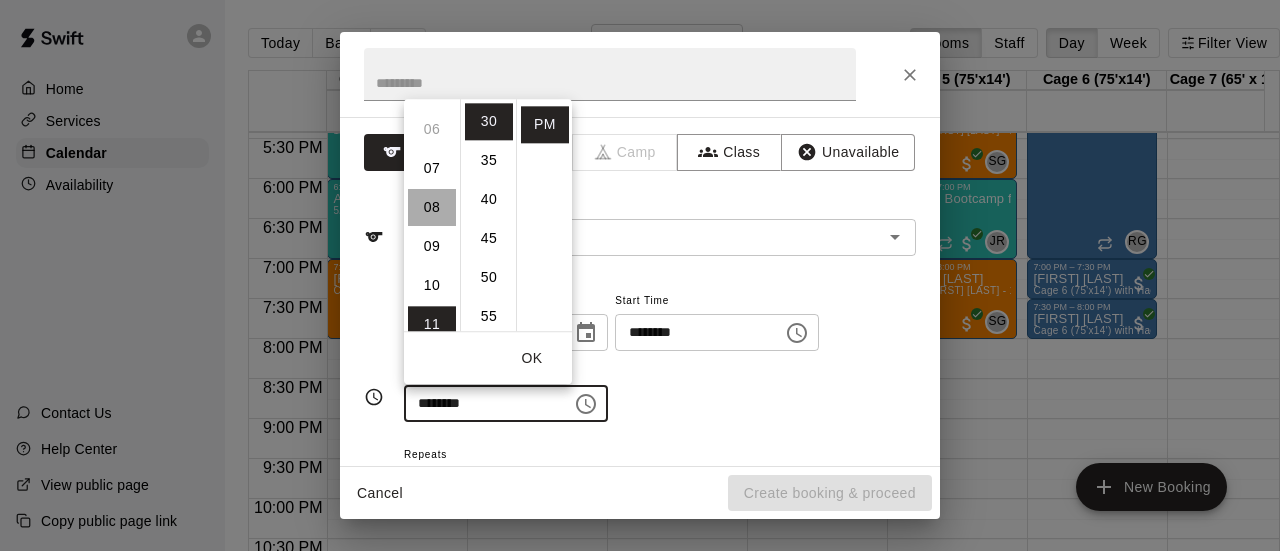 click on "08" at bounding box center [432, 207] 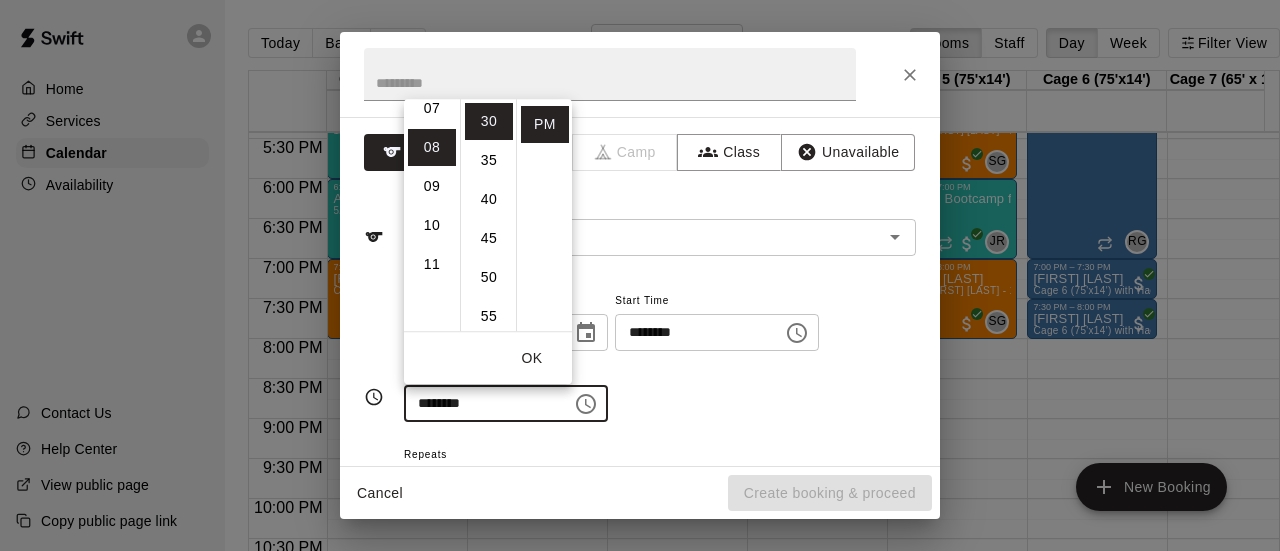 scroll, scrollTop: 312, scrollLeft: 0, axis: vertical 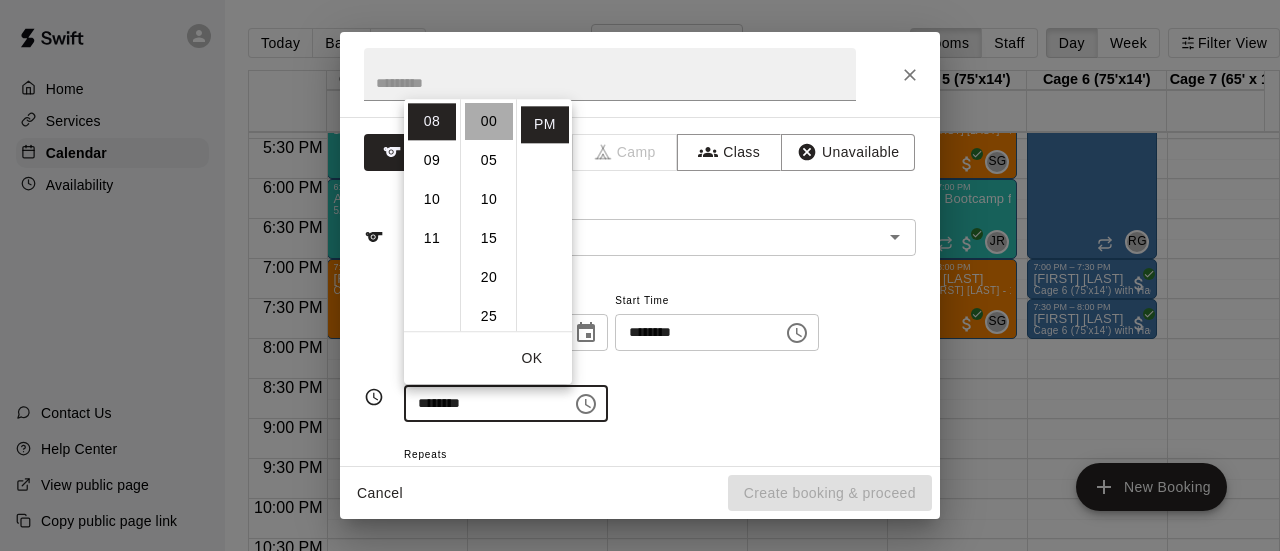 click on "00" at bounding box center (489, 121) 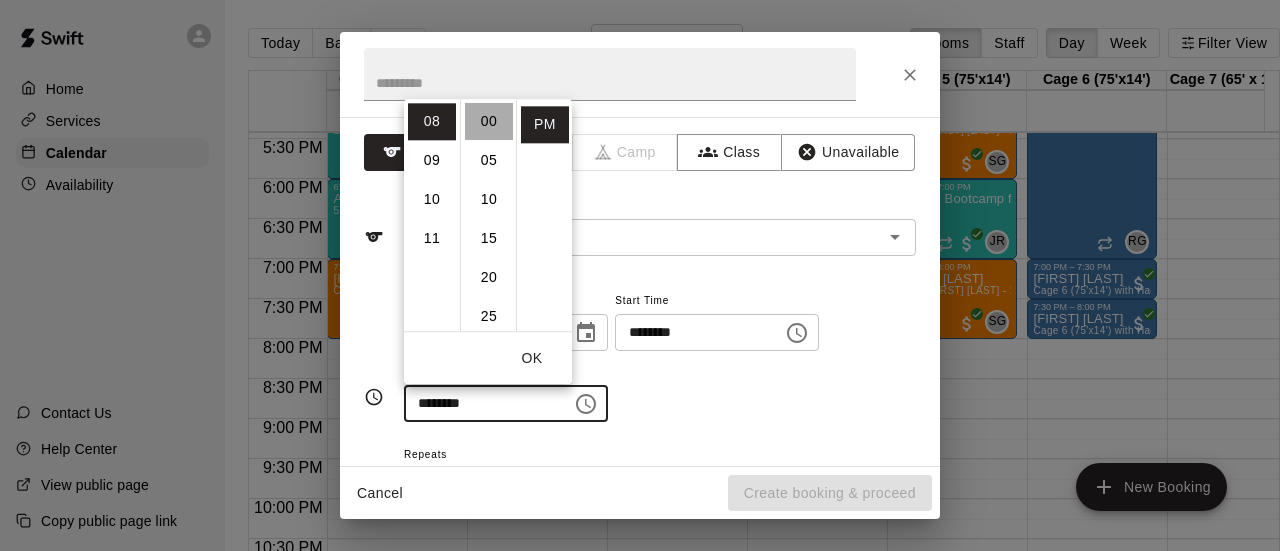 type on "********" 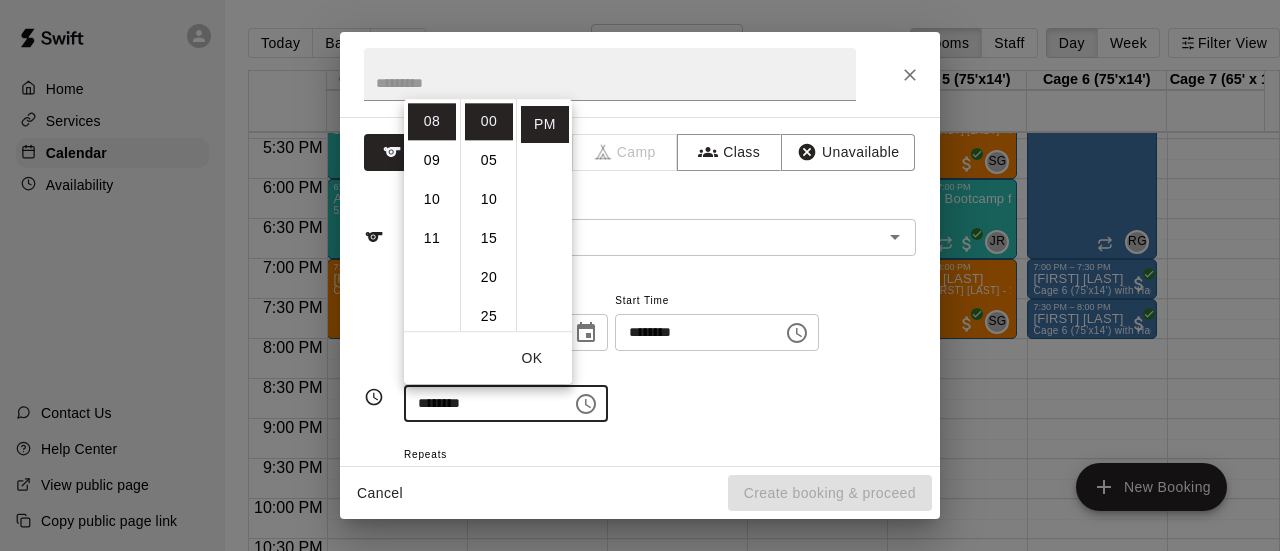 click on "OK" at bounding box center (532, 358) 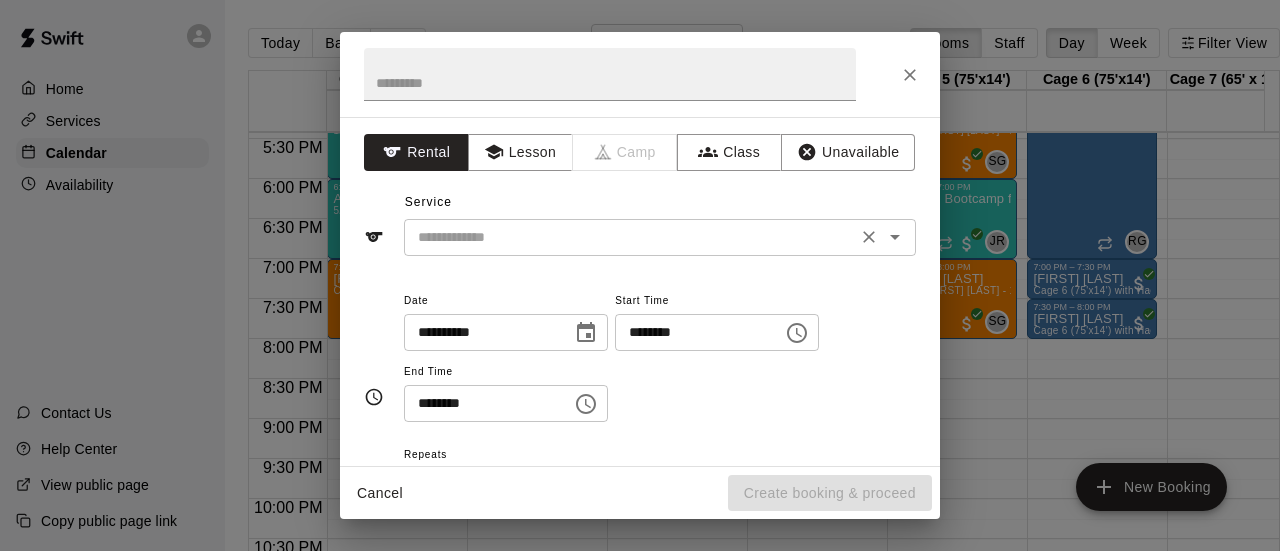 click at bounding box center (630, 237) 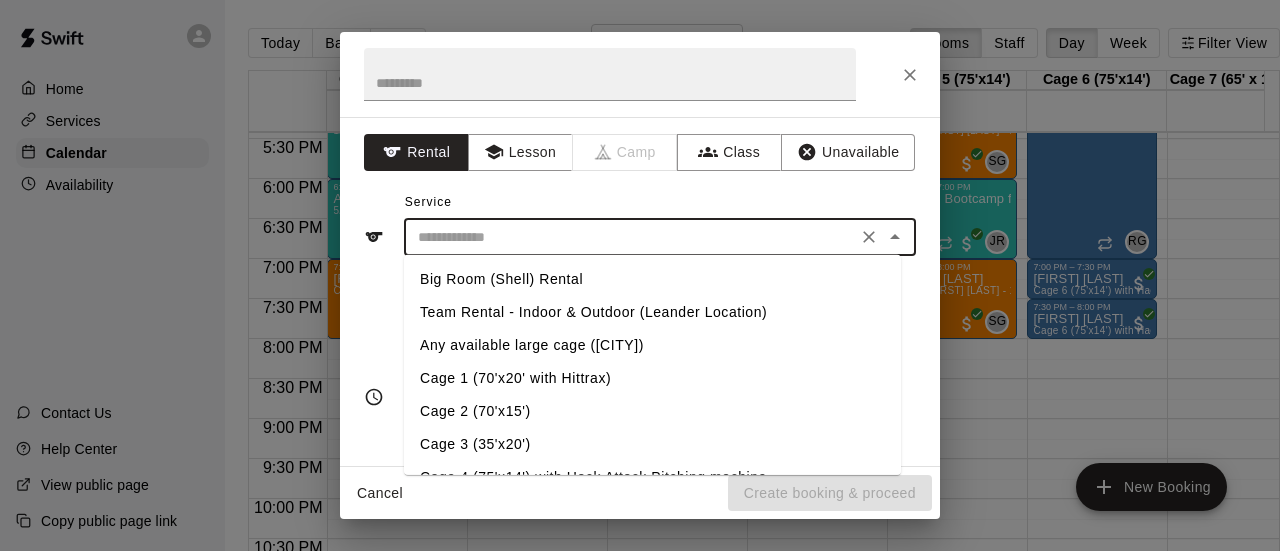 click on "Cage 3 (35'x20')" at bounding box center (652, 444) 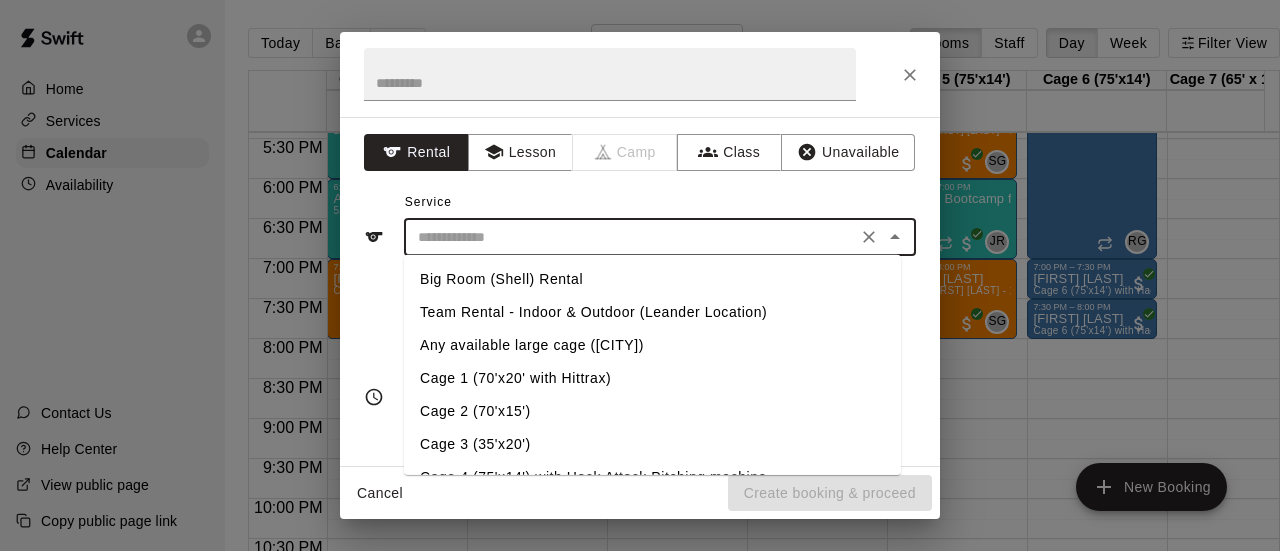 type on "**********" 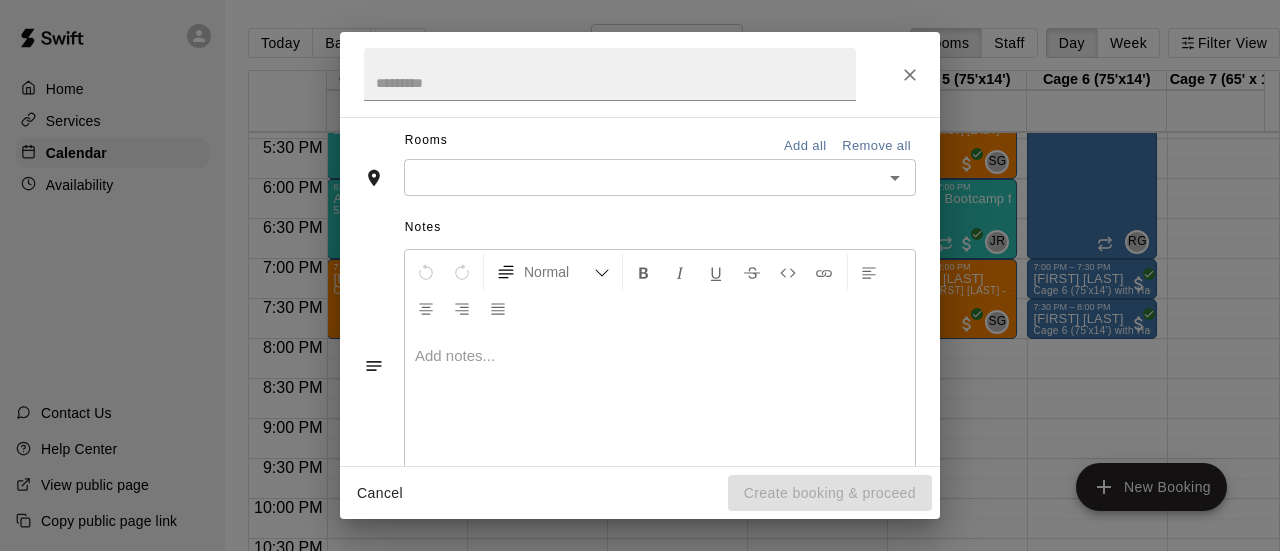 scroll, scrollTop: 400, scrollLeft: 0, axis: vertical 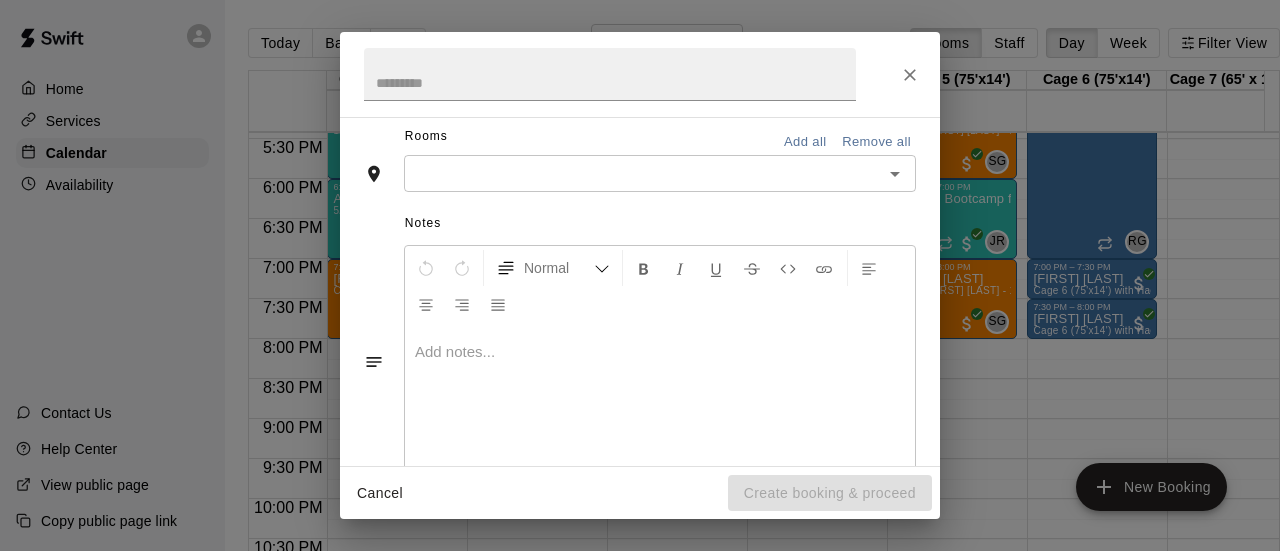 click on "​" at bounding box center (660, 173) 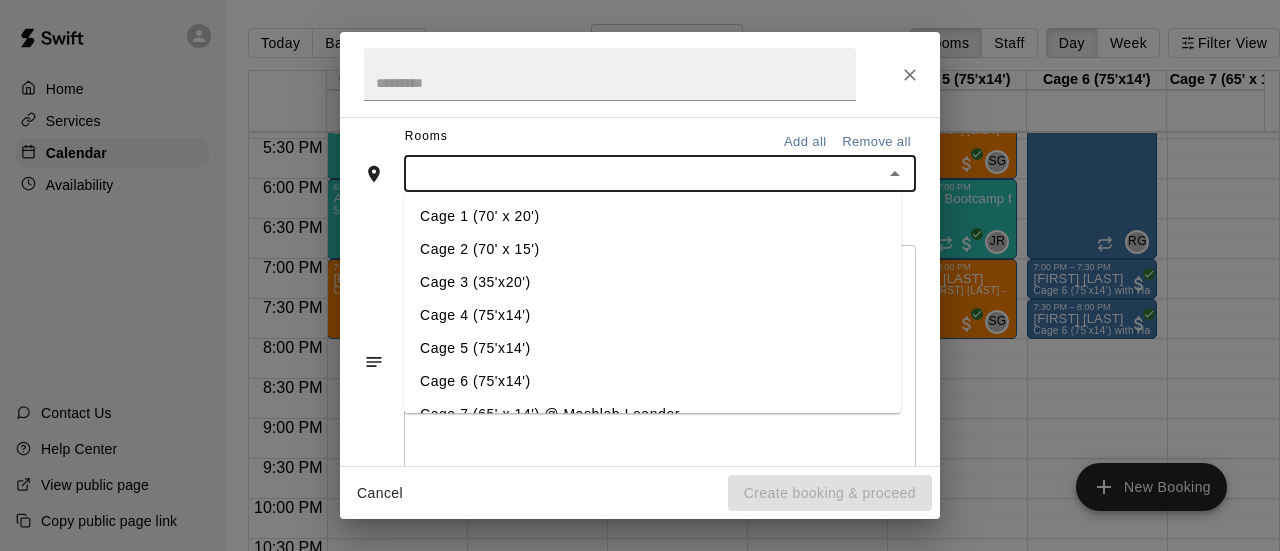 click on "Cage 3 (35'x20')" at bounding box center [652, 283] 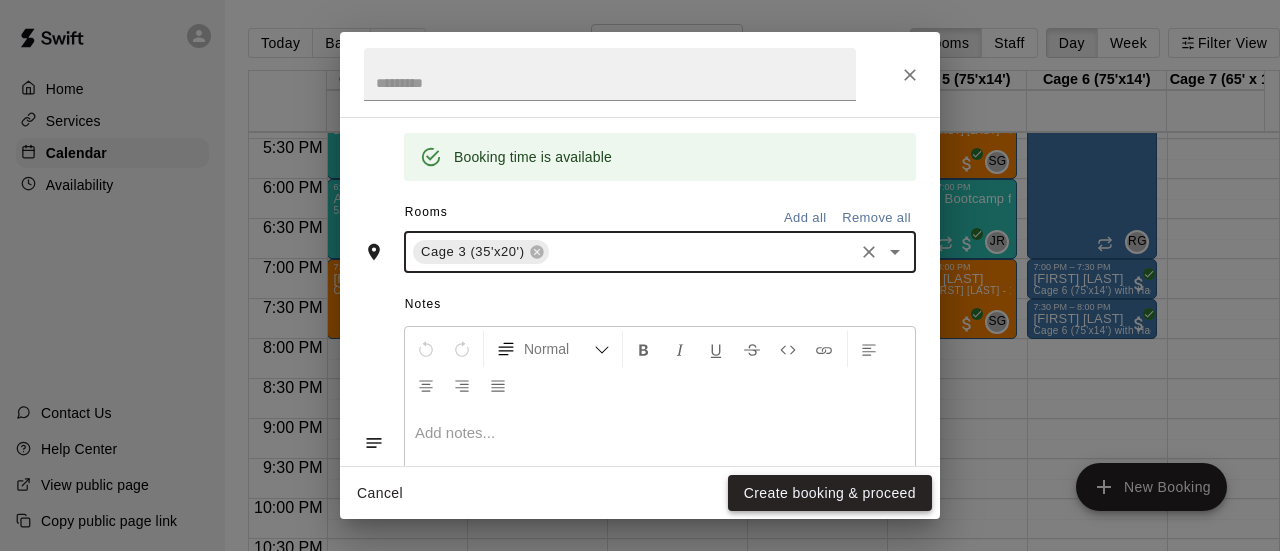 click on "Create booking & proceed" at bounding box center [830, 493] 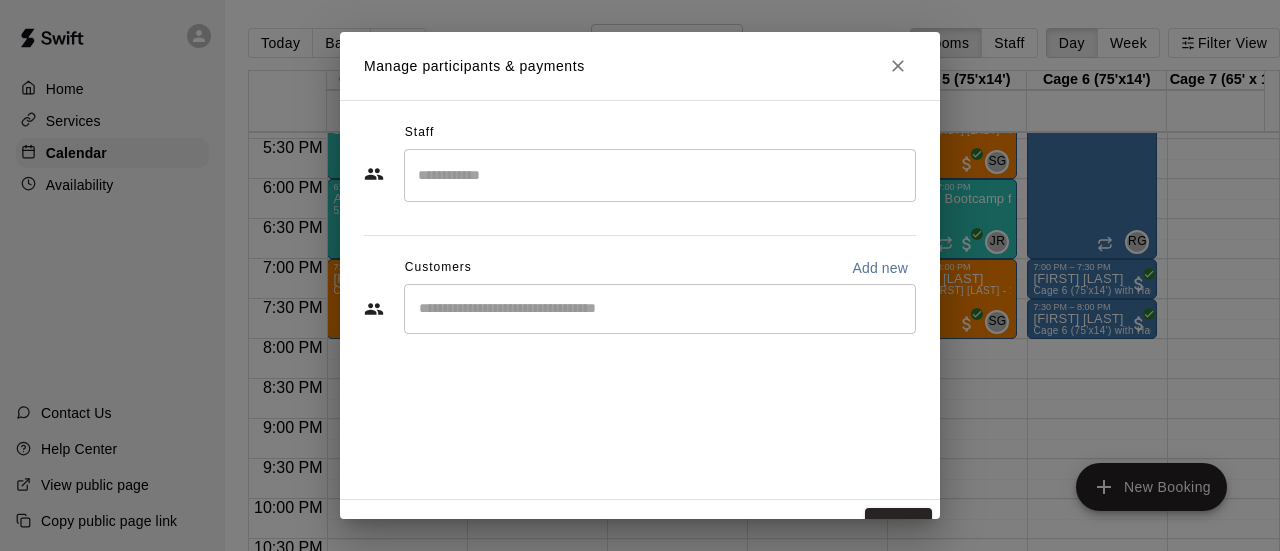 click at bounding box center [660, 175] 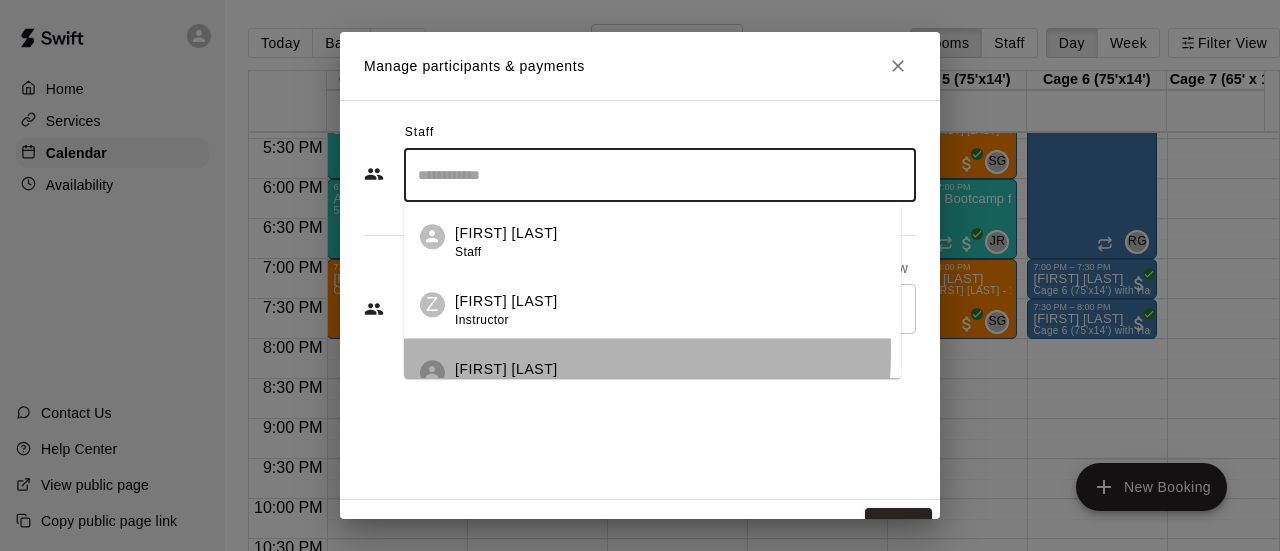 click on "[FIRST] [LAST] Instructor" at bounding box center [652, 372] 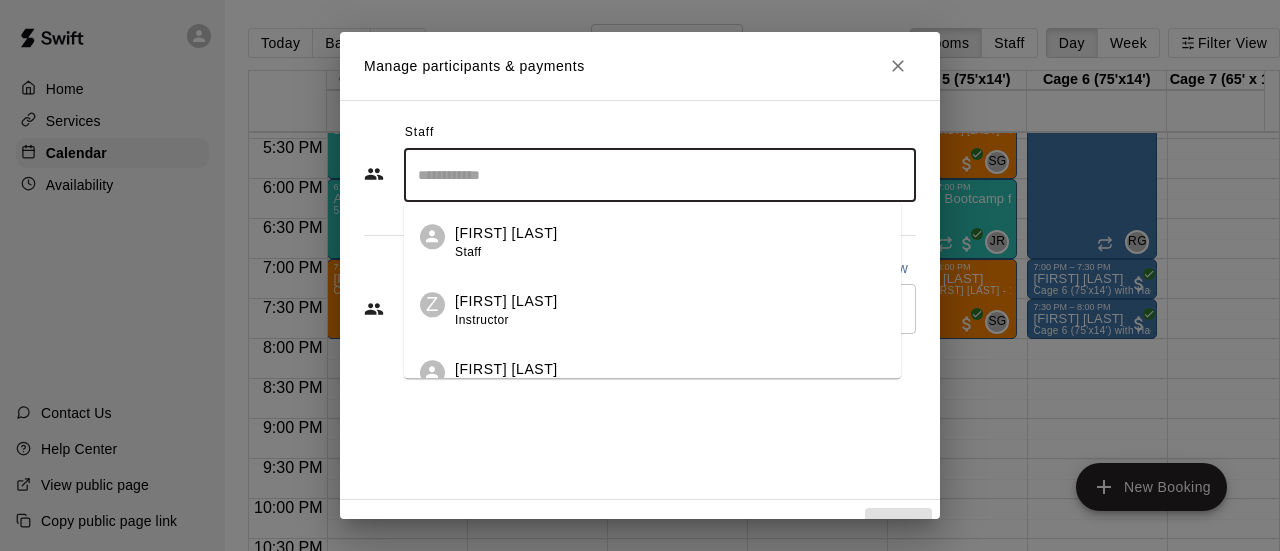 click on "Staff ​ [FIRST] [LAST] Staff [FIRST] [LAST] Instructor [FIRST] [LAST] Instructor [FIRST] [LAST] Instructor [FIRST] [LAST] Instructor [FIRST] [LAST] Instructor [FIRST] [LAST] Instructor [FIRST] [LAST] Staff [FIRST] [LAST] Staff [FIRST] [LAST] Instructor [FIRST] [LAST] Staff [FIRST] [LAST] Instructor [FIRST] [LAST] Customers Add new" at bounding box center [640, 300] 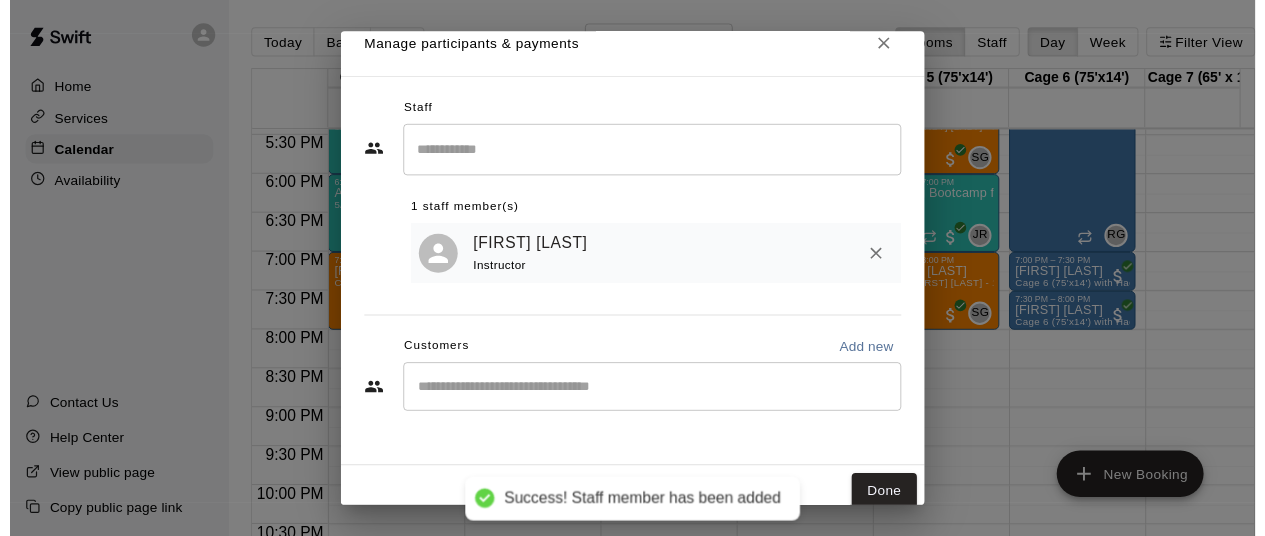 scroll, scrollTop: 33, scrollLeft: 0, axis: vertical 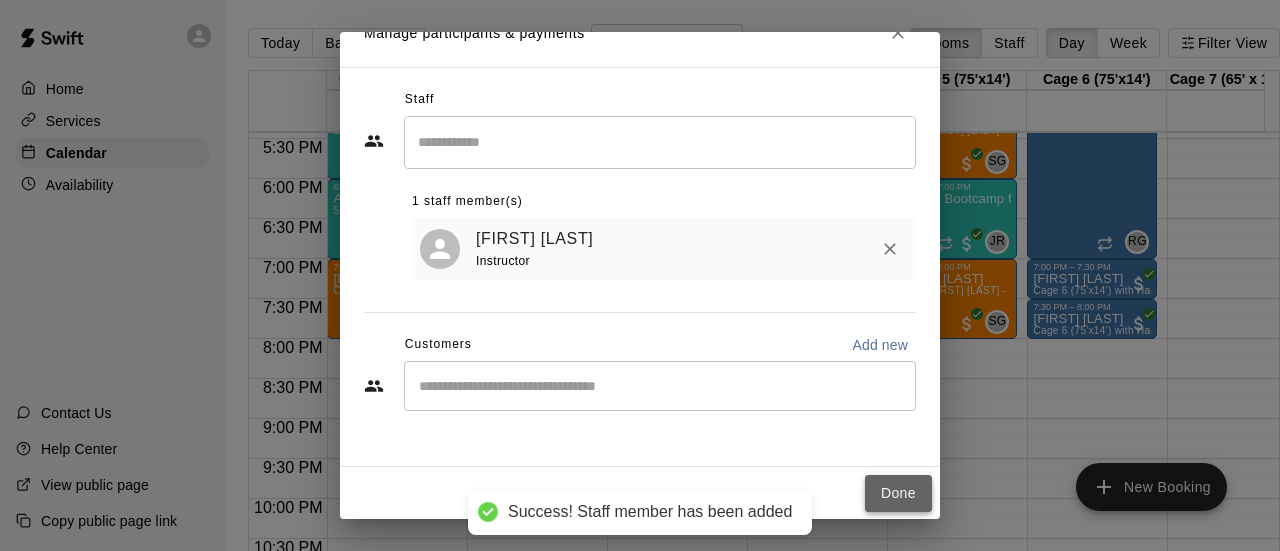 click on "Done" at bounding box center (898, 493) 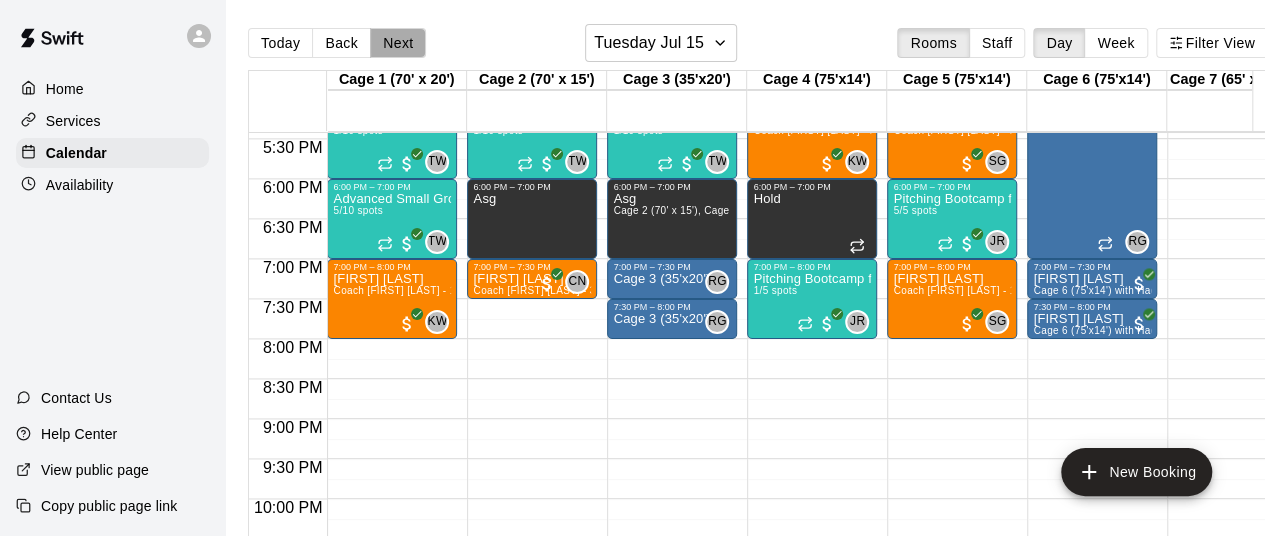 click on "Next" at bounding box center [398, 43] 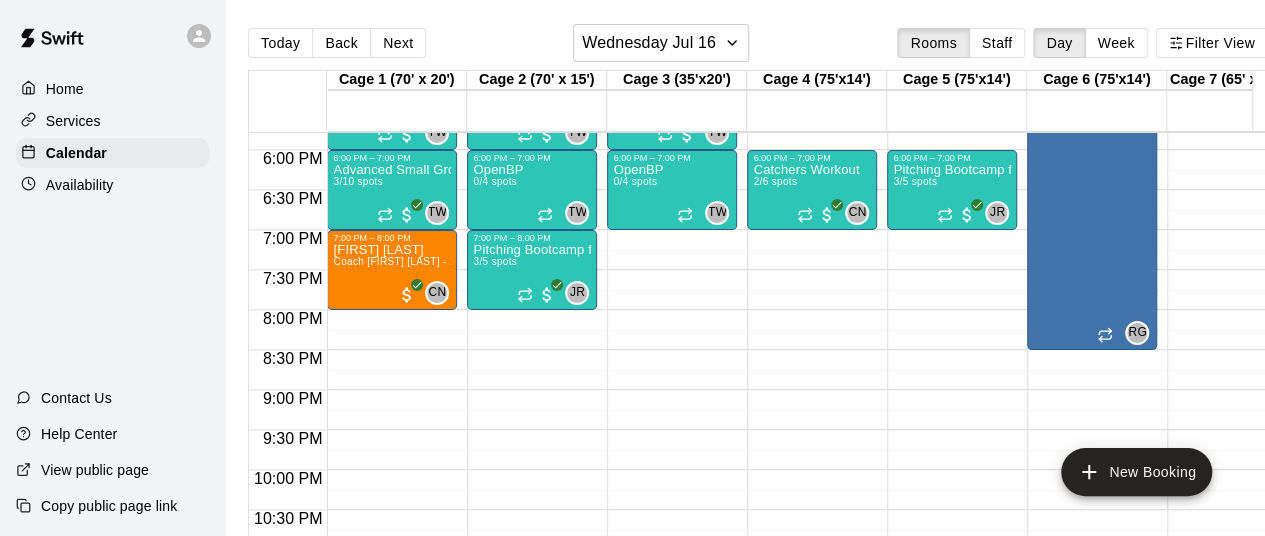 scroll, scrollTop: 1494, scrollLeft: 0, axis: vertical 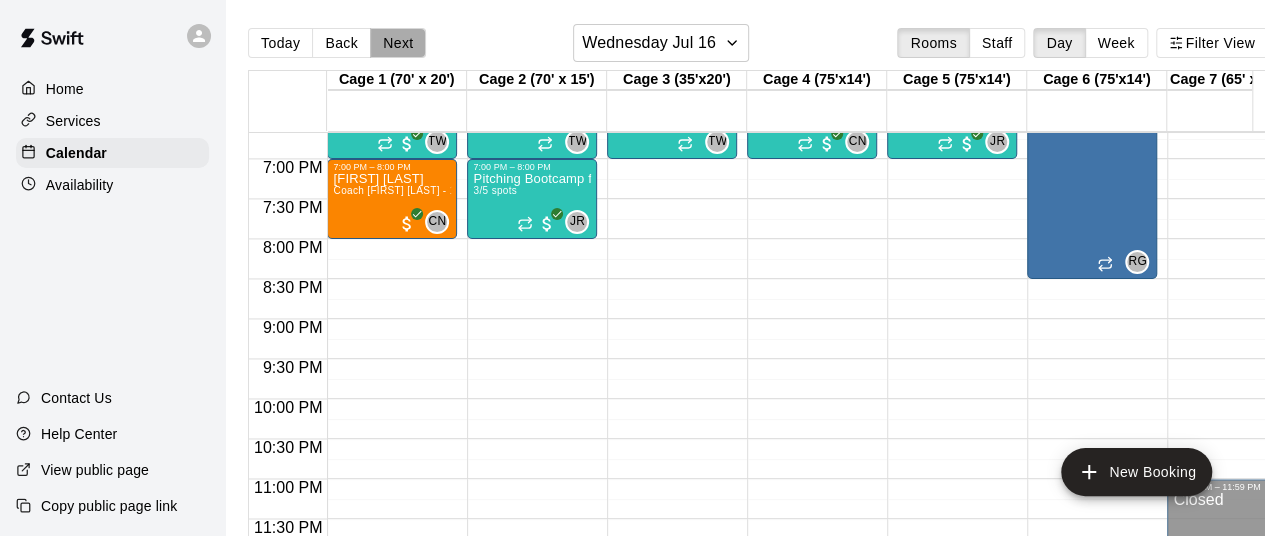 click on "Next" at bounding box center [398, 43] 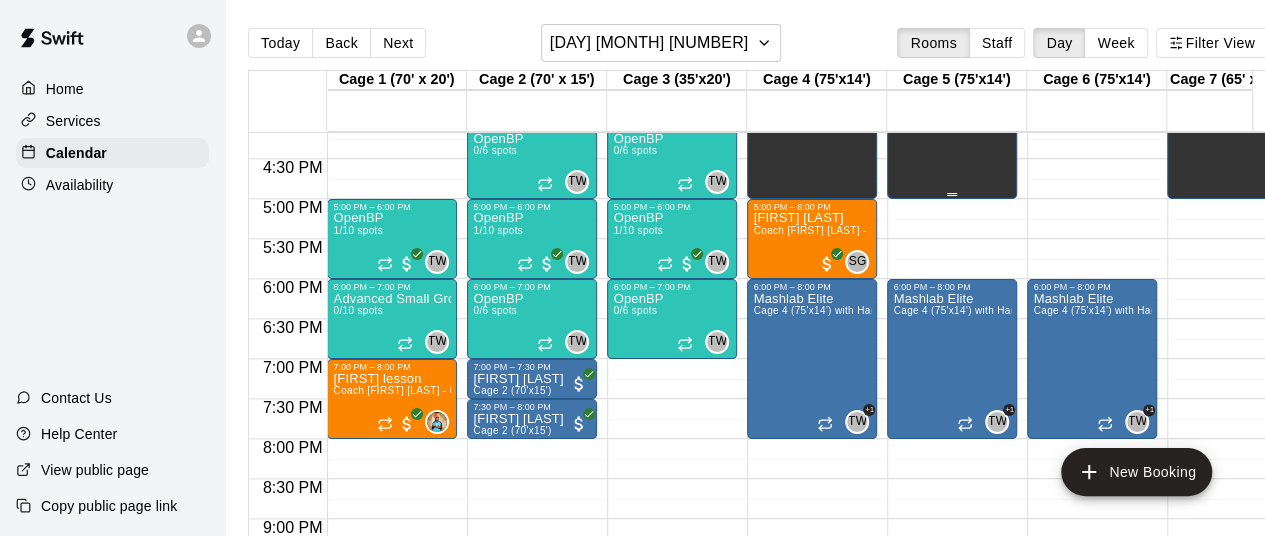 scroll, scrollTop: 1494, scrollLeft: 0, axis: vertical 